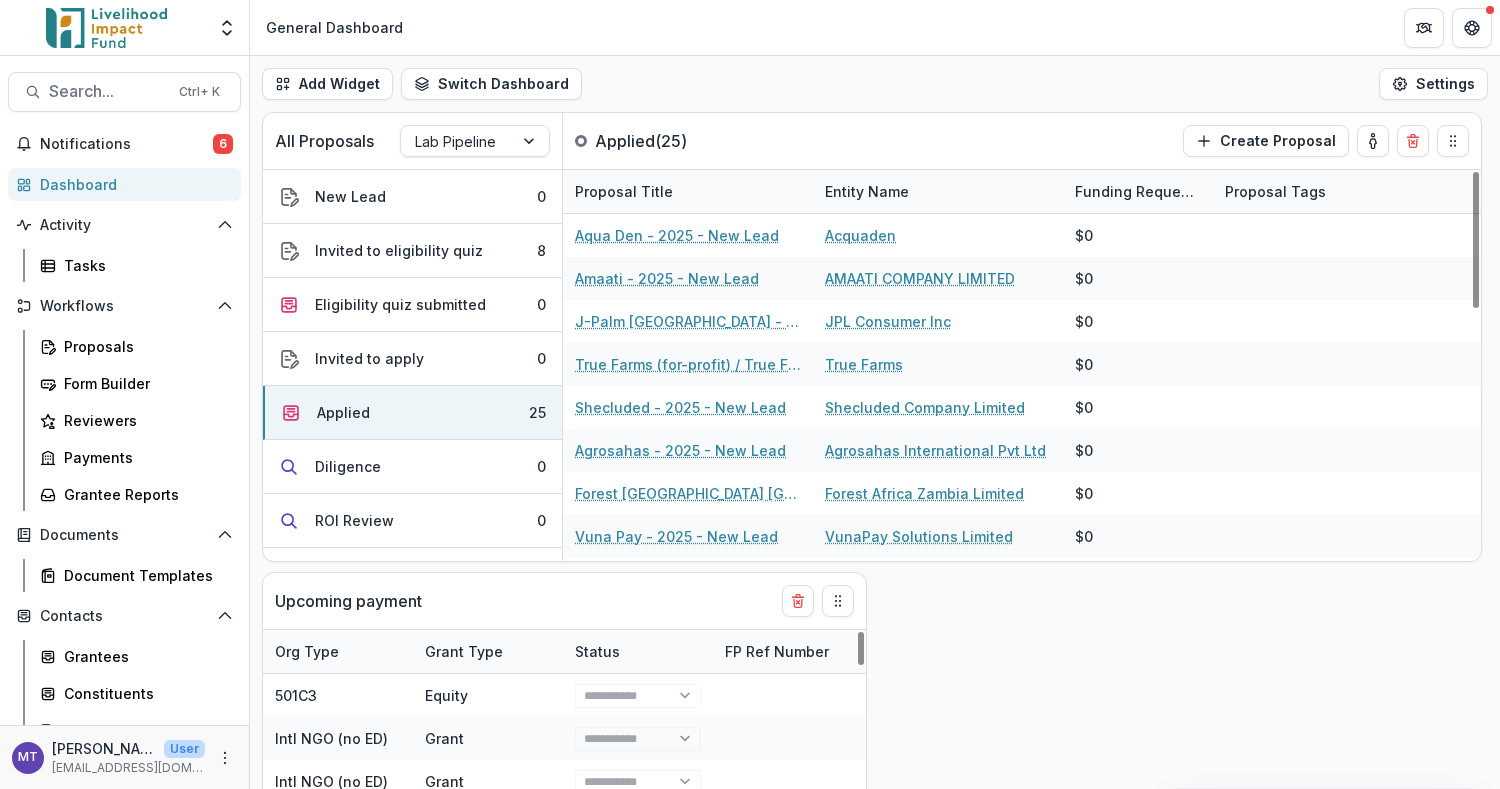 select on "******" 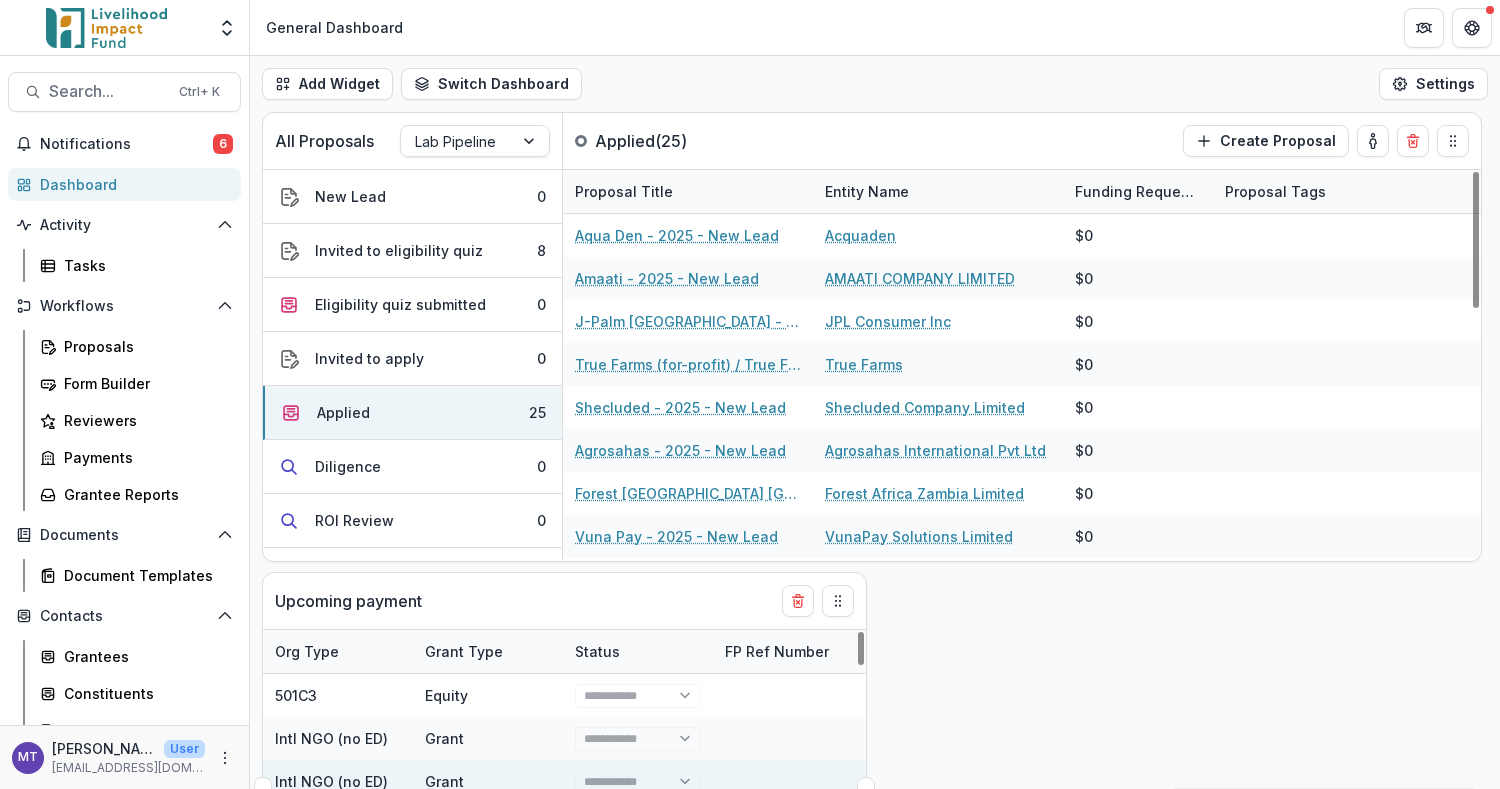 scroll, scrollTop: 0, scrollLeft: 0, axis: both 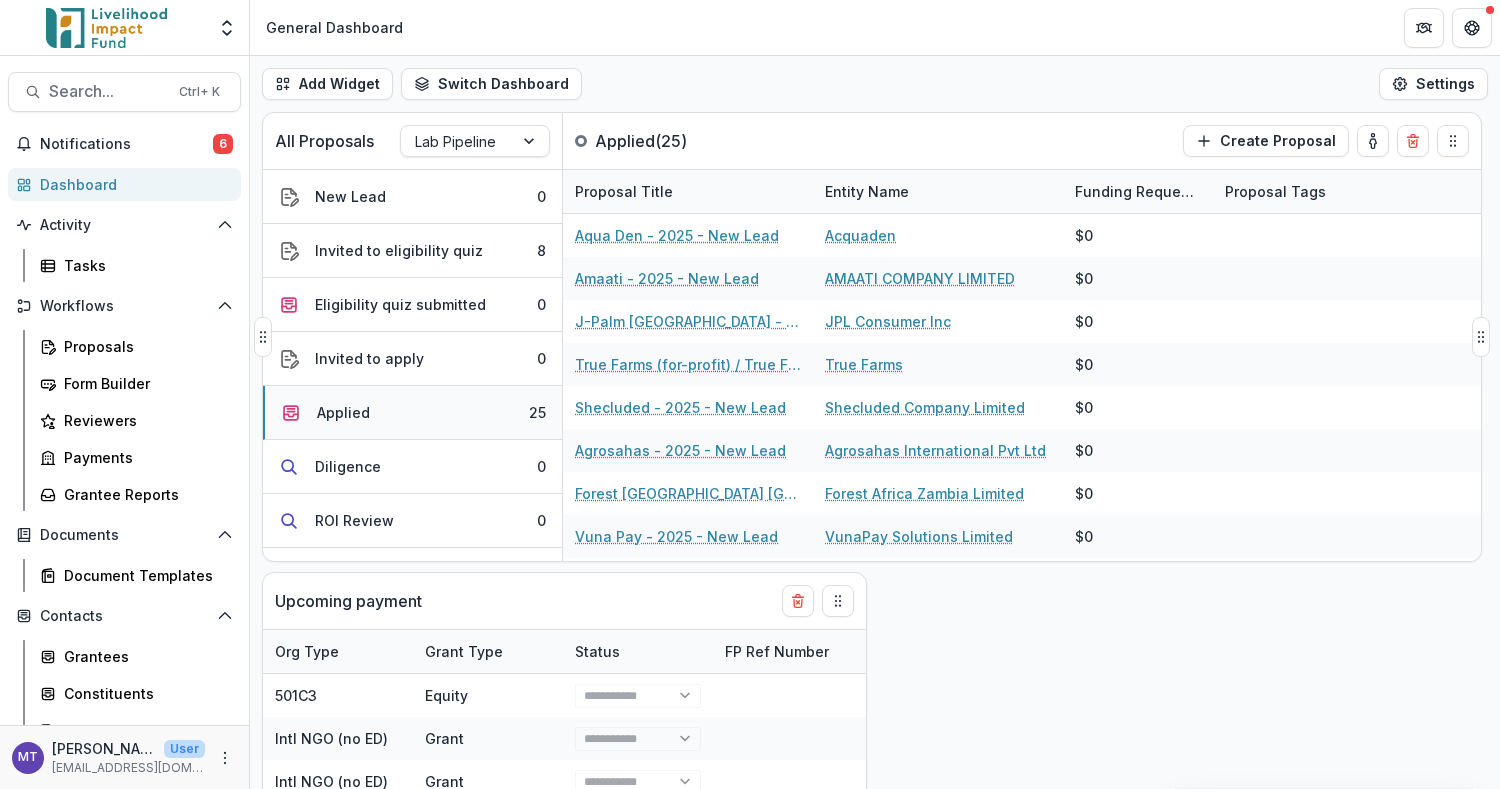 click on "Applied 25" at bounding box center (412, 413) 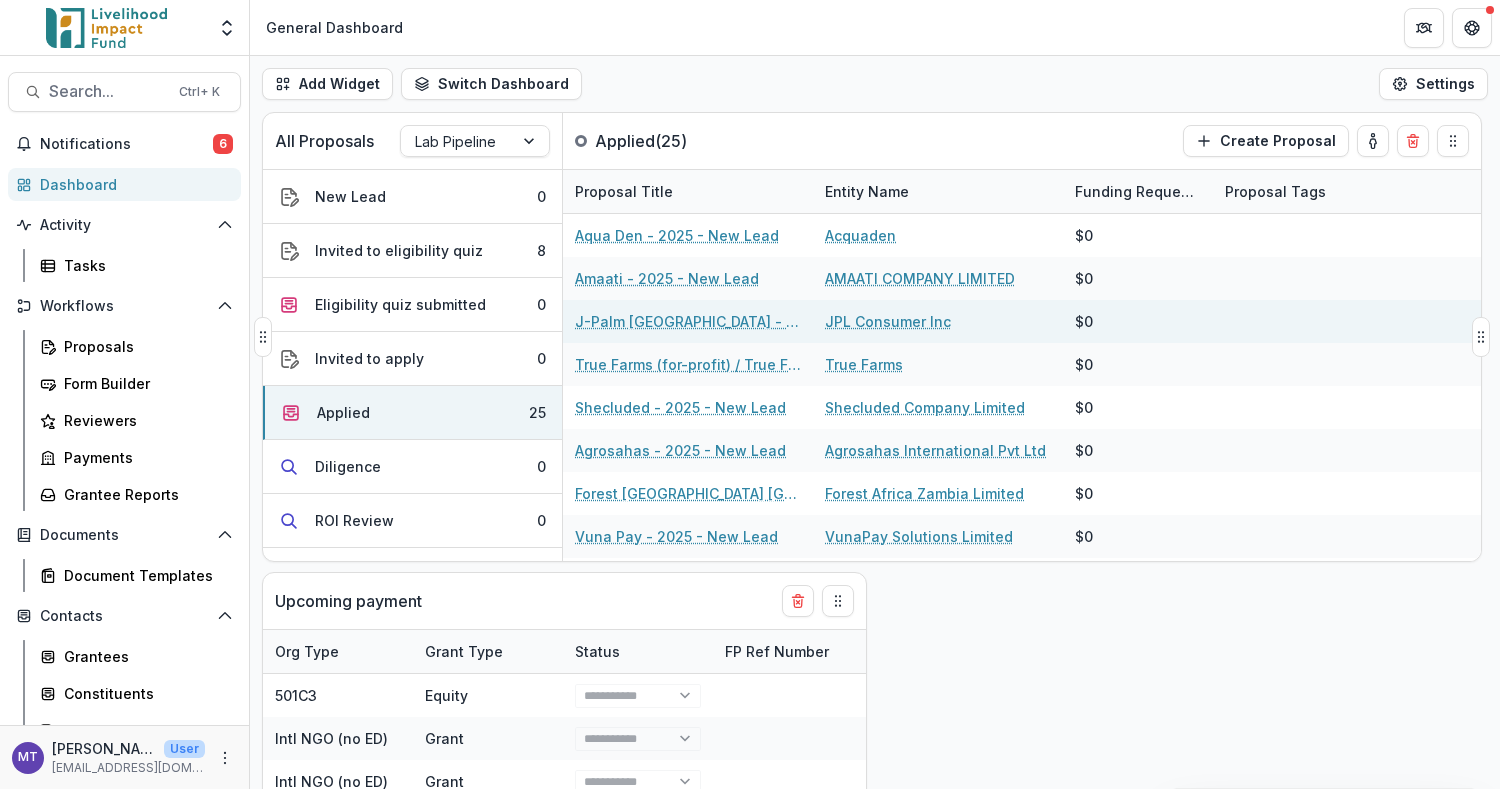 select on "******" 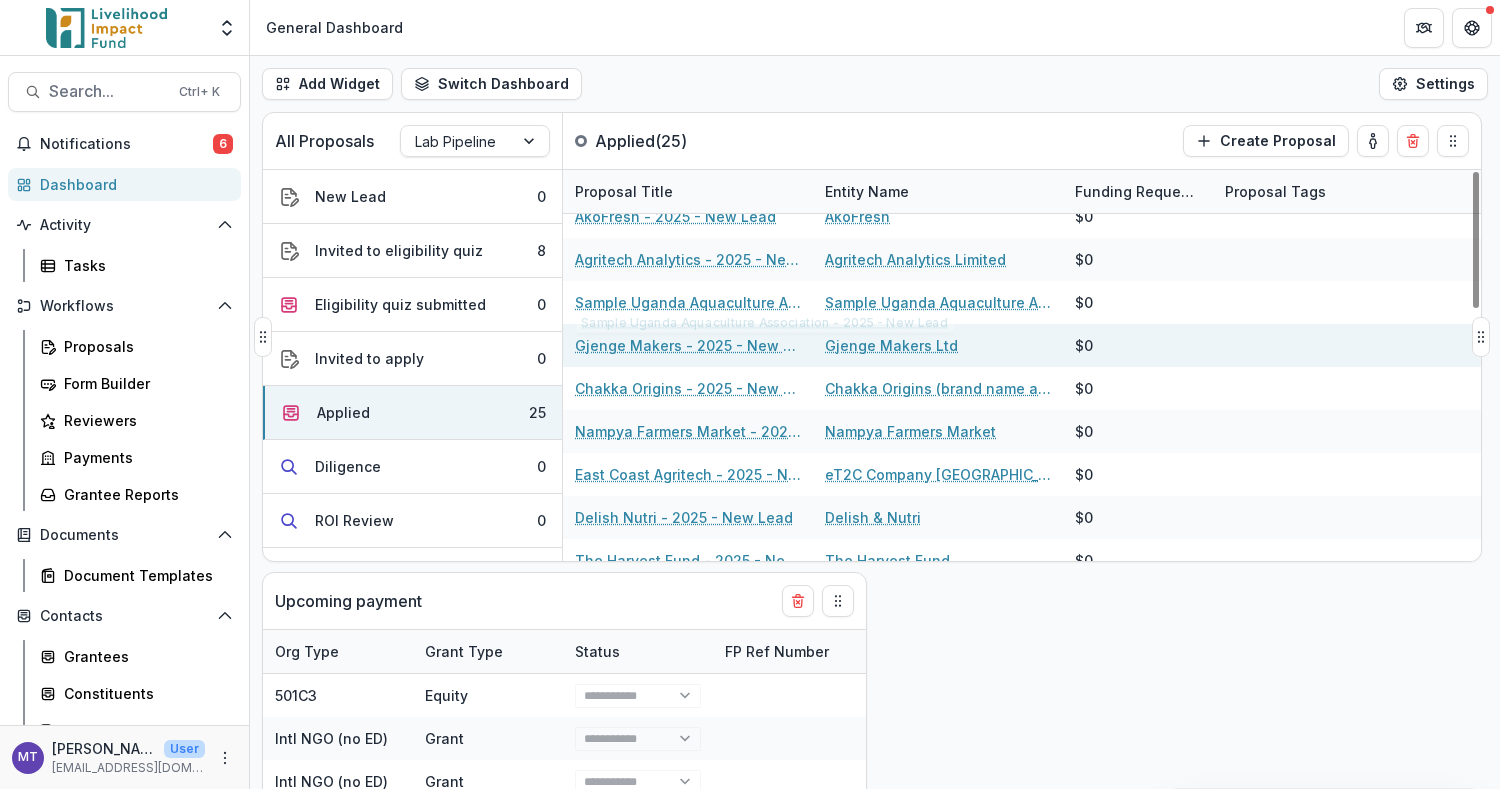 scroll, scrollTop: 726, scrollLeft: 0, axis: vertical 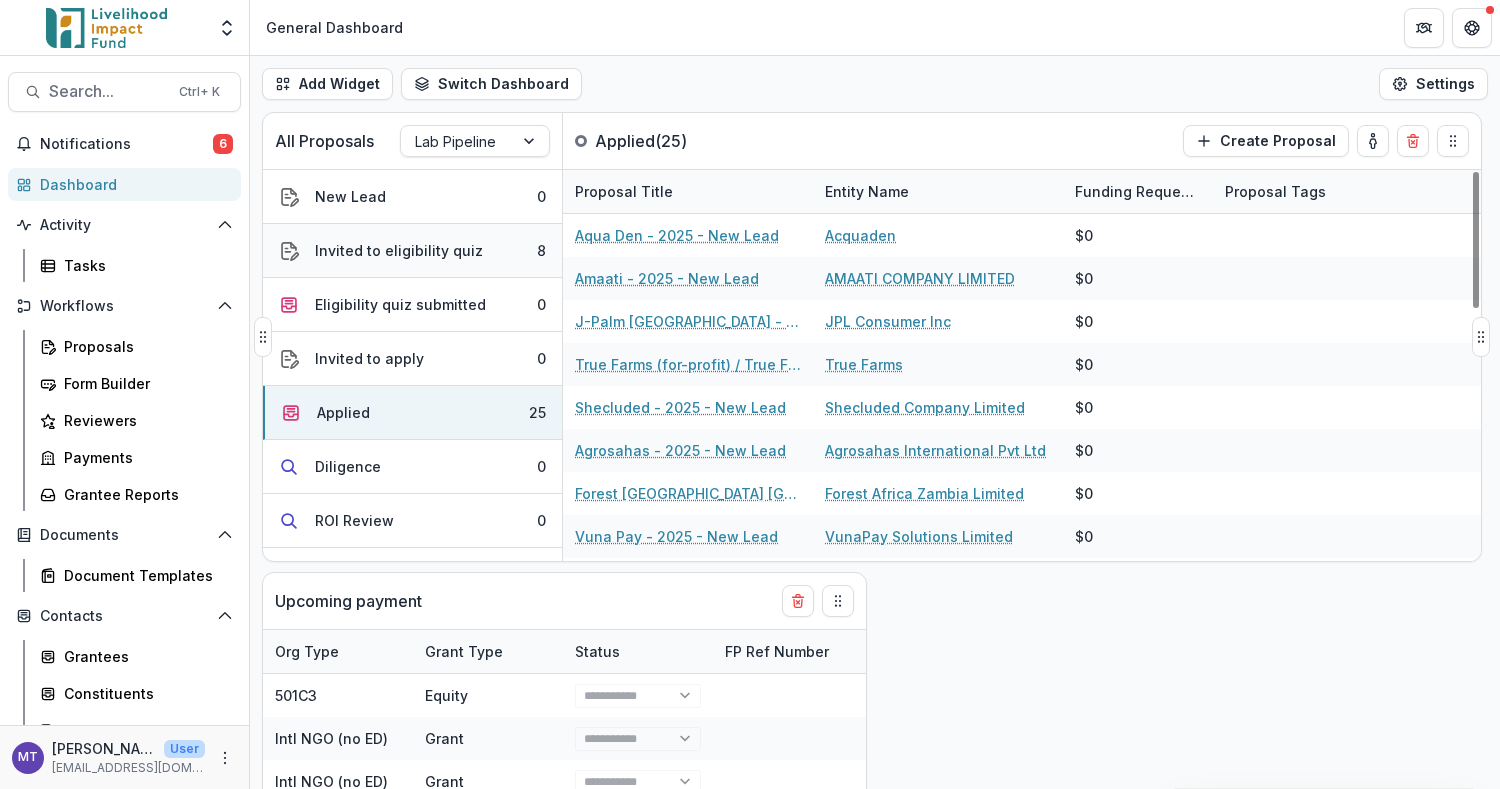 click on "Invited to eligibility quiz" at bounding box center [399, 250] 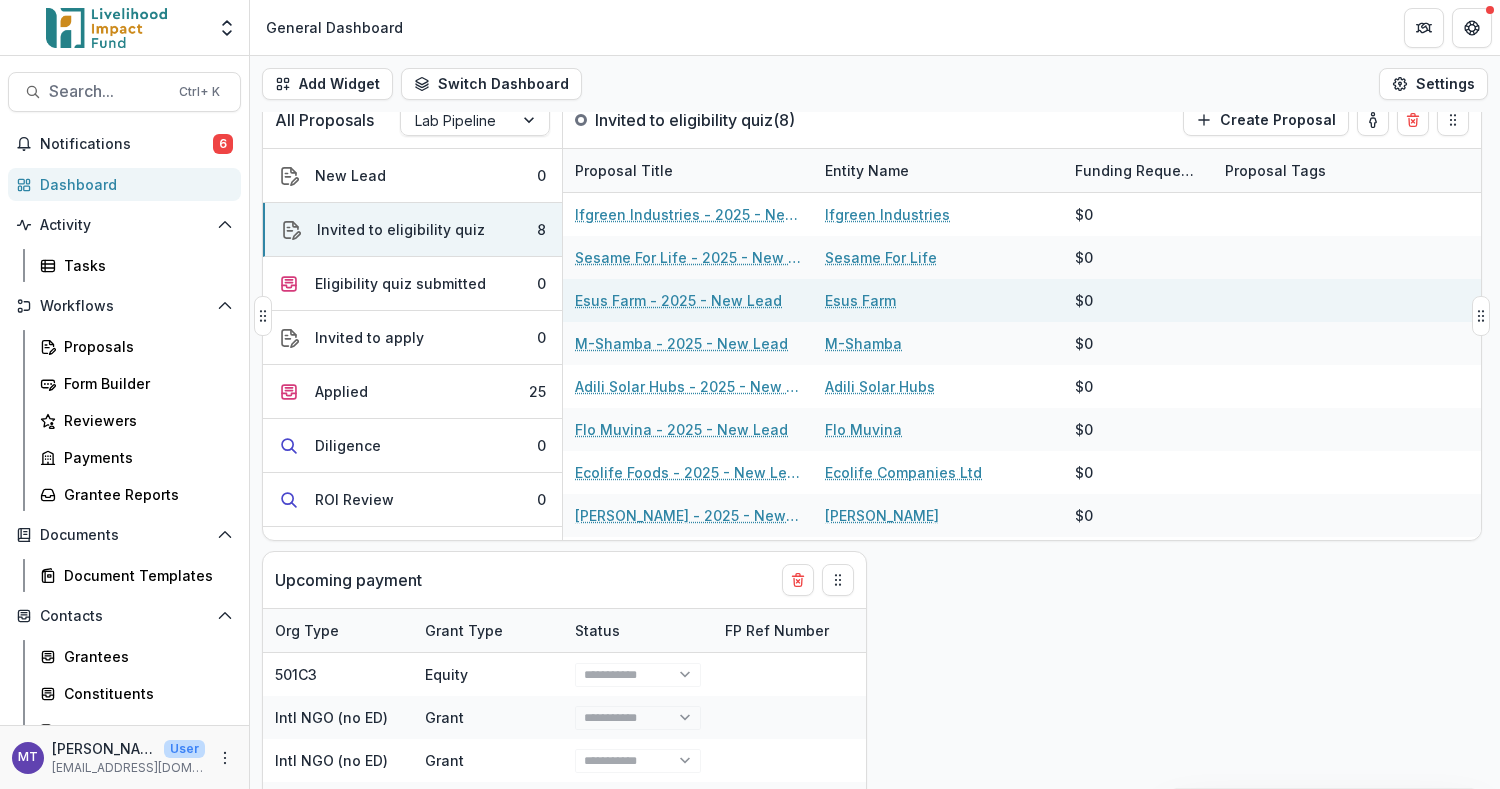 scroll, scrollTop: 0, scrollLeft: 0, axis: both 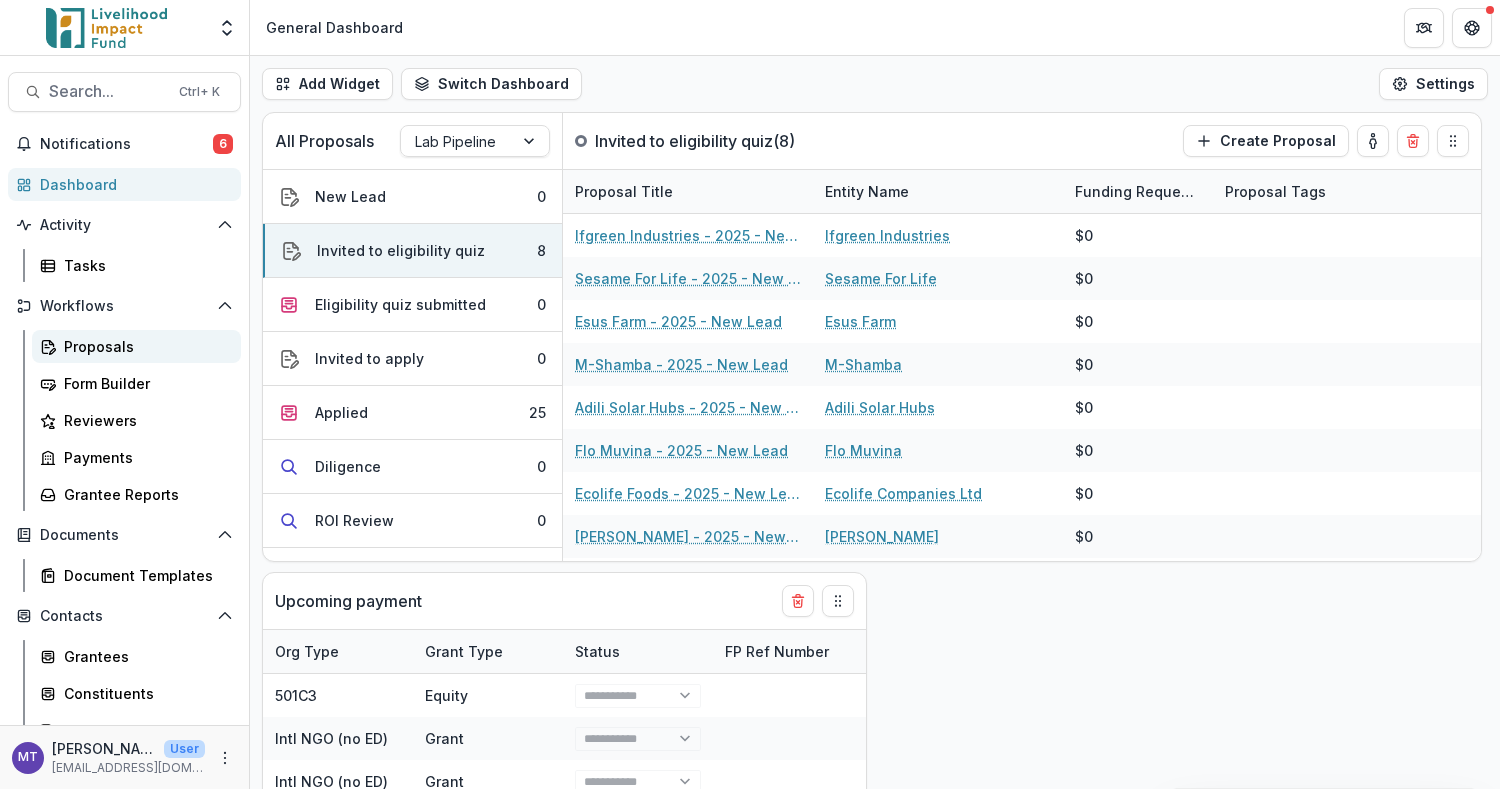 click on "Proposals" at bounding box center (136, 346) 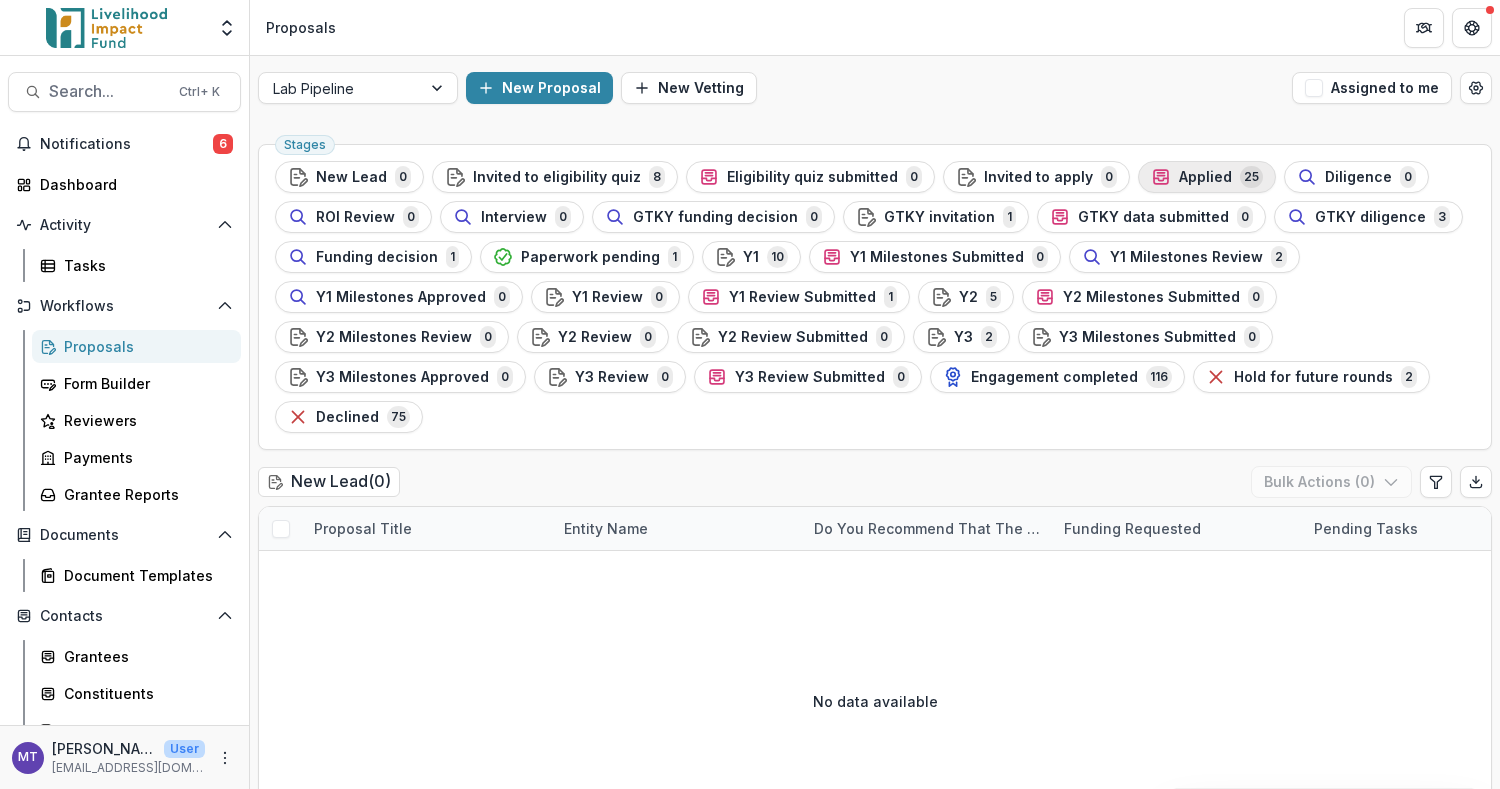 click on "Applied" at bounding box center [1205, 177] 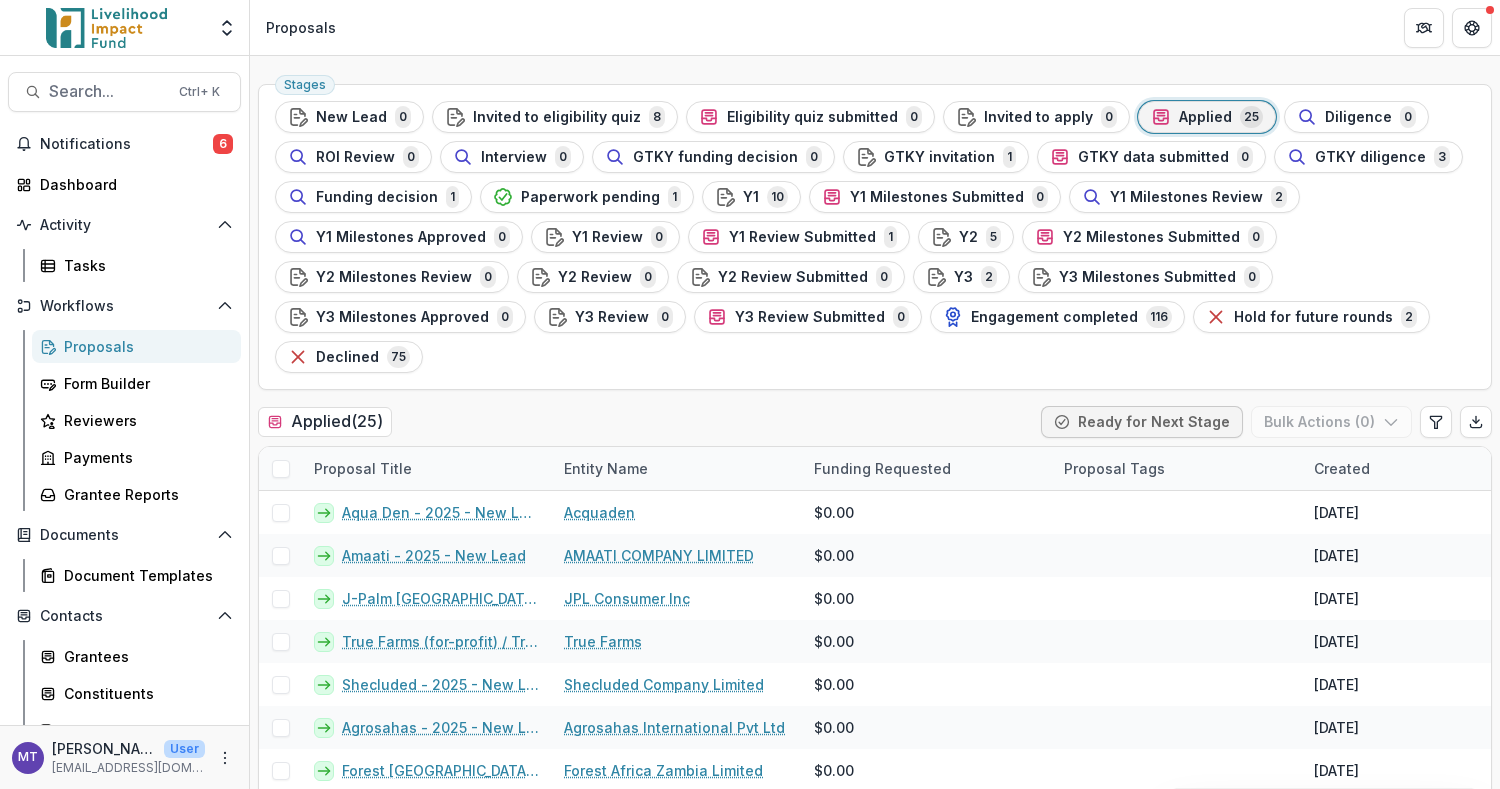 scroll, scrollTop: 82, scrollLeft: 0, axis: vertical 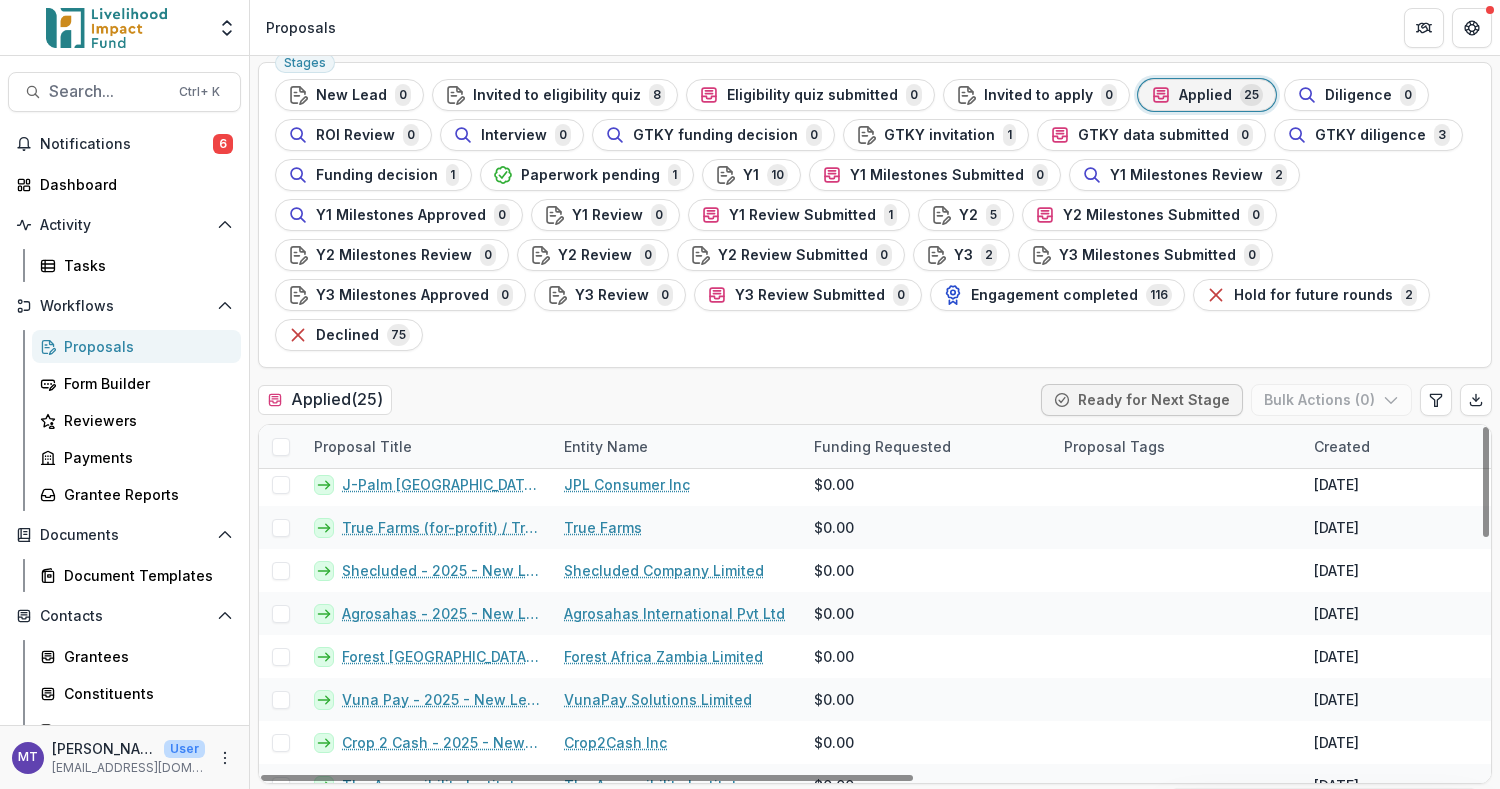 click at bounding box center [281, 447] 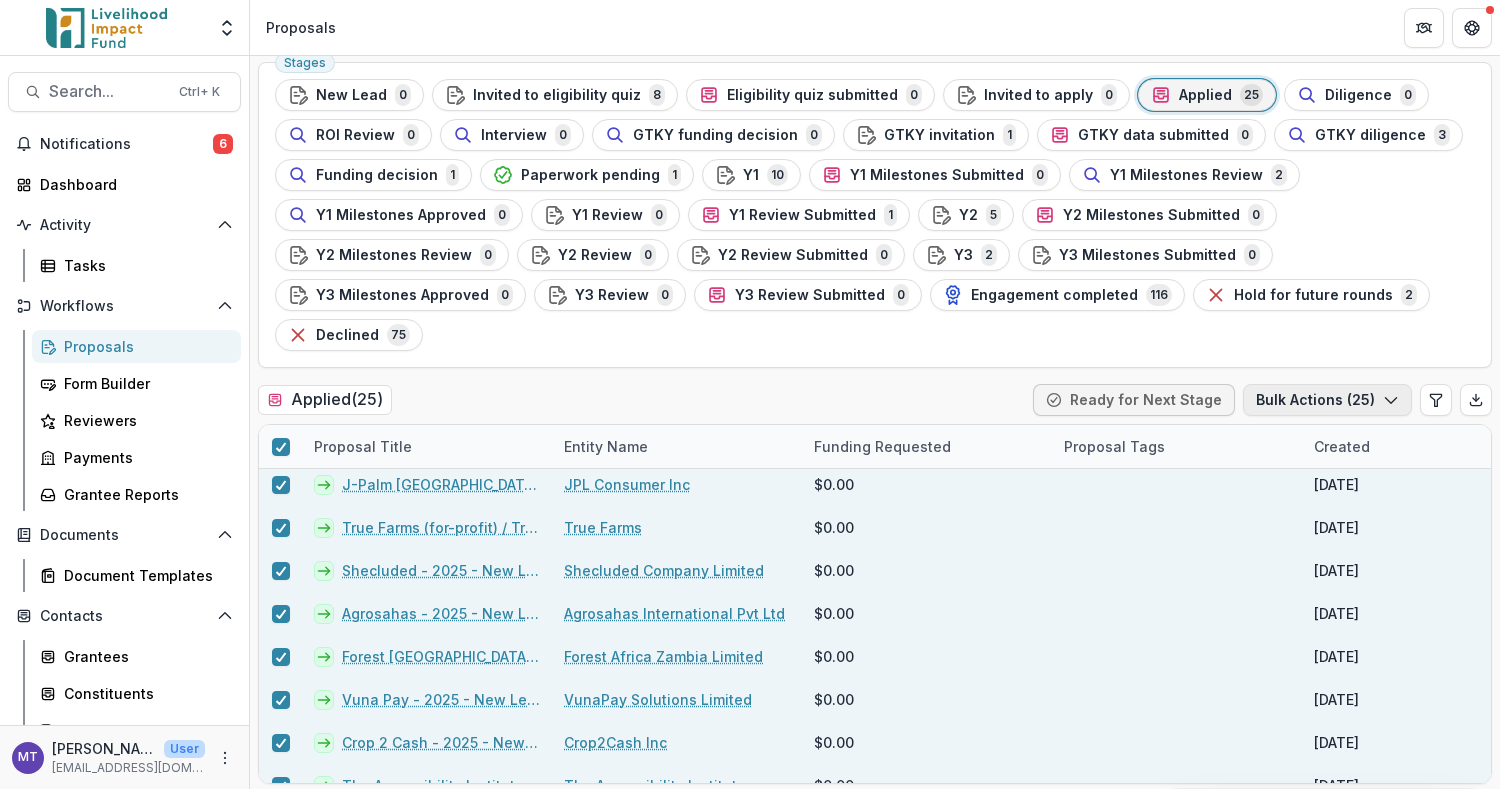 click 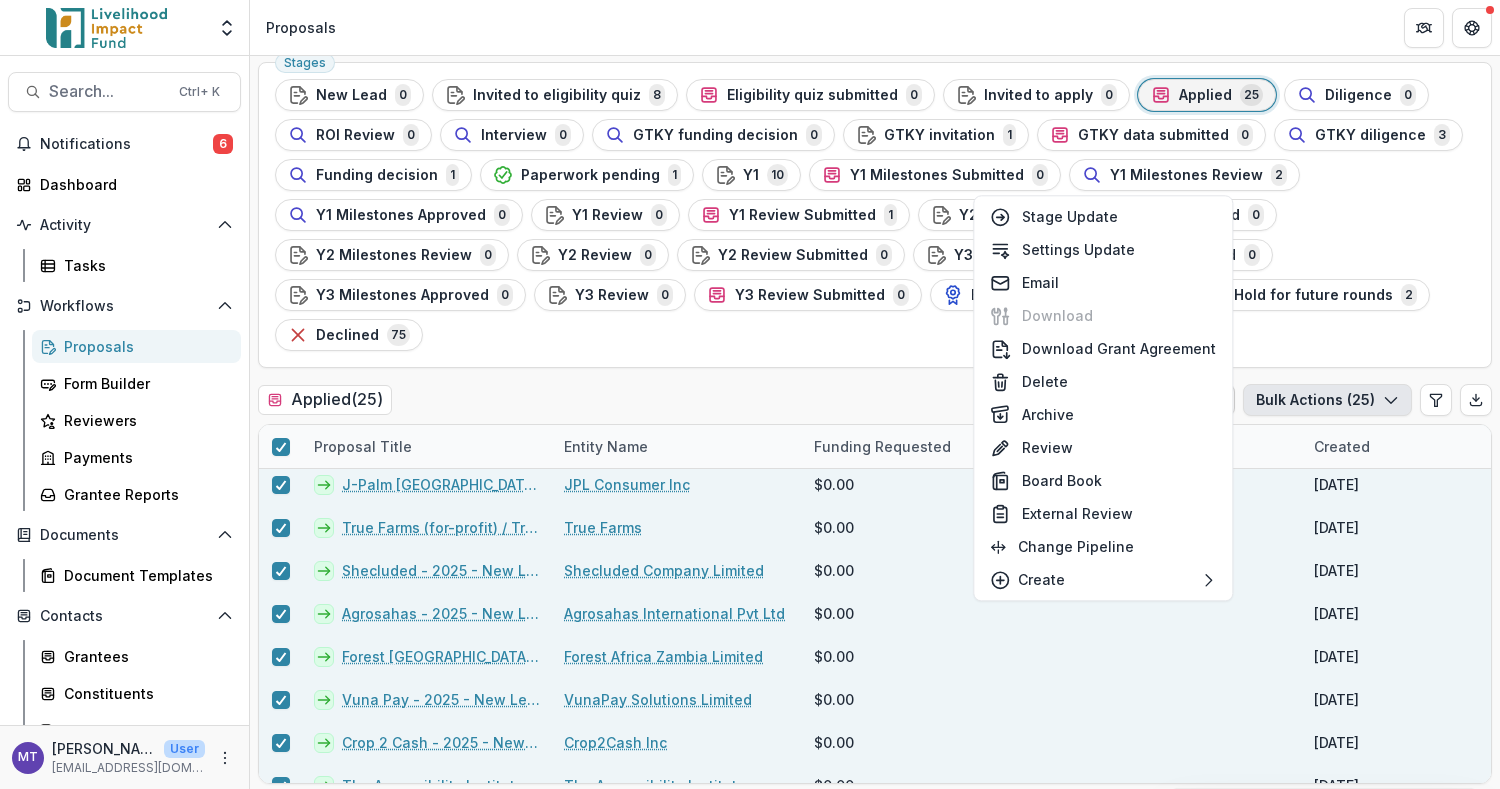 click on "Applied  ( 25 ) Ready for Next Stage Bulk Actions ( 25 )" at bounding box center (875, 404) 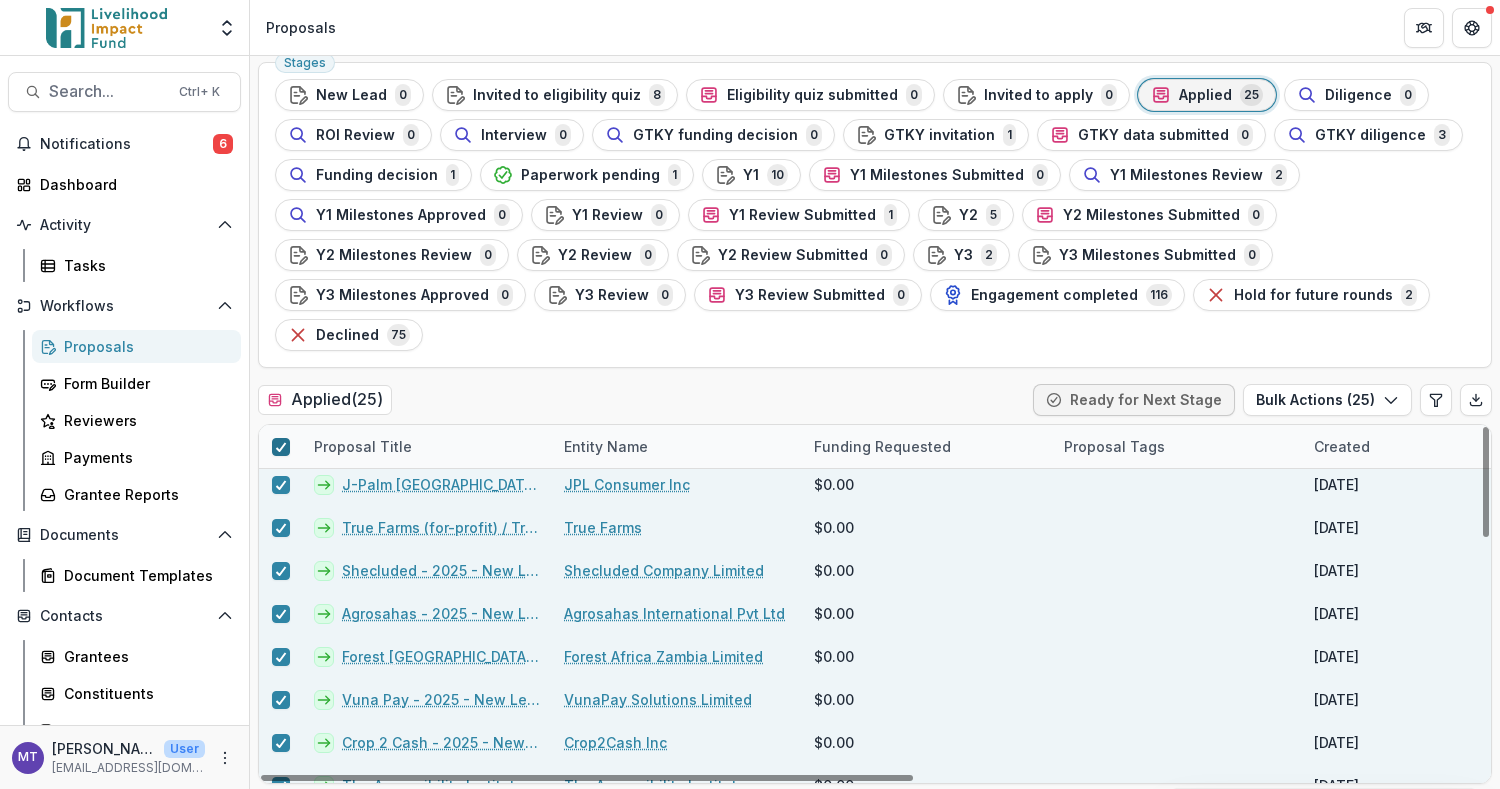 click at bounding box center (281, 447) 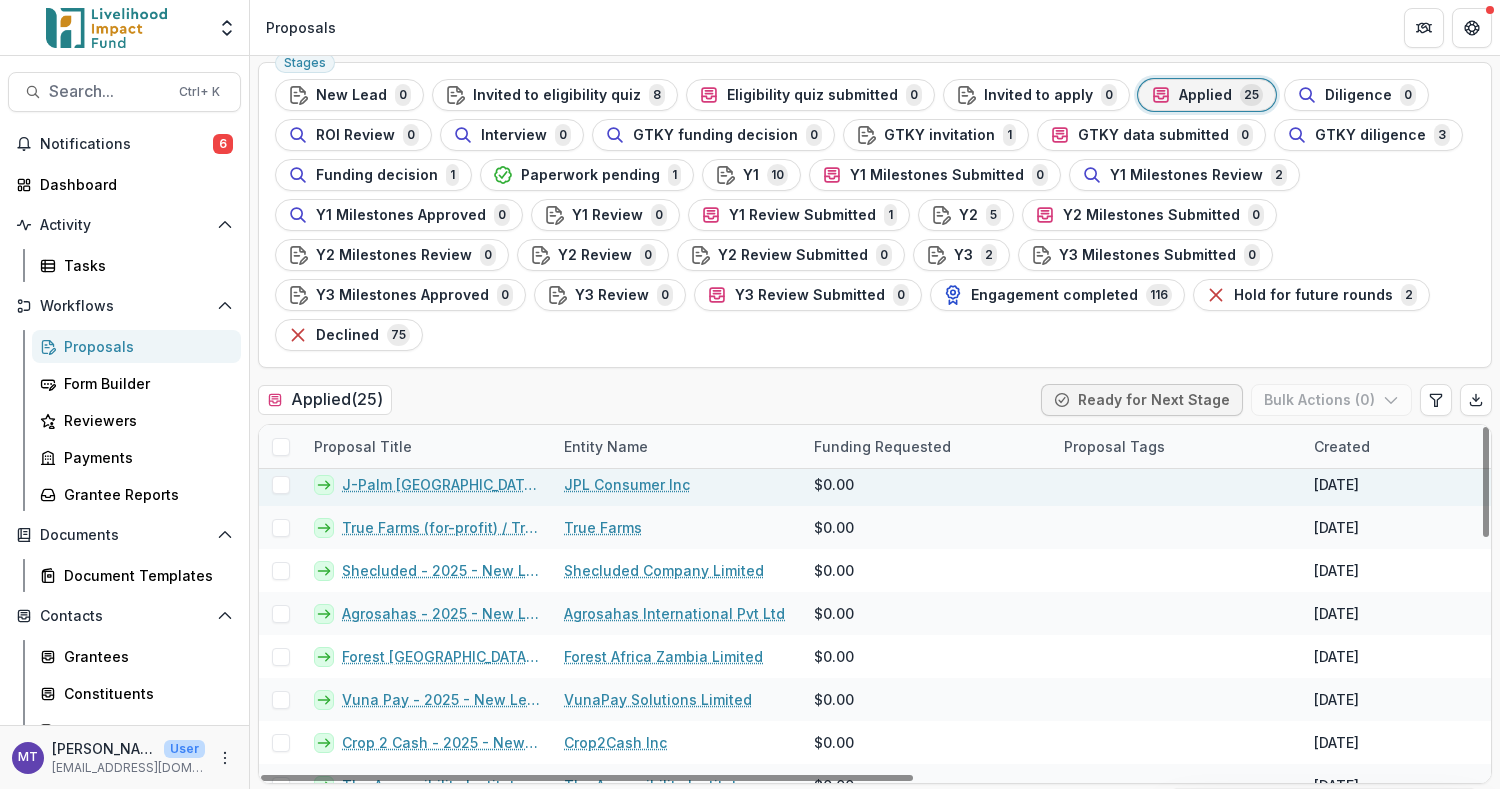 click on "J-Palm [GEOGRAPHIC_DATA] - 2025 - New Lead" at bounding box center [441, 484] 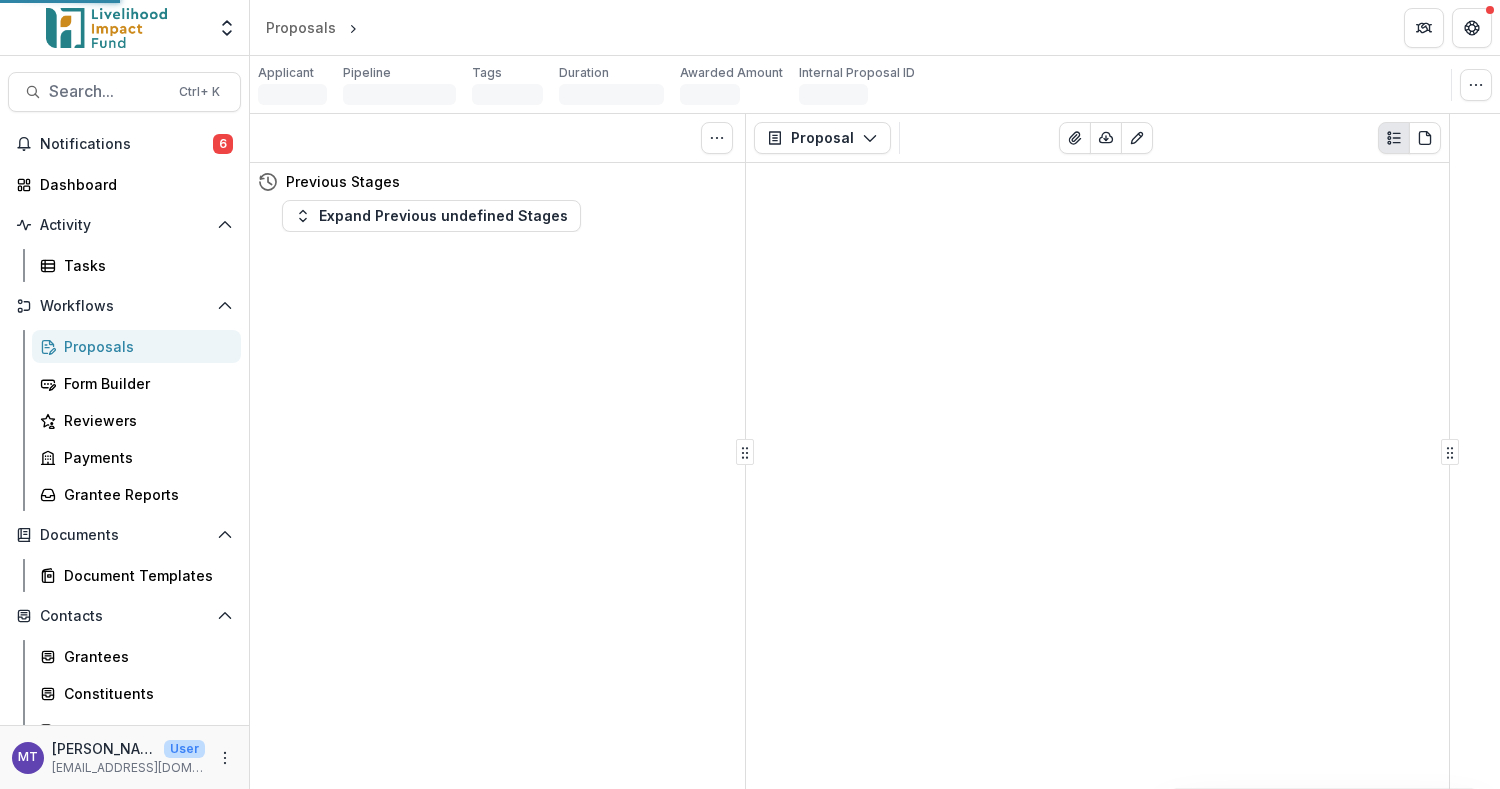 scroll, scrollTop: 0, scrollLeft: 0, axis: both 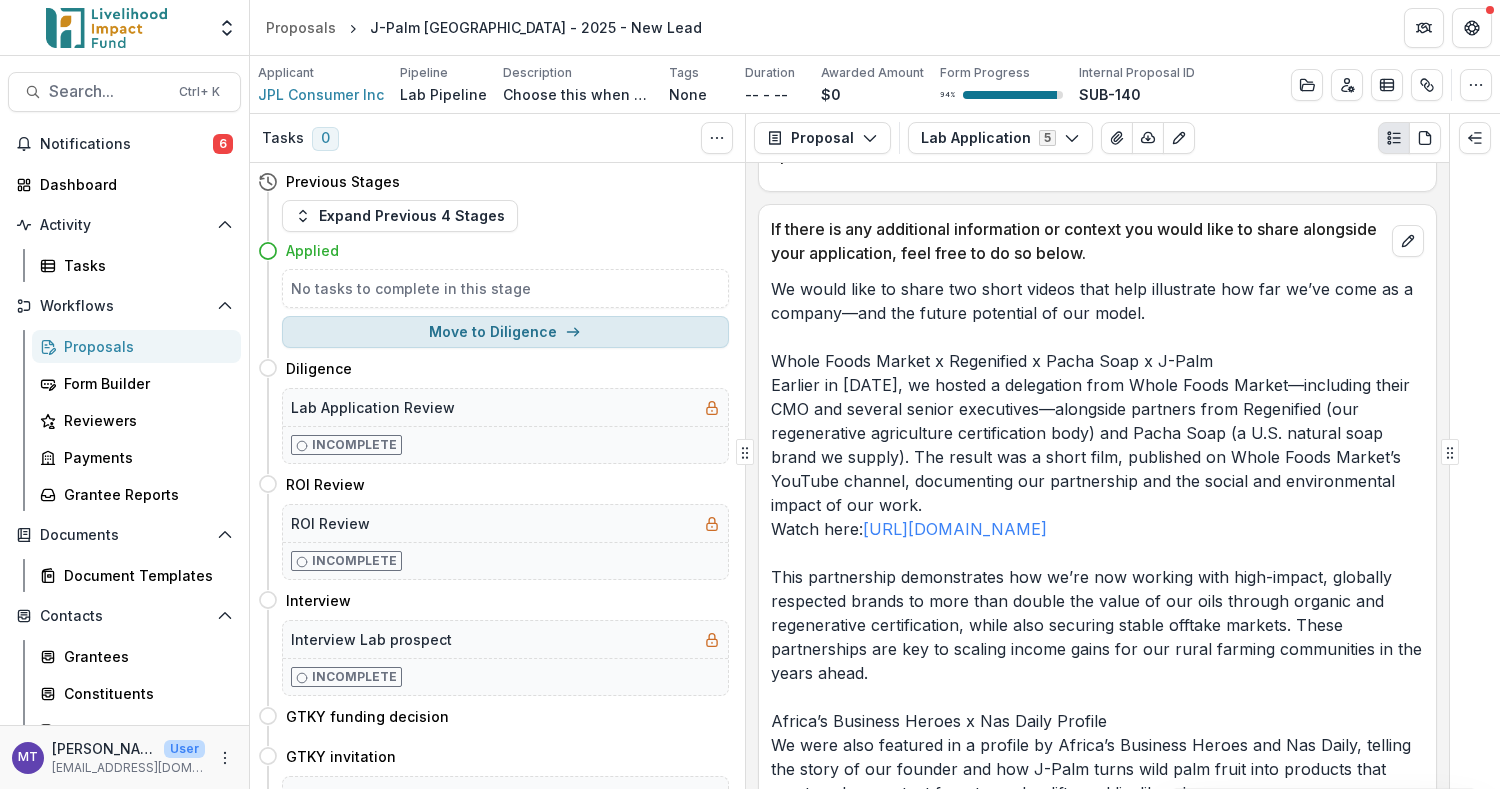 click on "Move to Diligence" at bounding box center [505, 332] 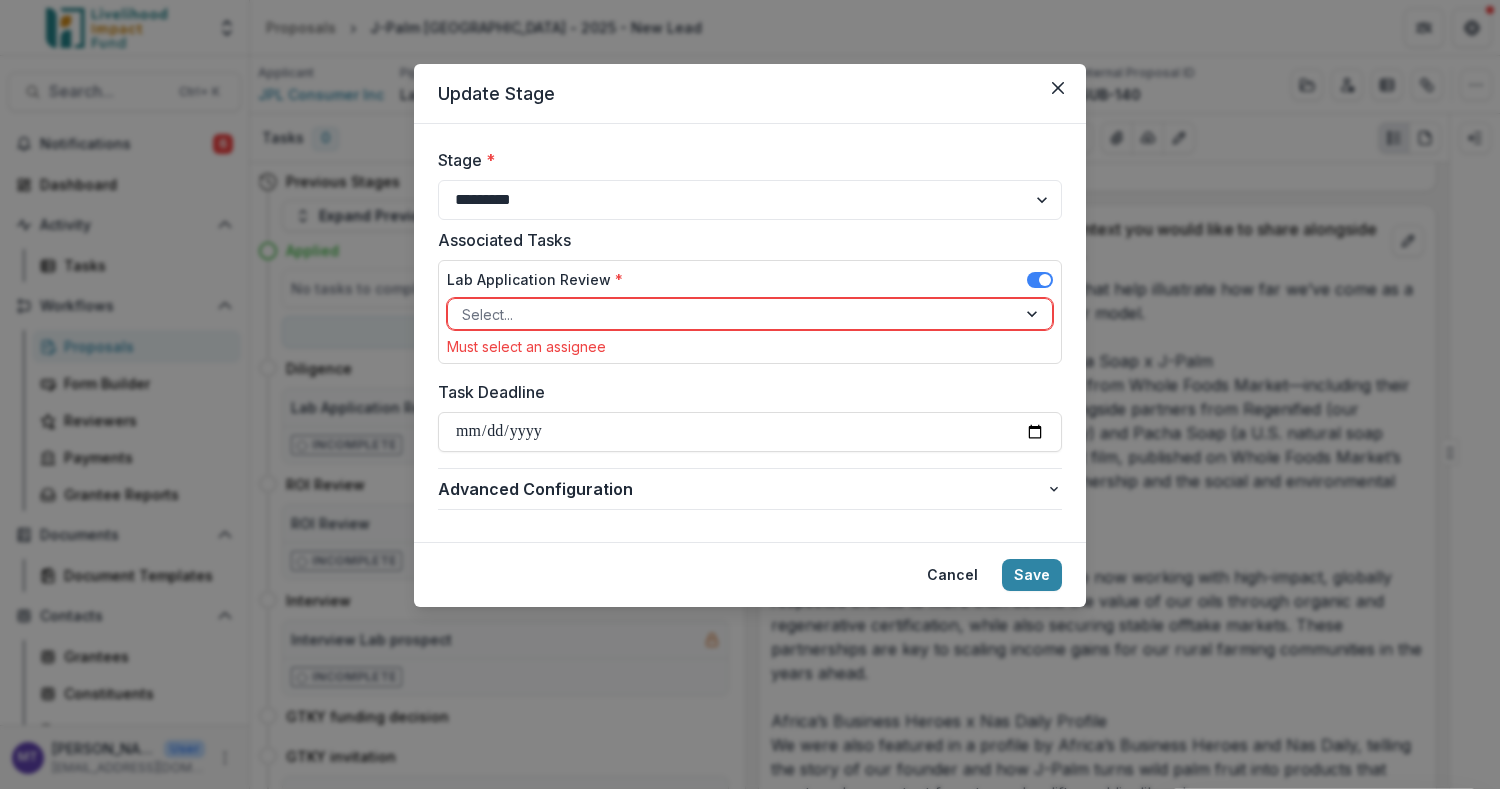 click at bounding box center (732, 314) 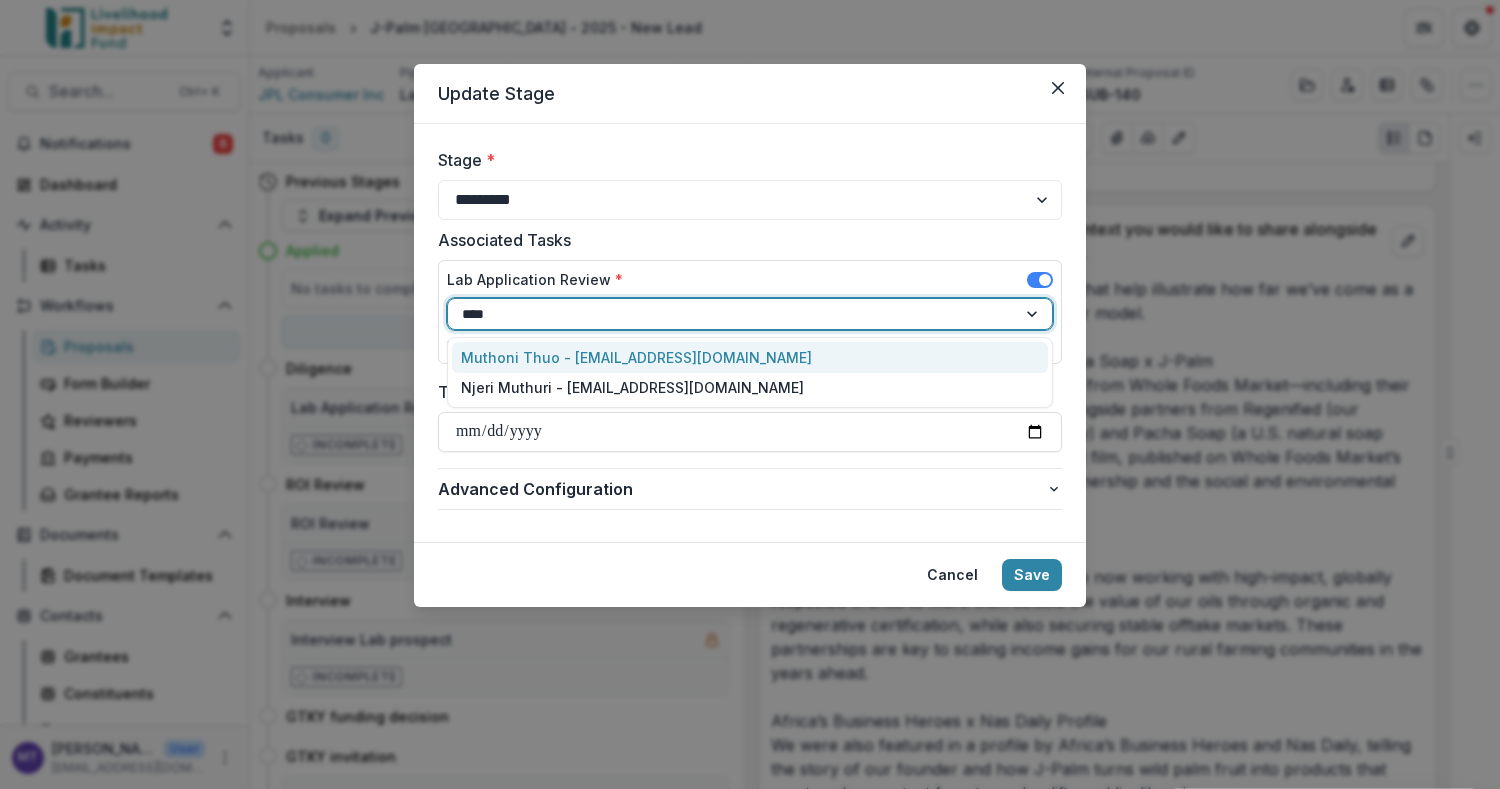 type on "*****" 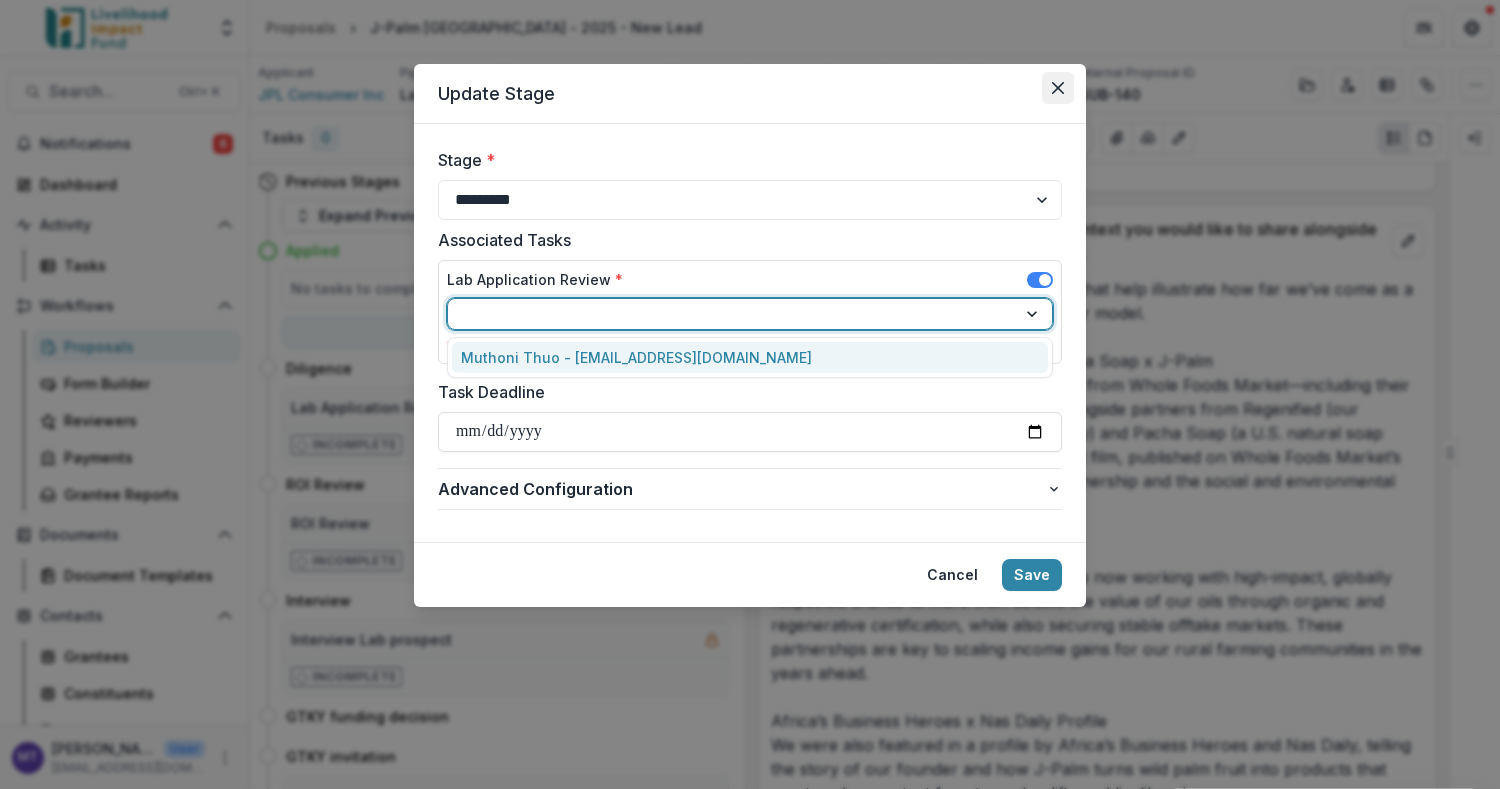 click at bounding box center [1058, 88] 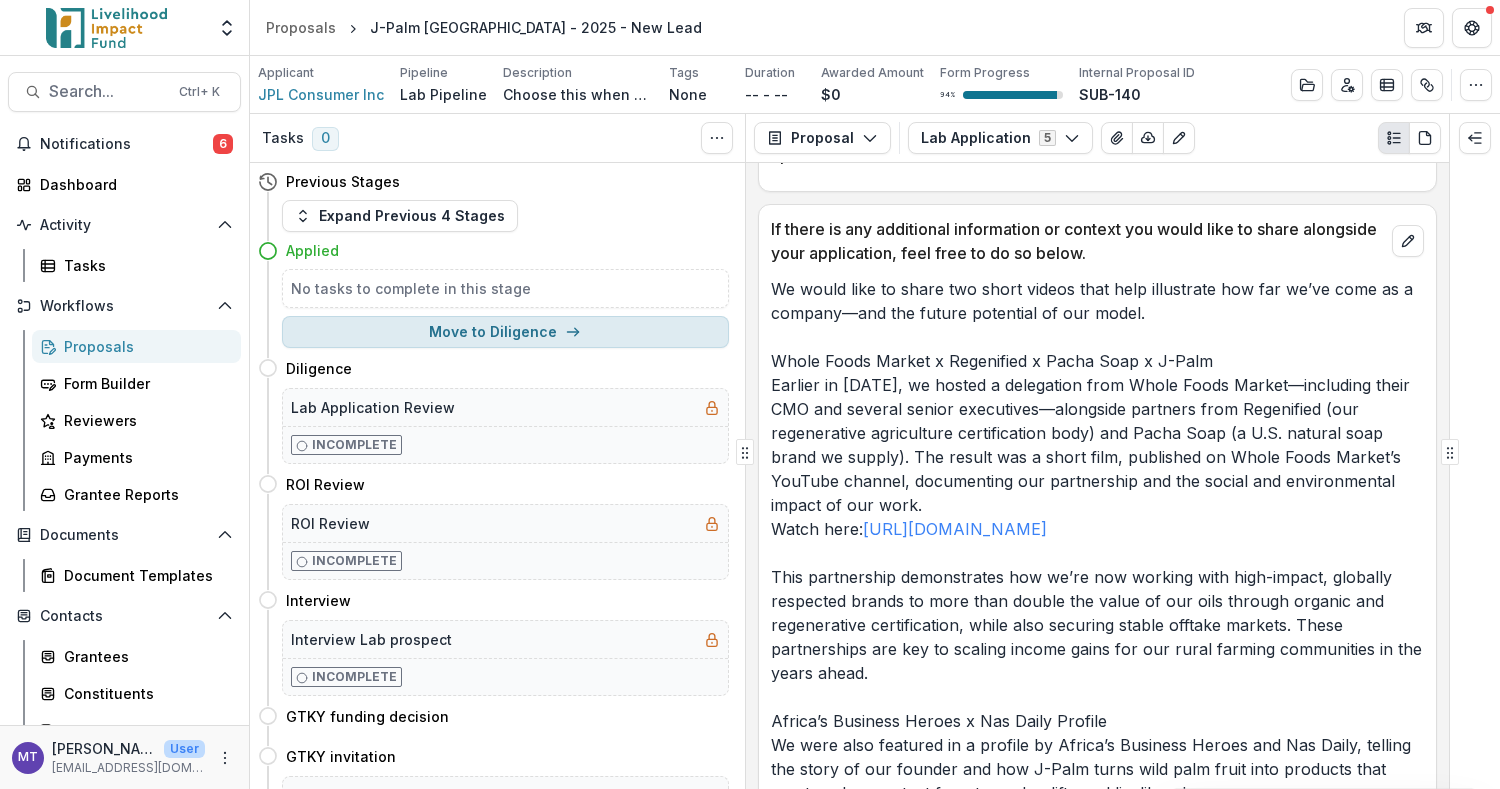 click on "Move to Diligence" at bounding box center [505, 332] 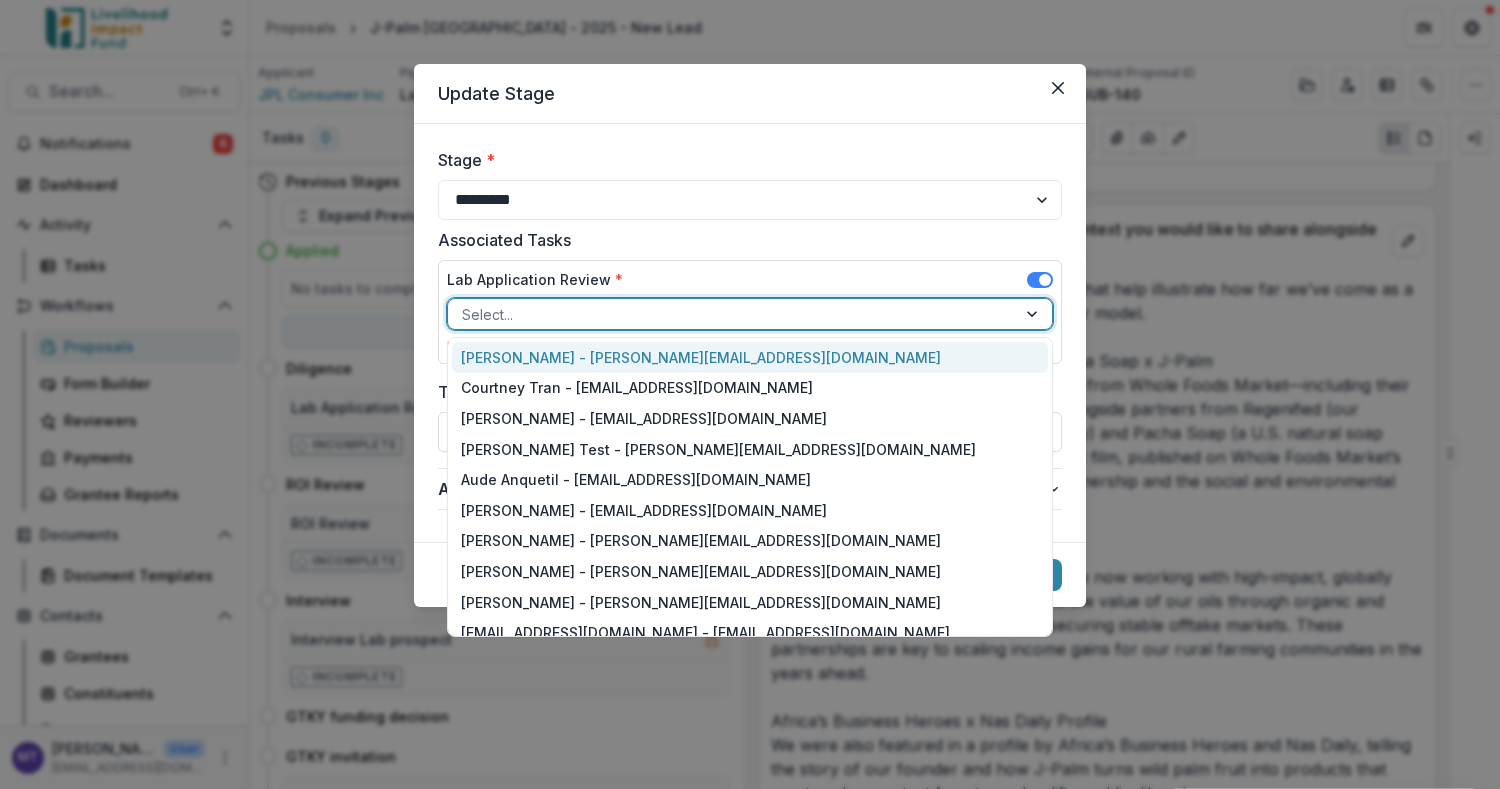 click at bounding box center (732, 314) 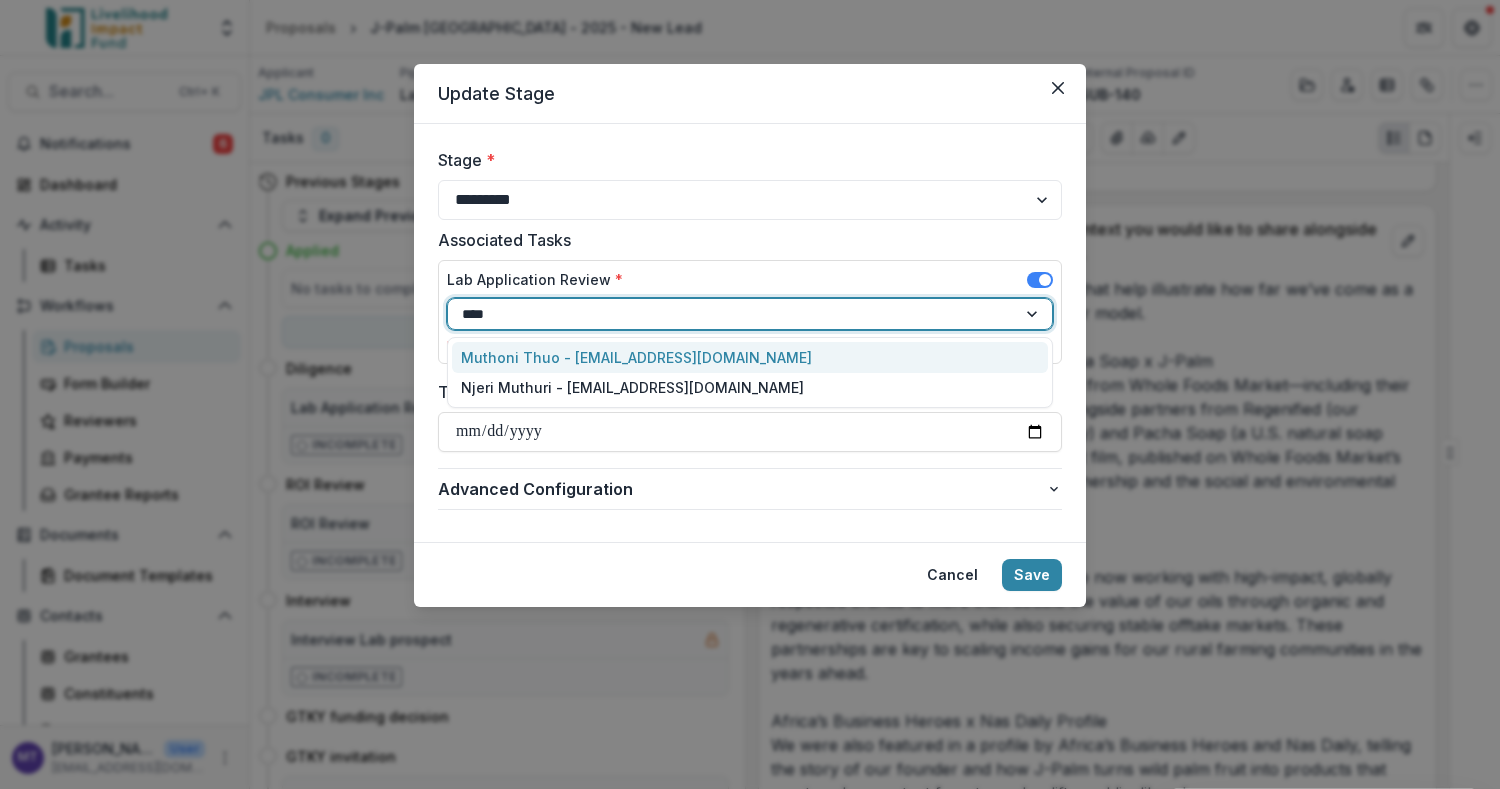 type on "*****" 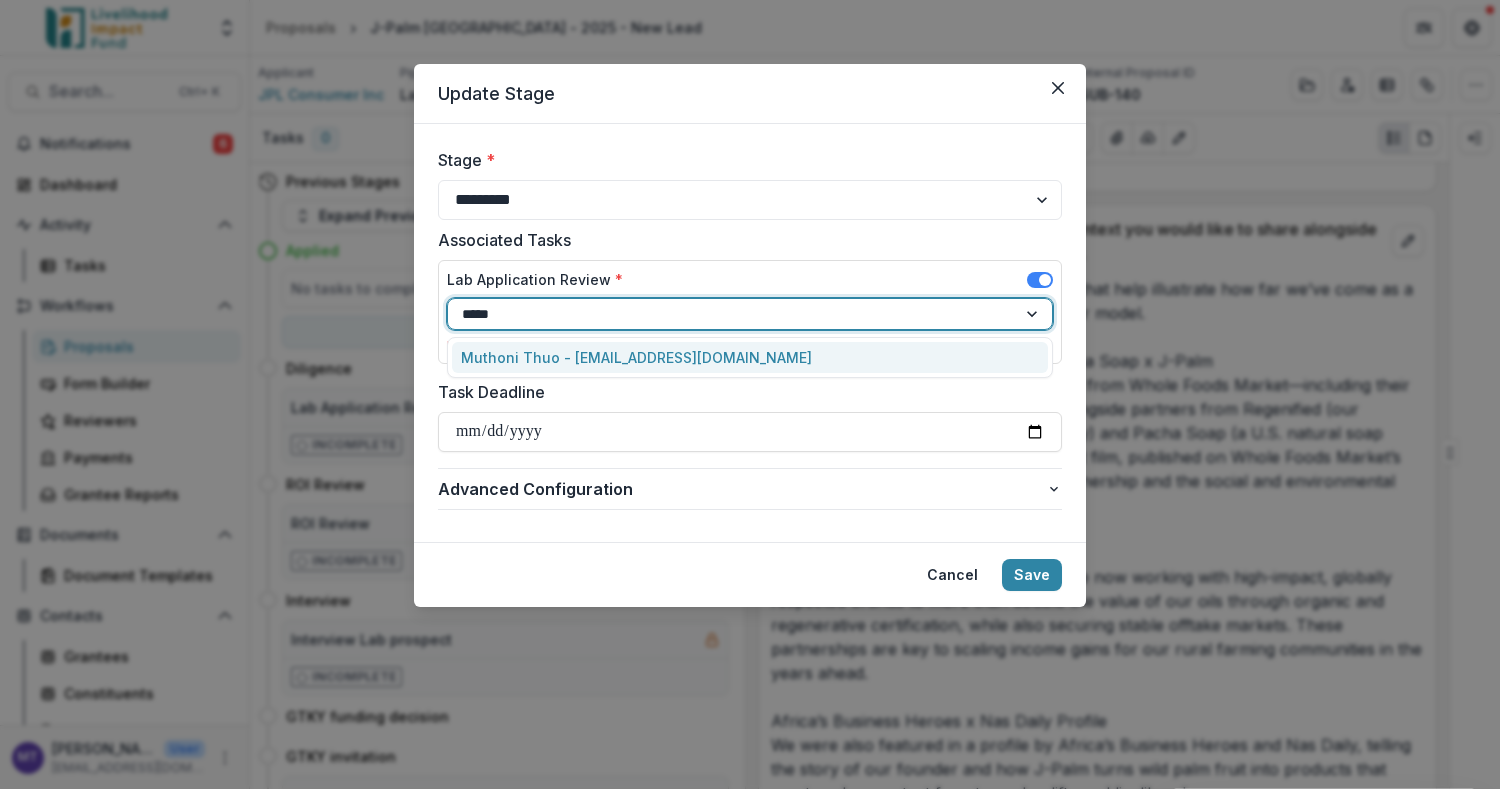 click on "Muthoni Thuo - [EMAIL_ADDRESS][DOMAIN_NAME]" at bounding box center [750, 357] 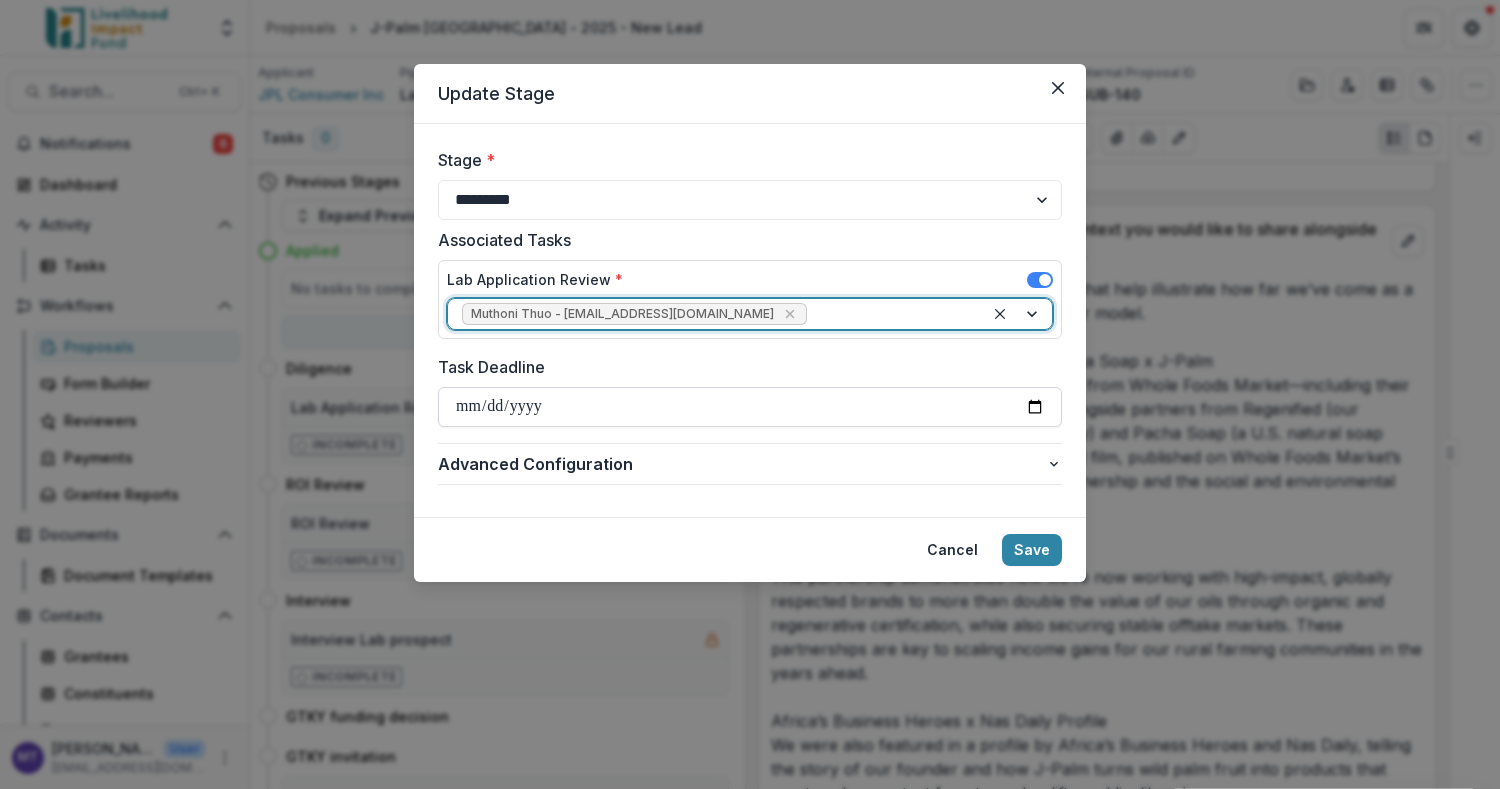 click on "**********" at bounding box center [750, 407] 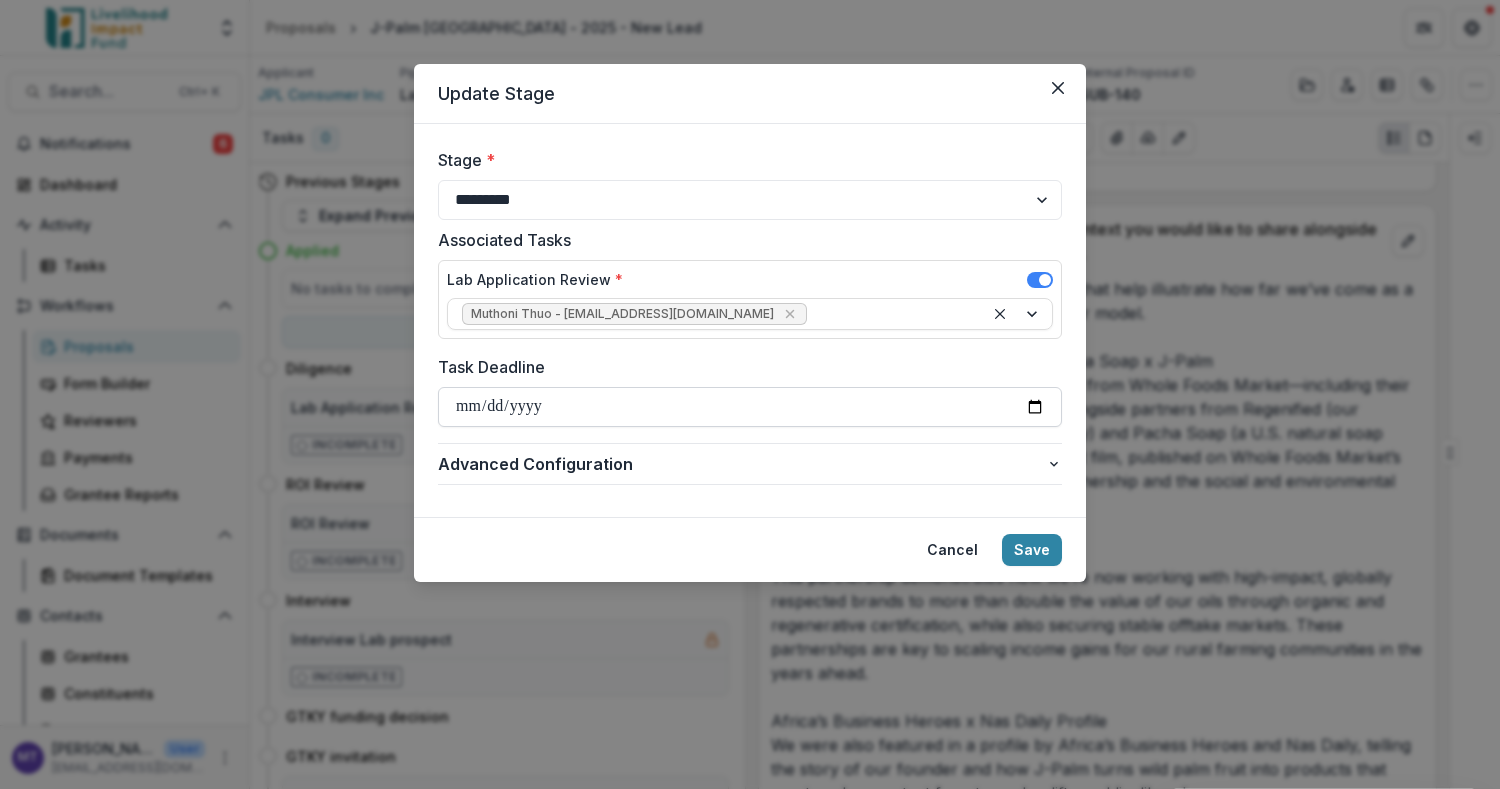 click on "**********" at bounding box center [750, 407] 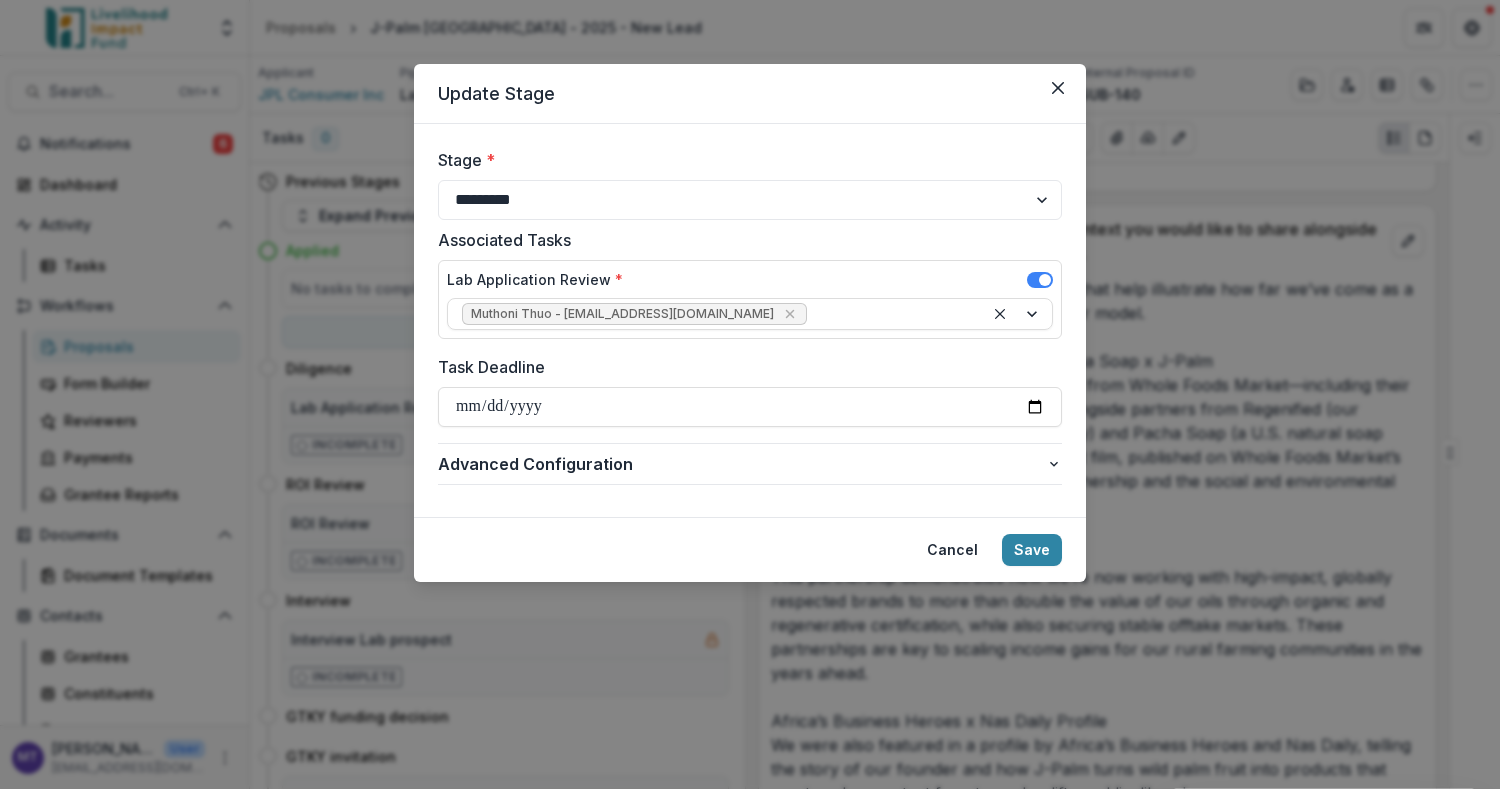 type on "**********" 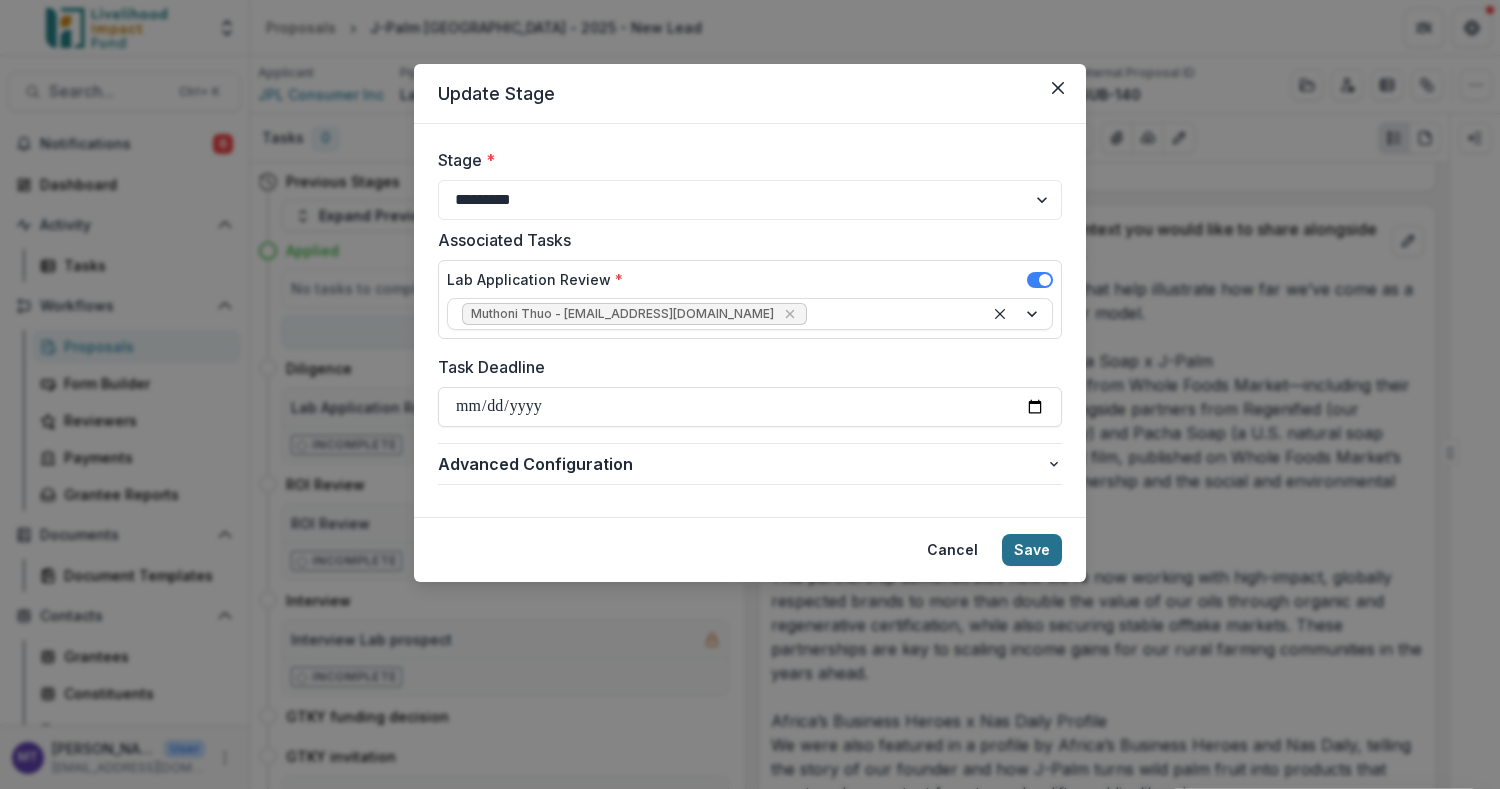 click on "Save" at bounding box center (1032, 550) 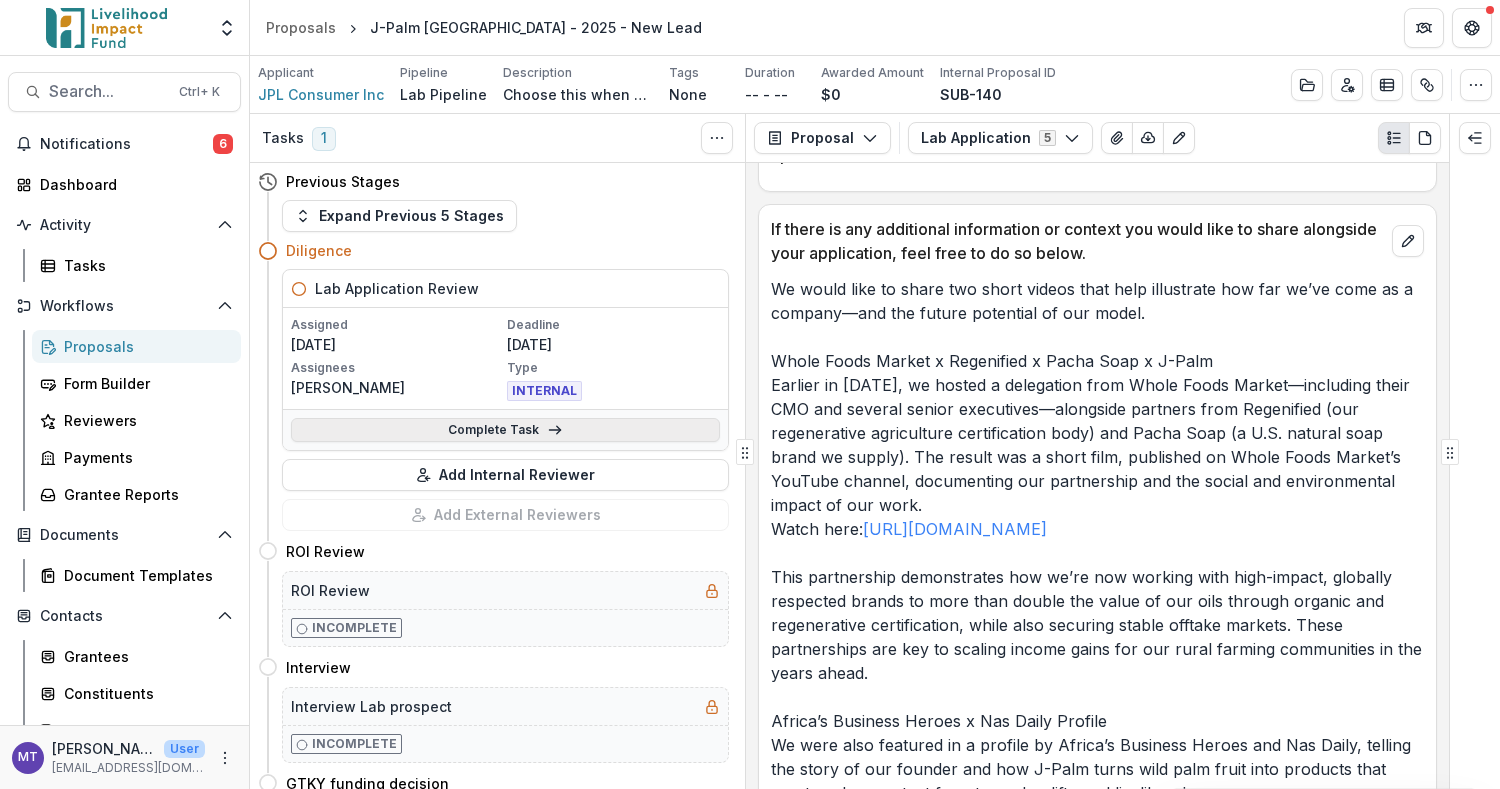 click on "Complete Task" at bounding box center (505, 430) 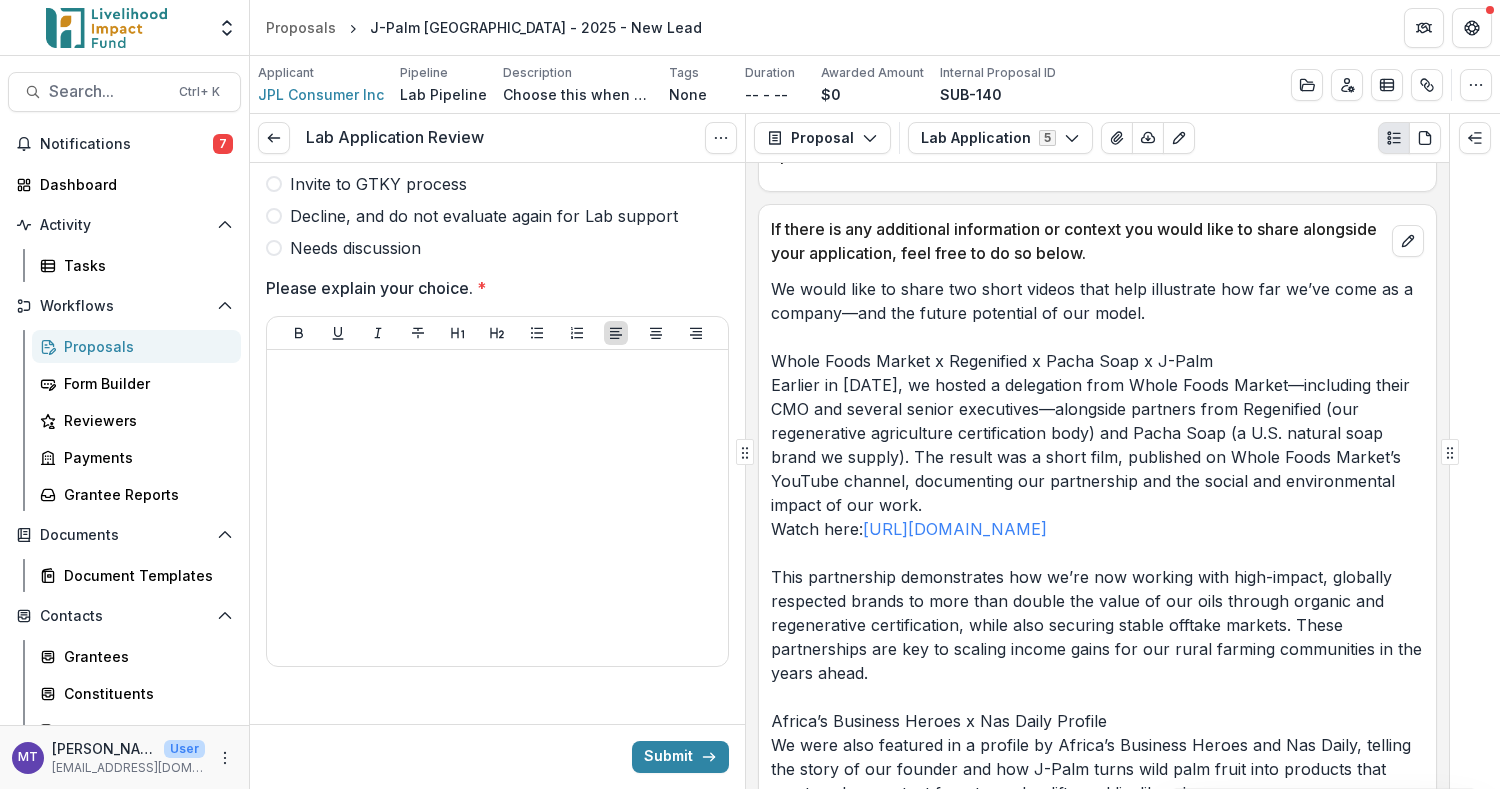 scroll, scrollTop: 1226, scrollLeft: 0, axis: vertical 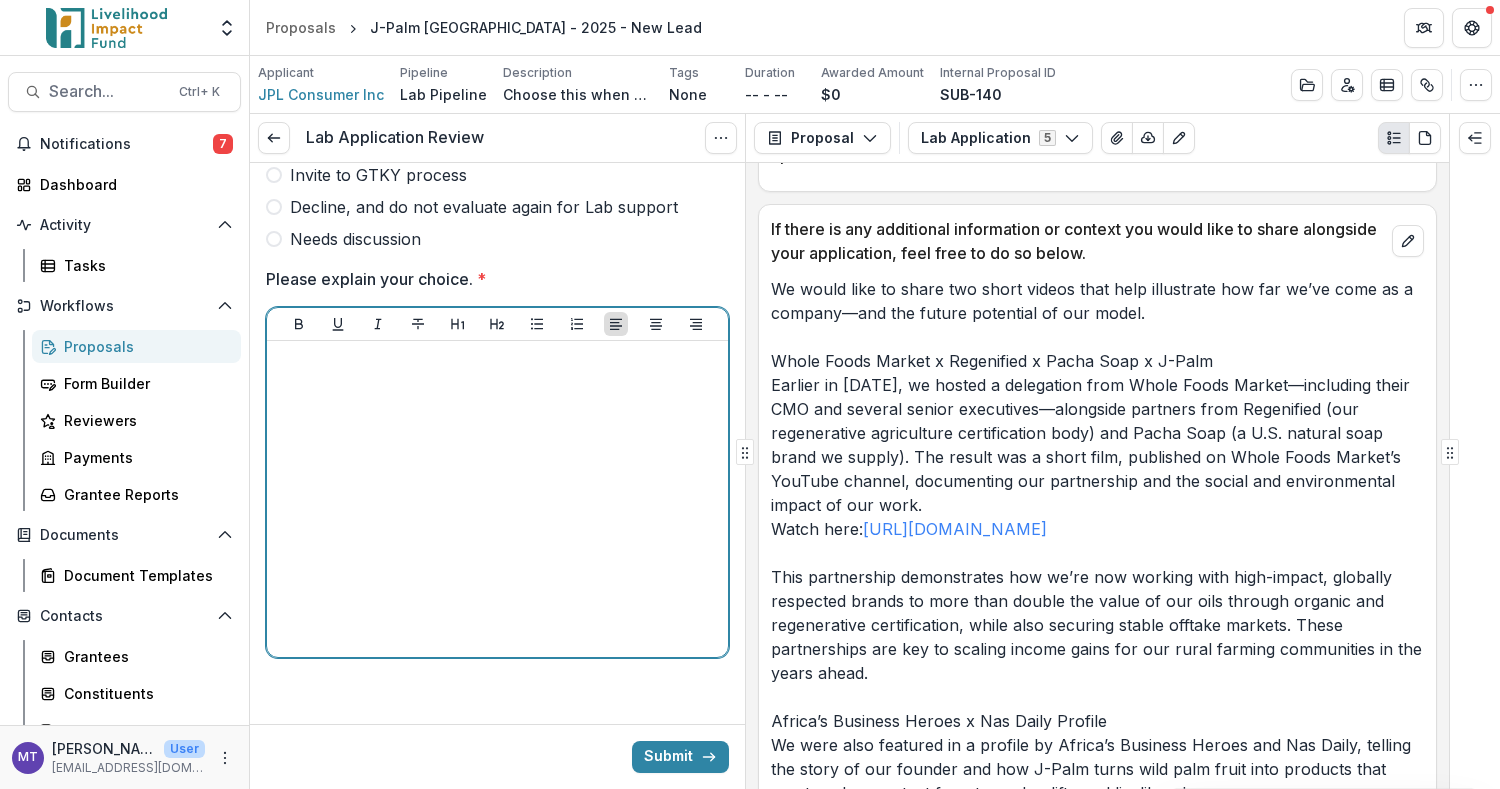 click at bounding box center [497, 499] 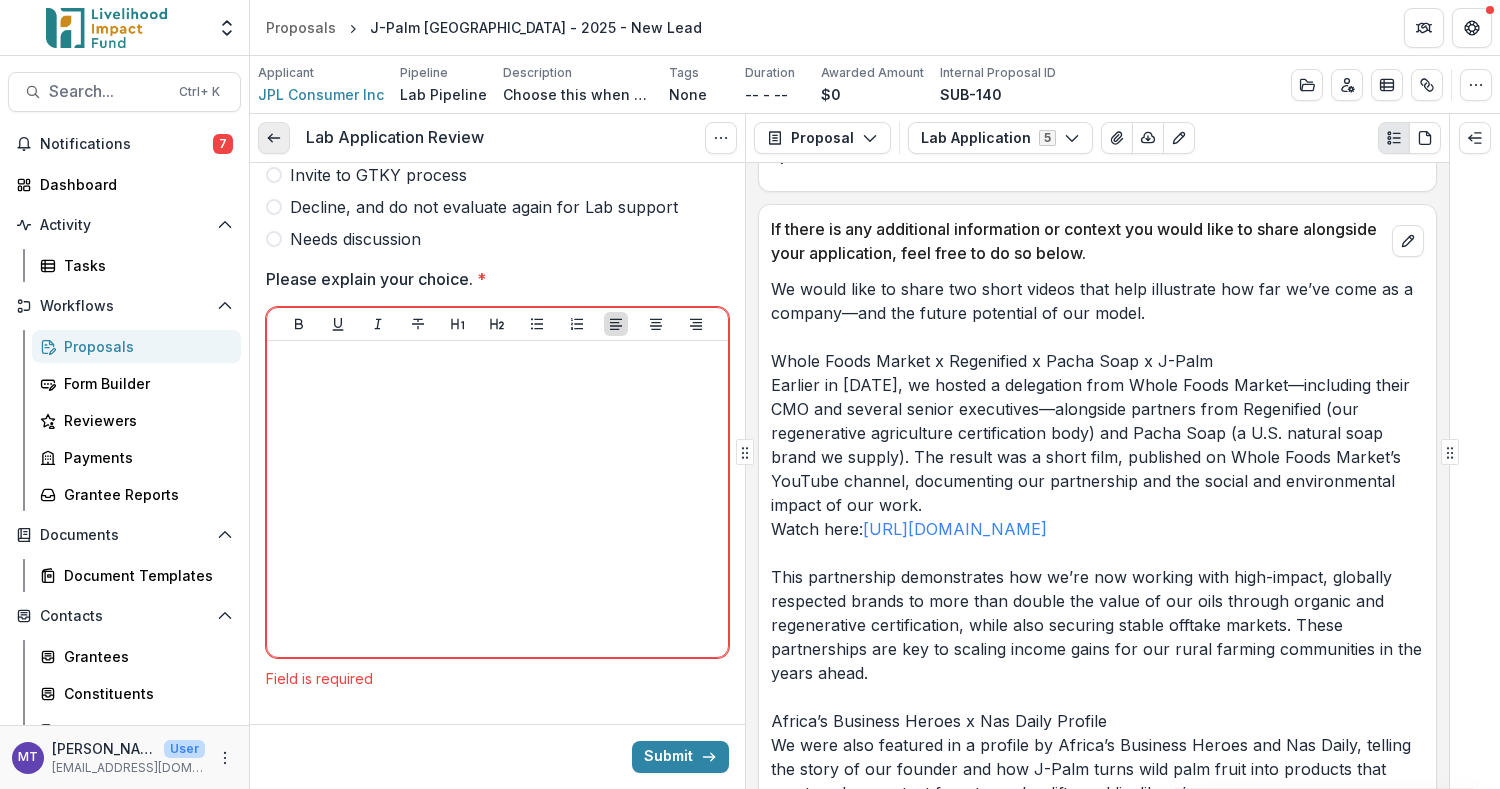 click at bounding box center (274, 138) 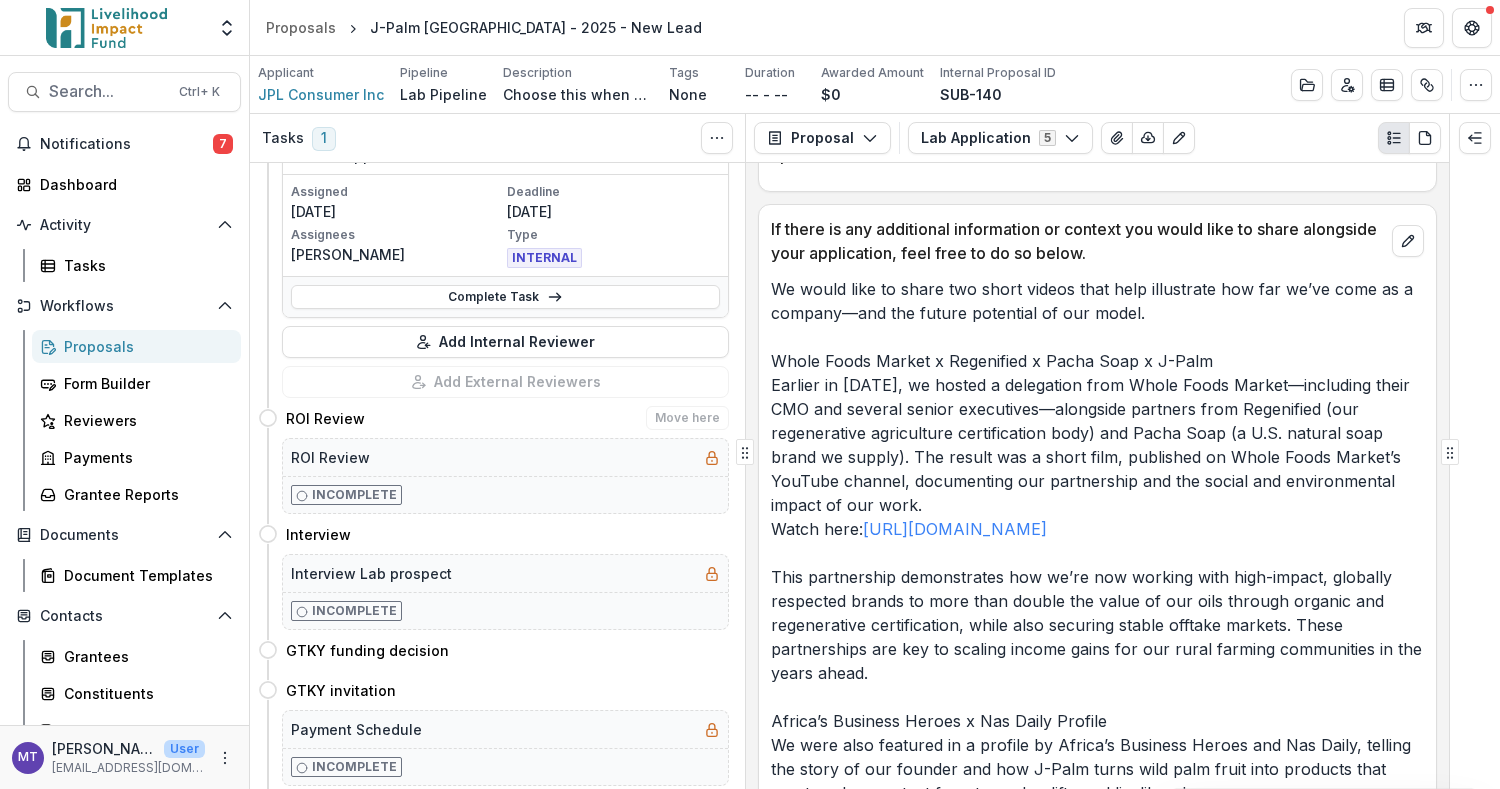 scroll, scrollTop: 0, scrollLeft: 0, axis: both 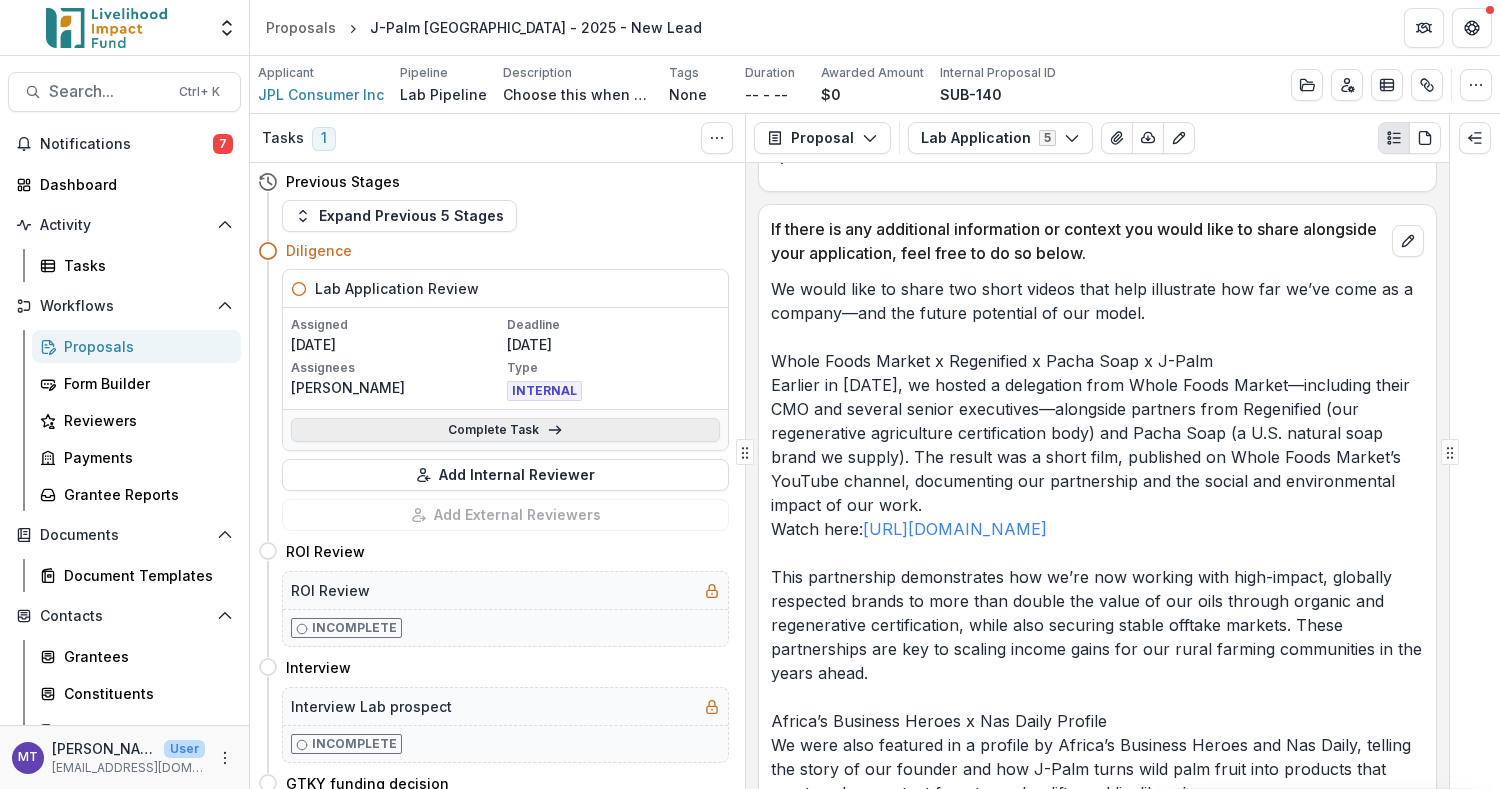 click on "Complete Task" at bounding box center [505, 430] 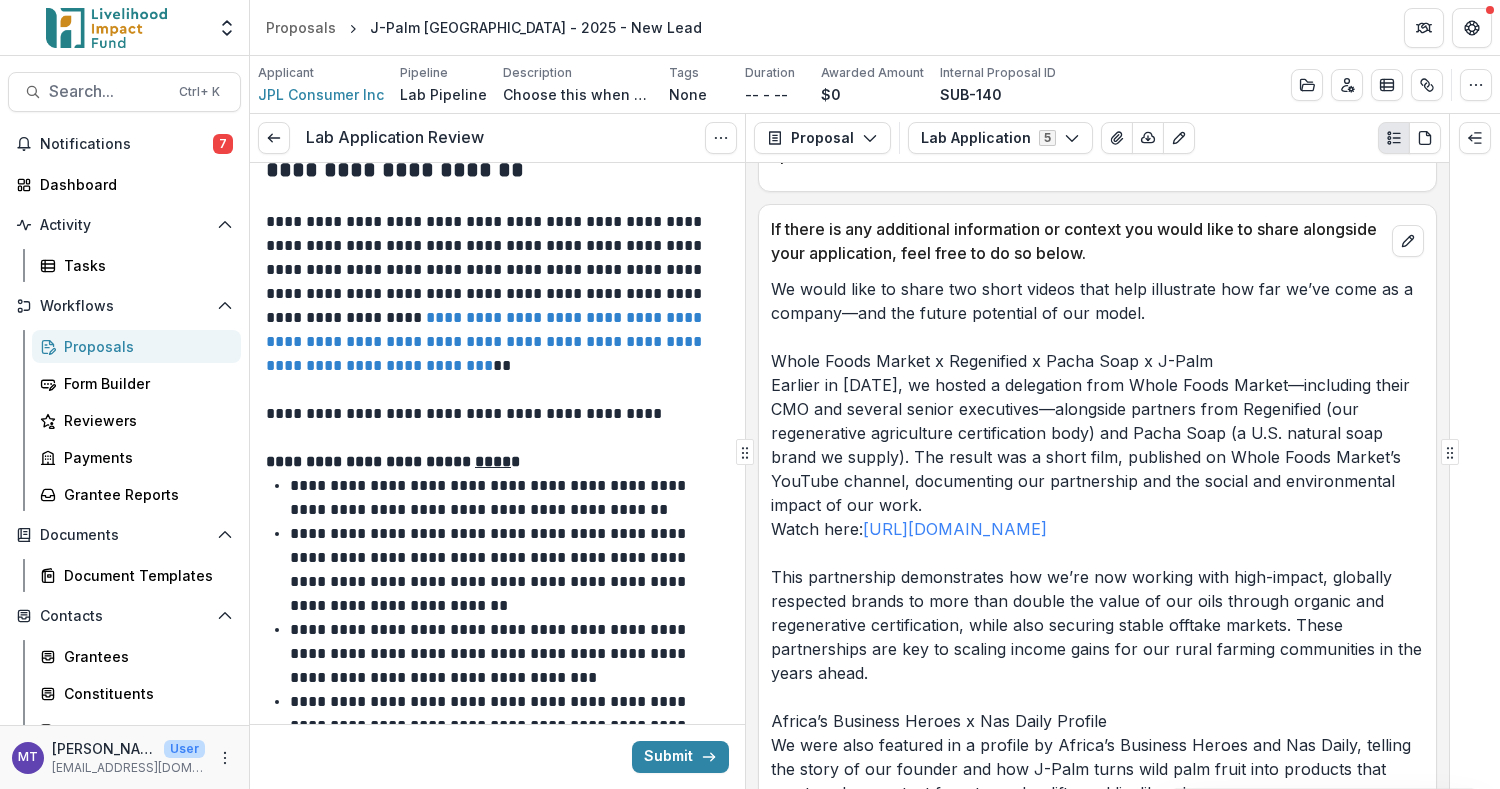 scroll, scrollTop: 0, scrollLeft: 0, axis: both 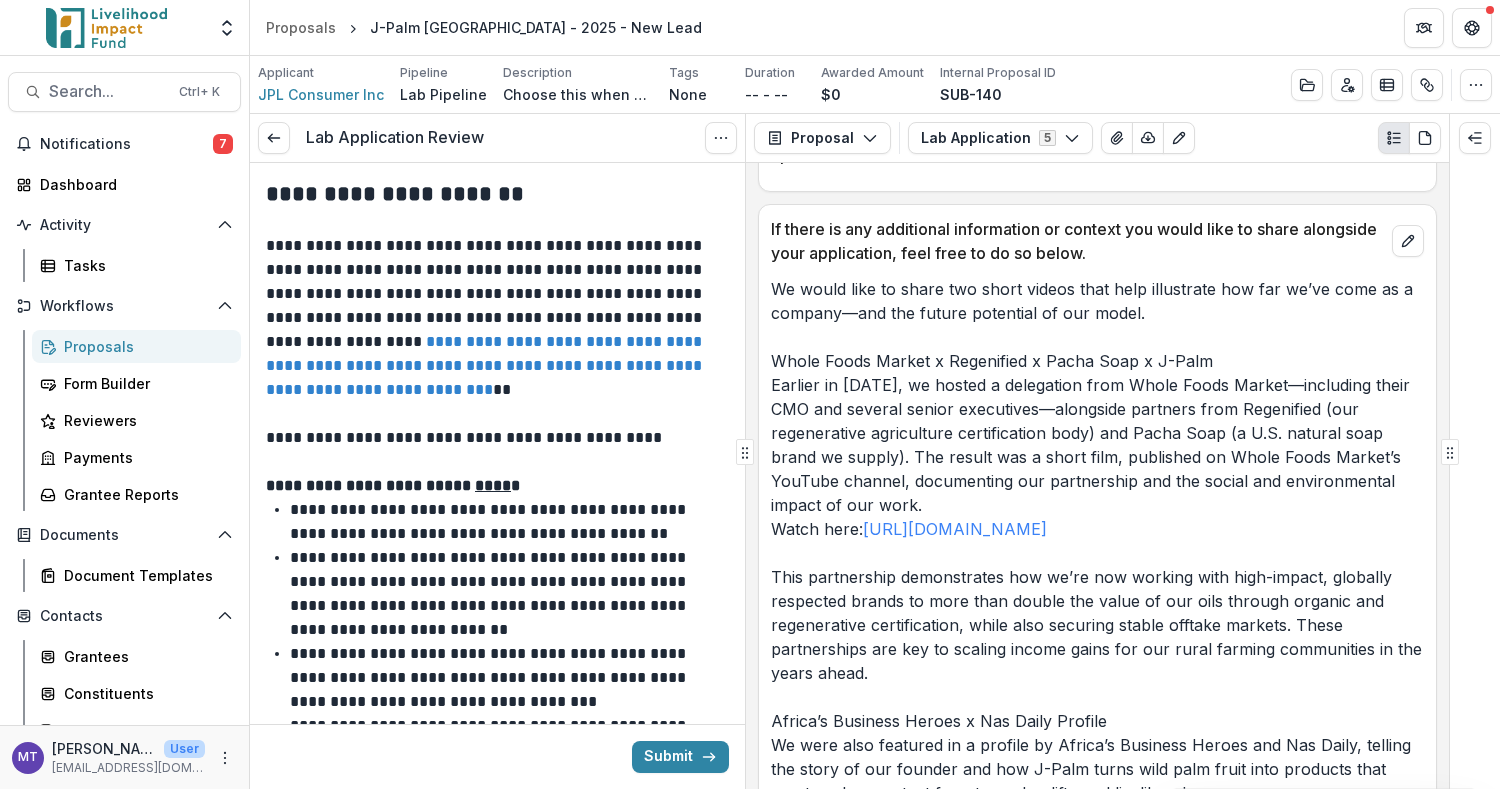 click on "**********" at bounding box center (486, 365) 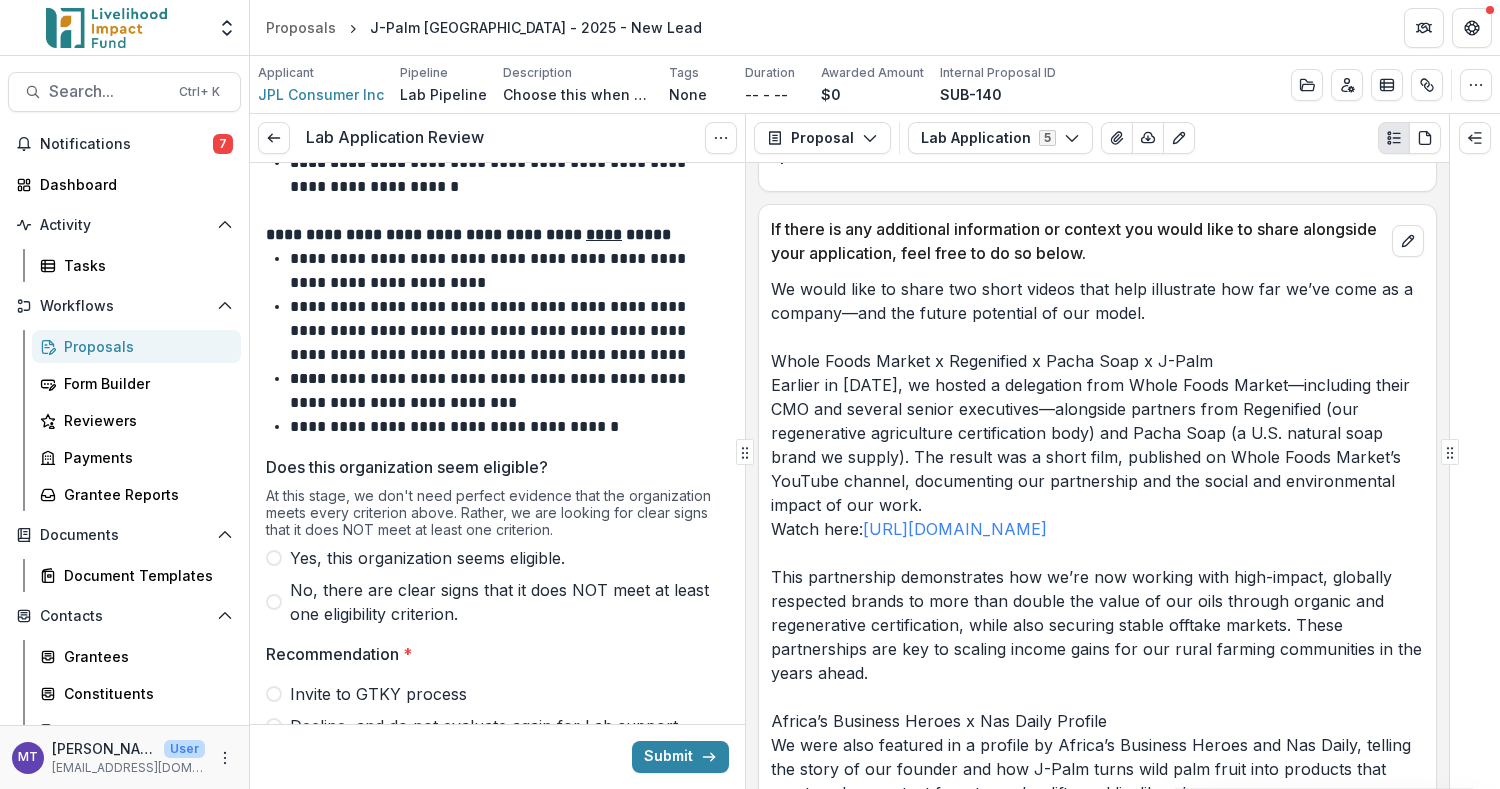 scroll, scrollTop: 693, scrollLeft: 0, axis: vertical 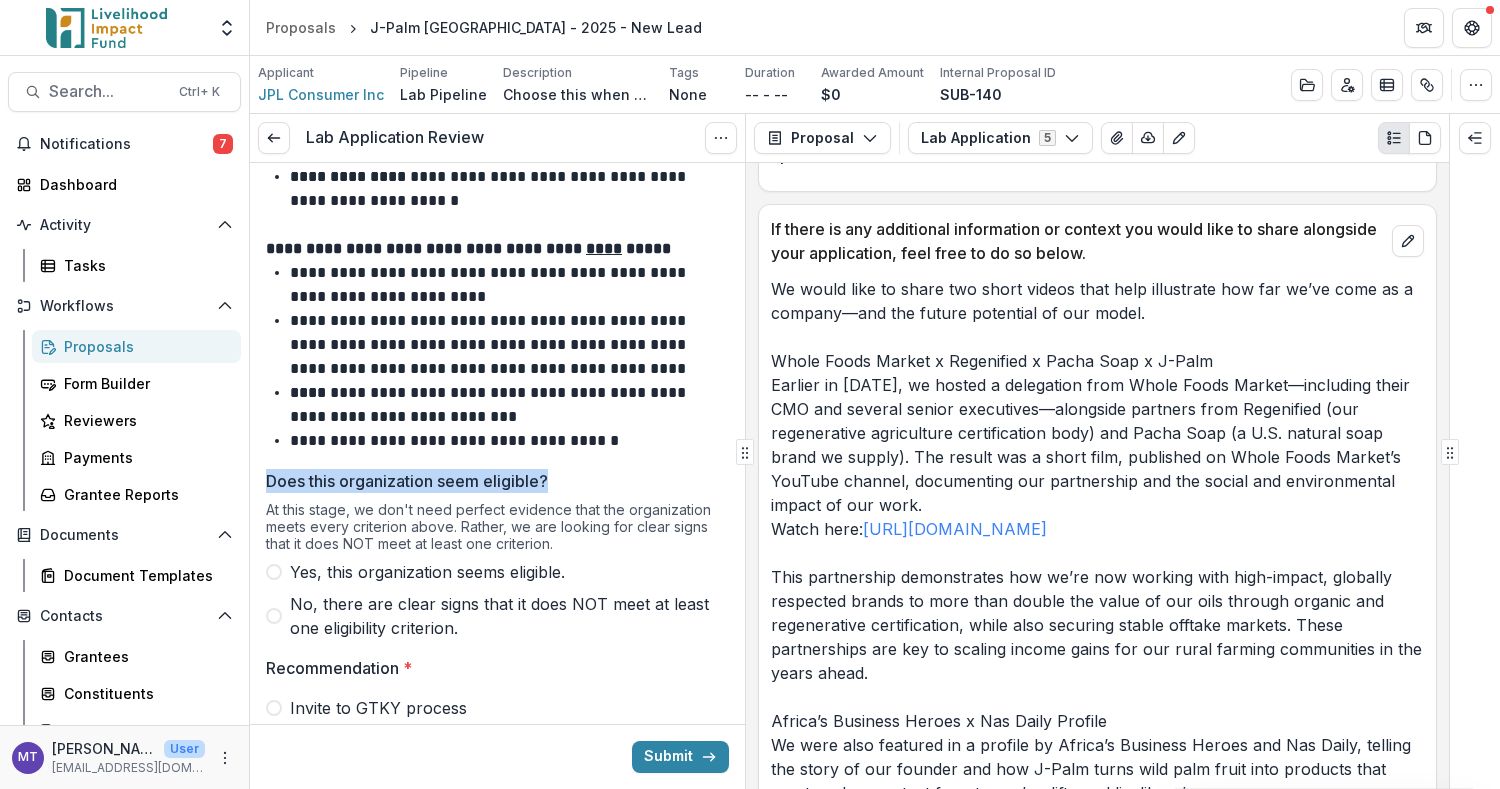 drag, startPoint x: 590, startPoint y: 472, endPoint x: 266, endPoint y: 474, distance: 324.00616 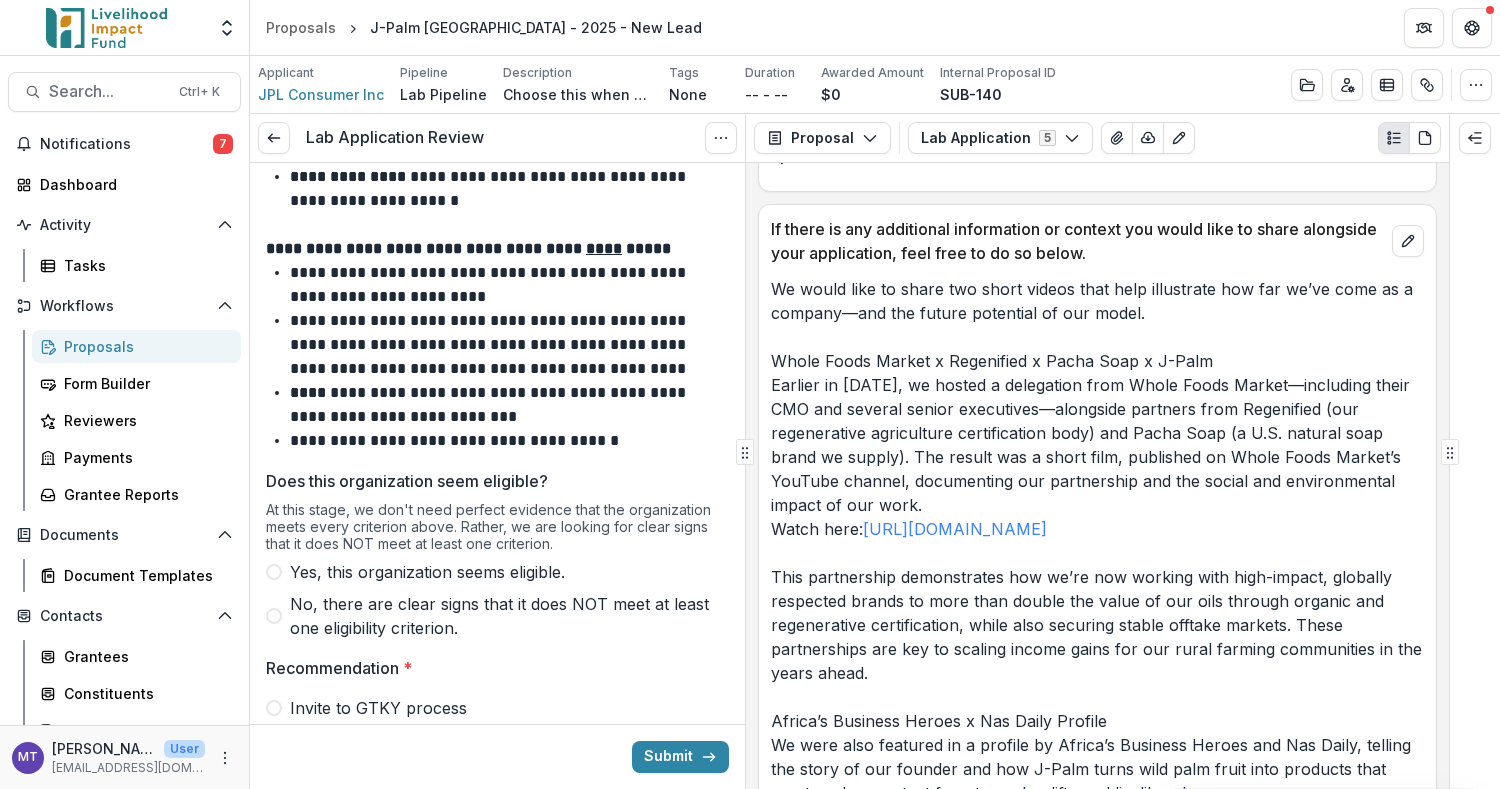 click on "**********" at bounding box center (506, 441) 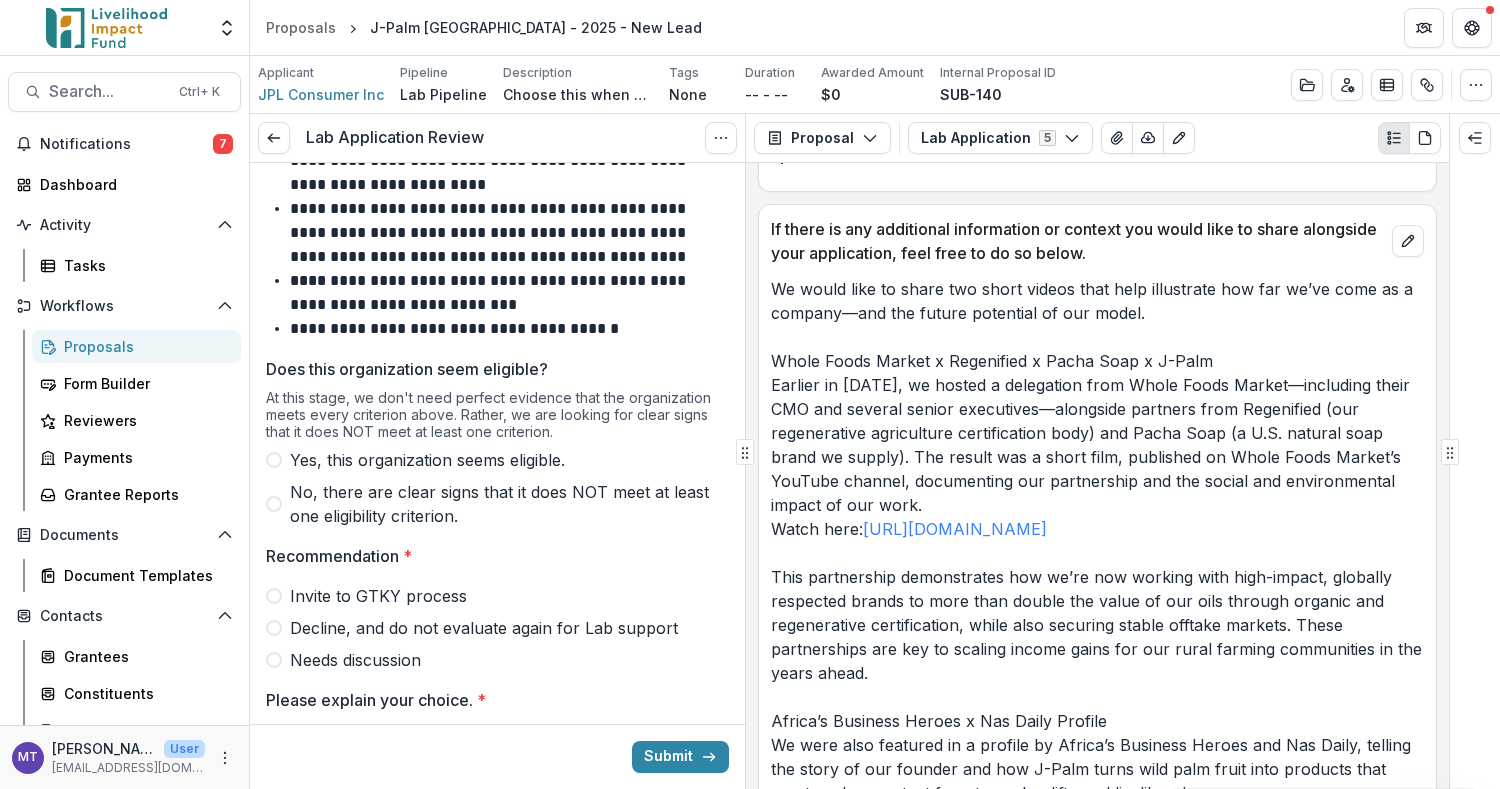 scroll, scrollTop: 826, scrollLeft: 0, axis: vertical 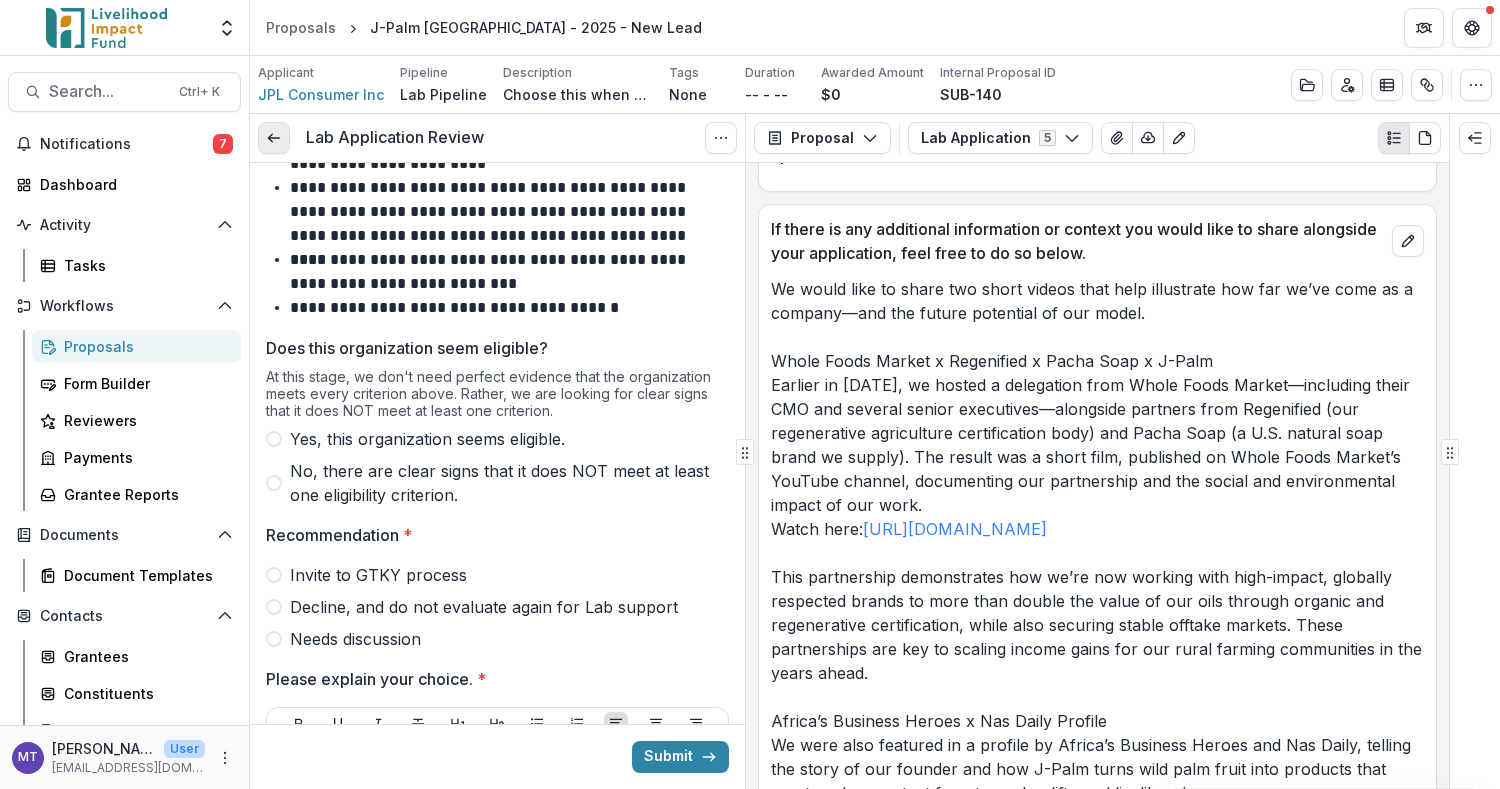 click 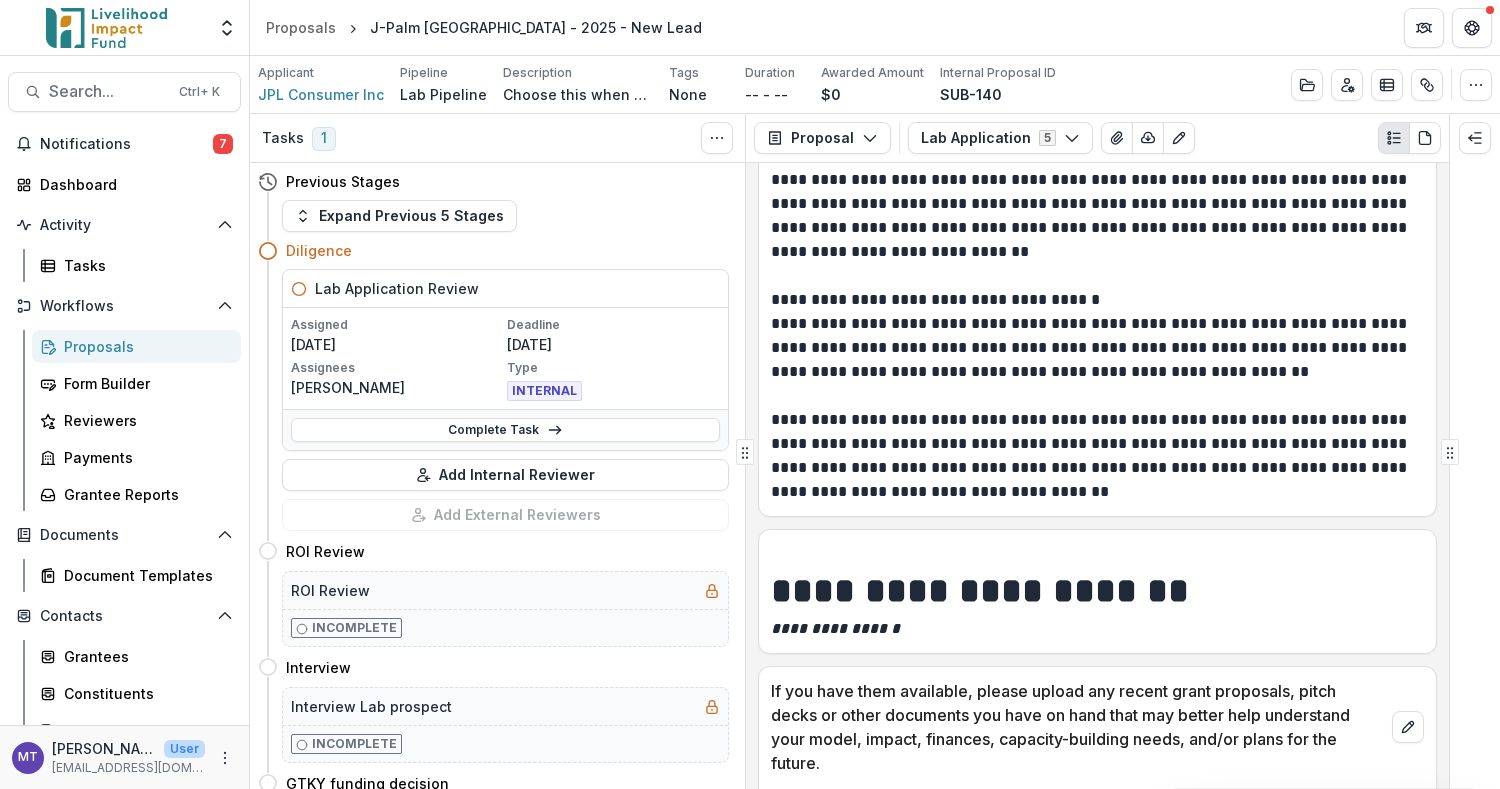 scroll, scrollTop: 10055, scrollLeft: 0, axis: vertical 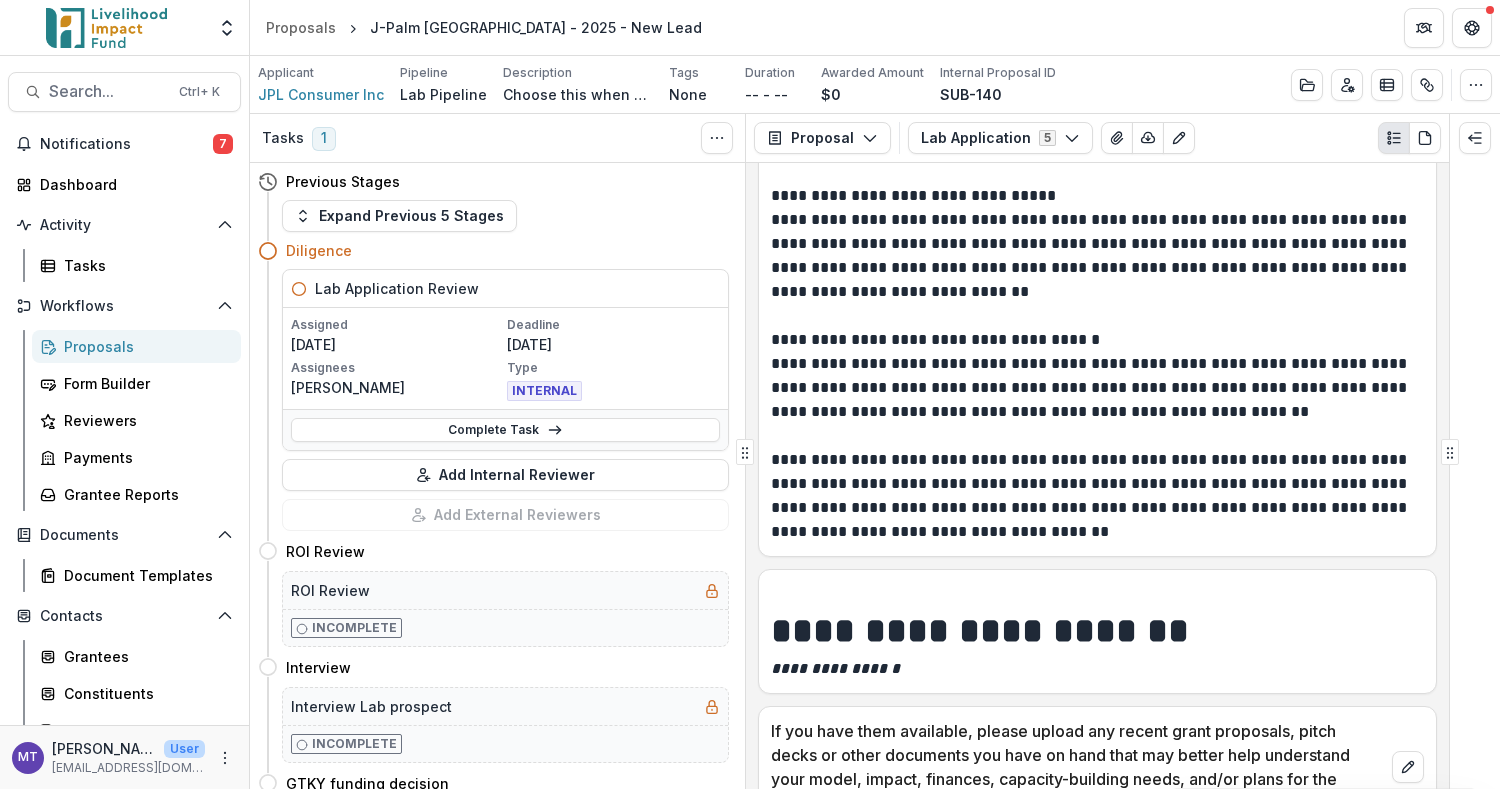 click on "Proposals" at bounding box center (144, 346) 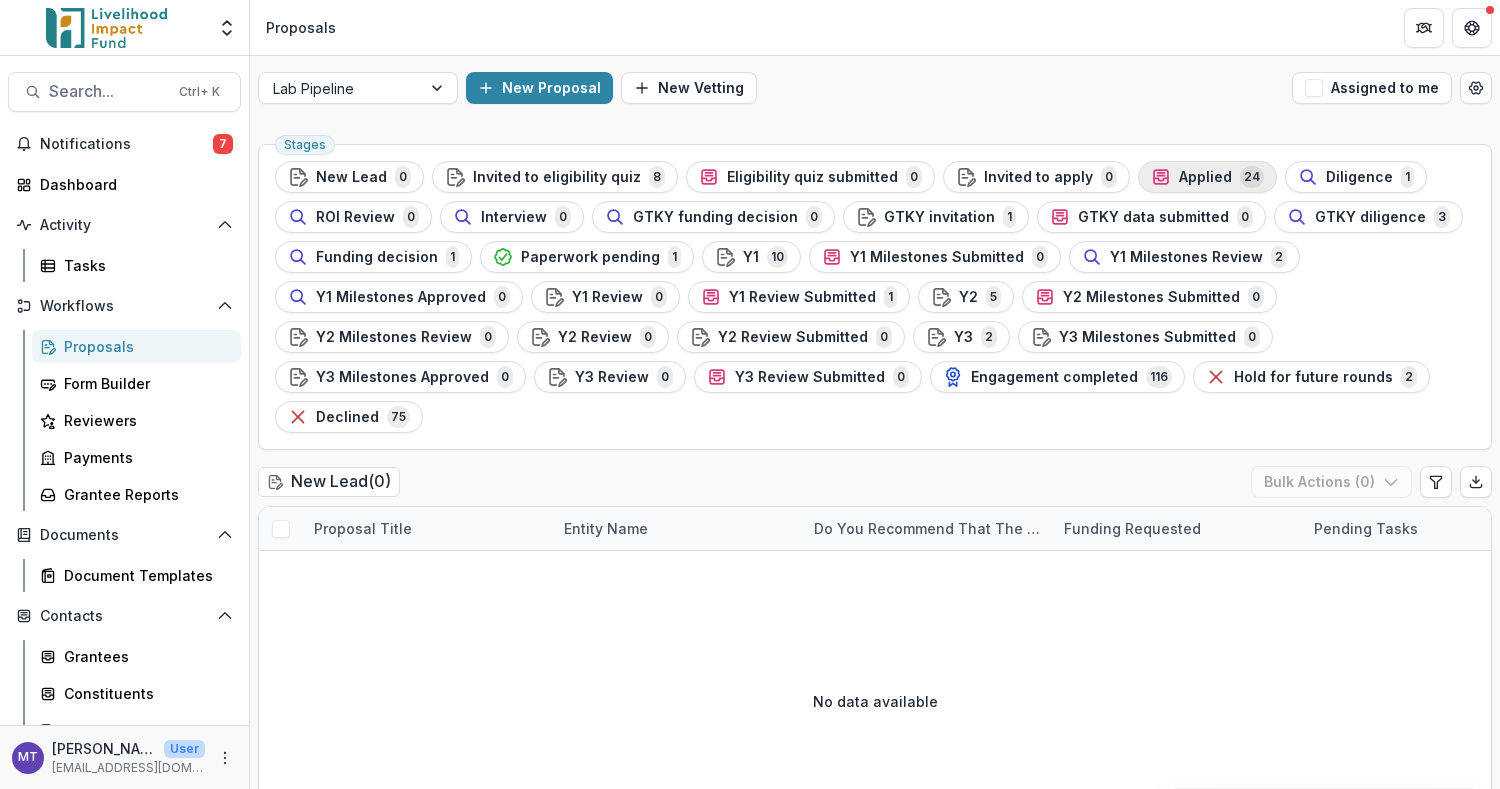 click on "Applied" at bounding box center (1205, 177) 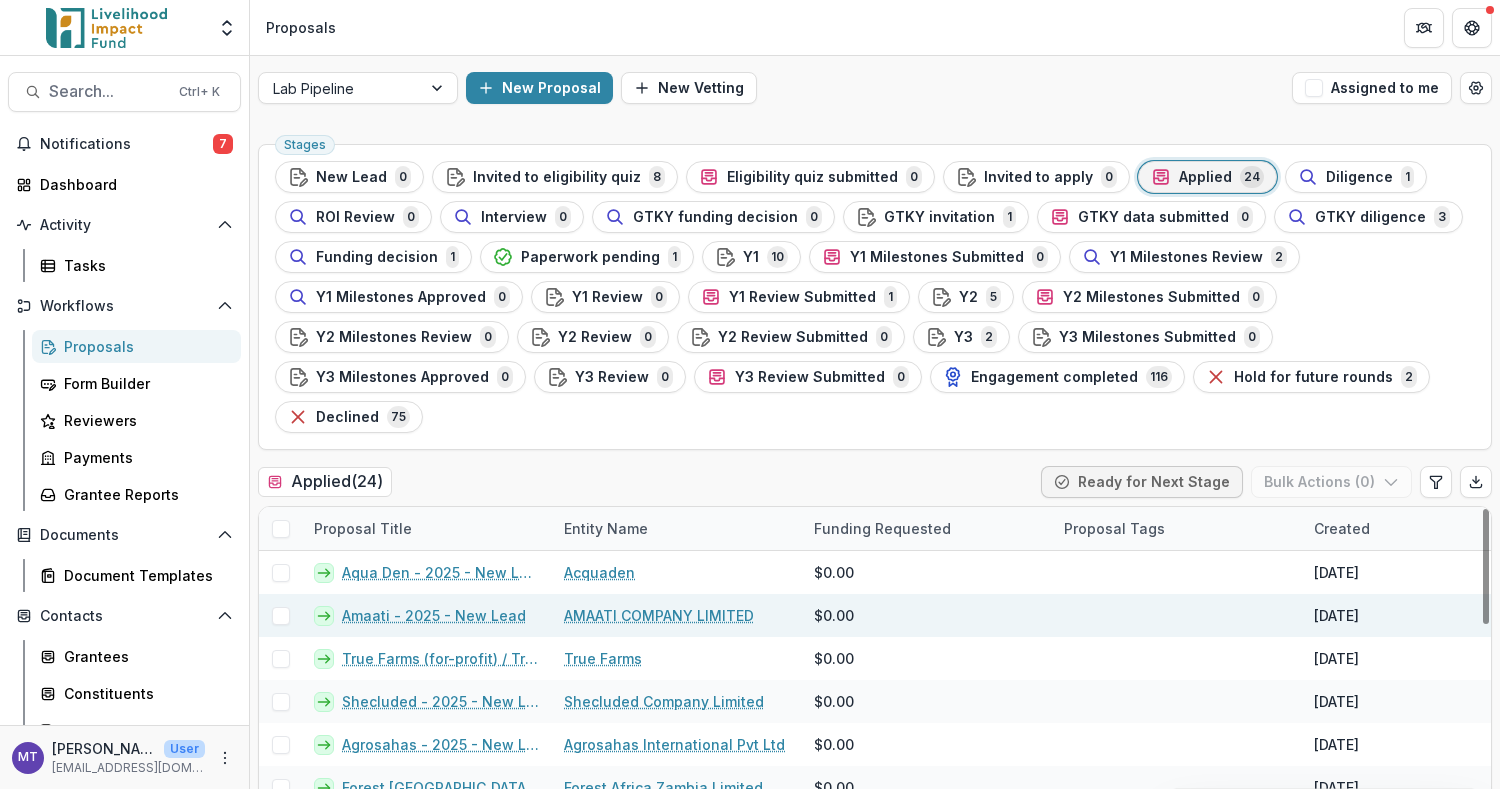 click on "Amaati - 2025 - New Lead" at bounding box center (434, 615) 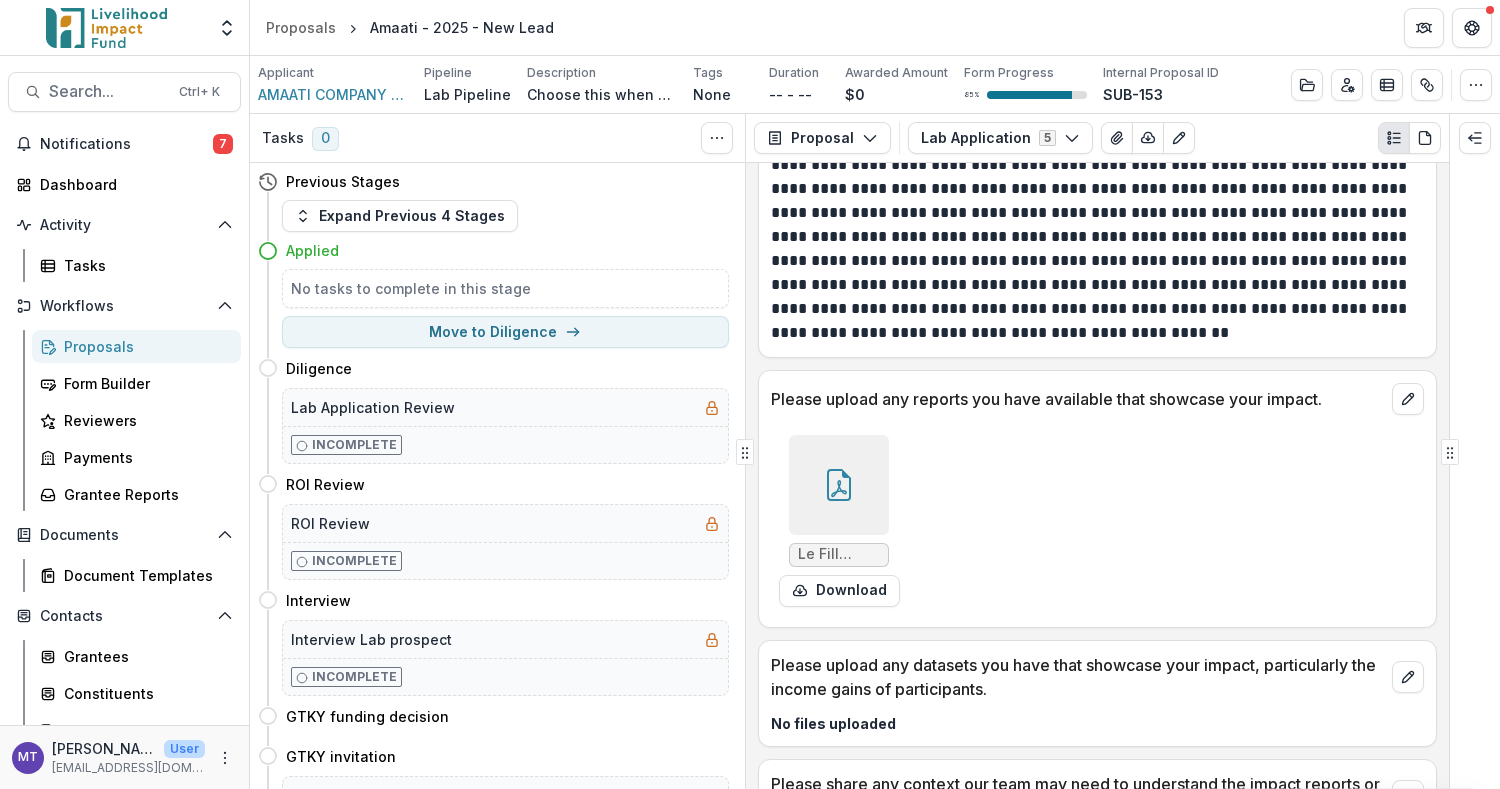 scroll, scrollTop: 6060, scrollLeft: 0, axis: vertical 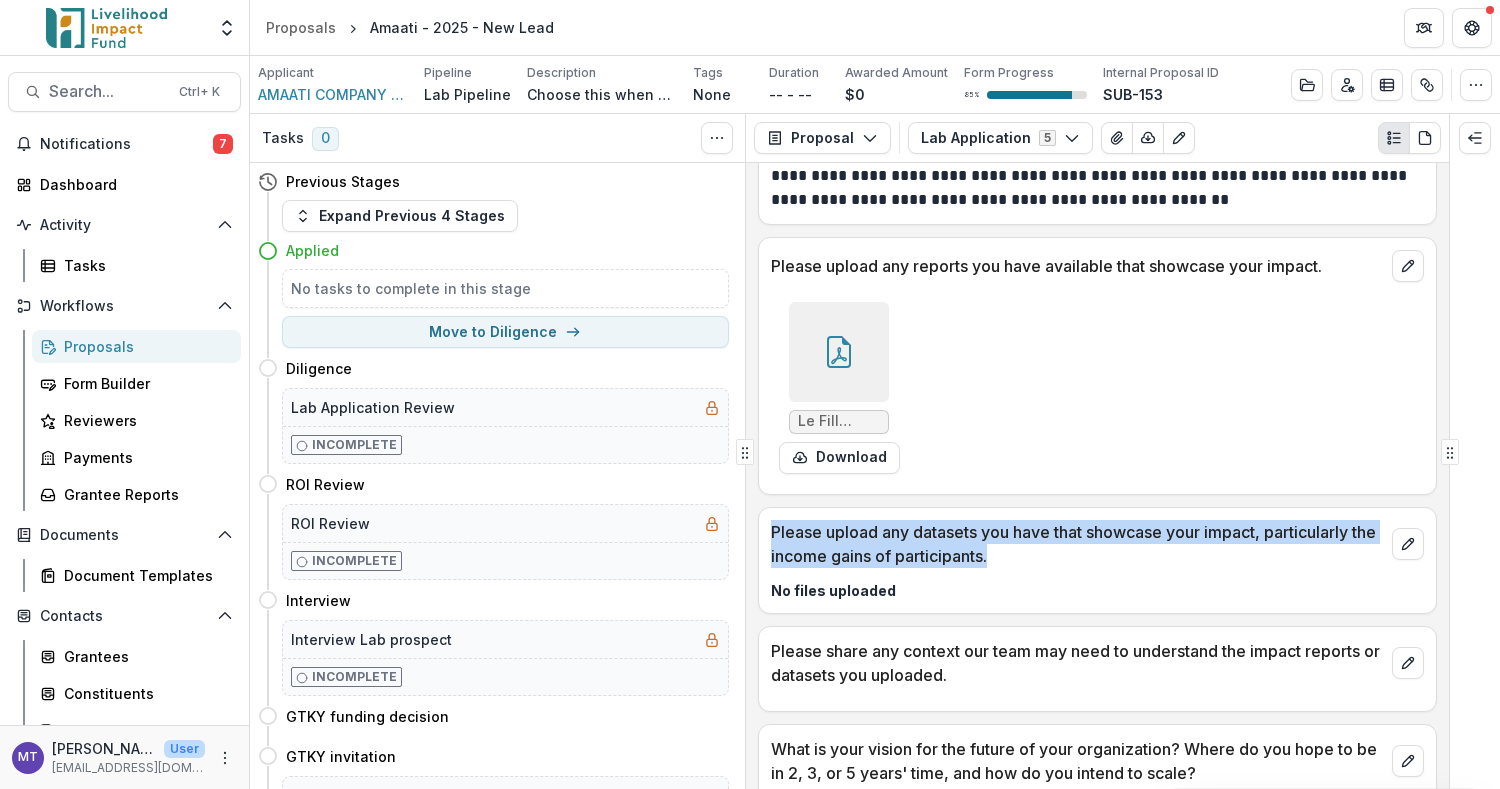 drag, startPoint x: 1047, startPoint y: 542, endPoint x: 771, endPoint y: 526, distance: 276.46338 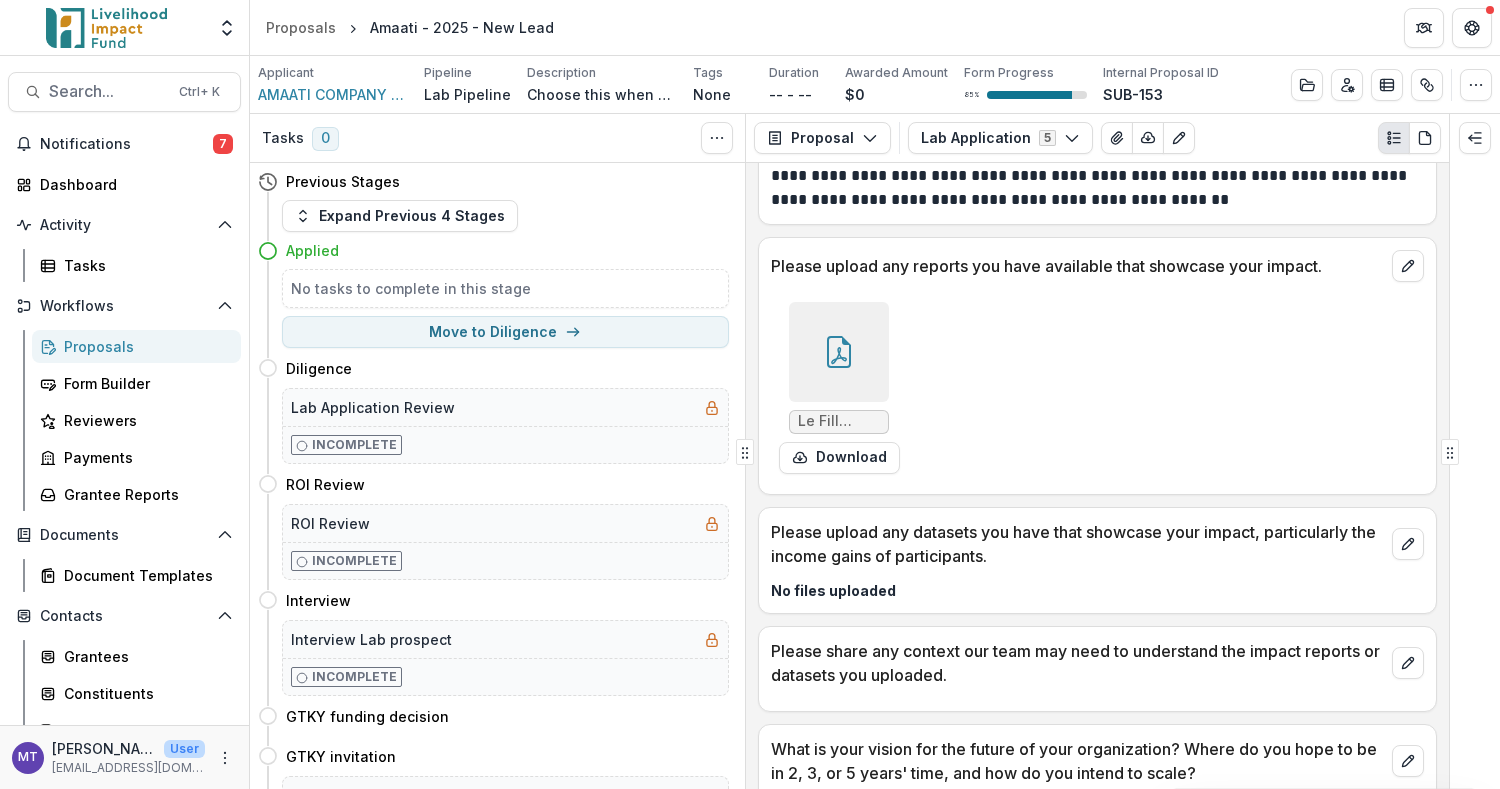 click on "No files uploaded" at bounding box center (1097, 590) 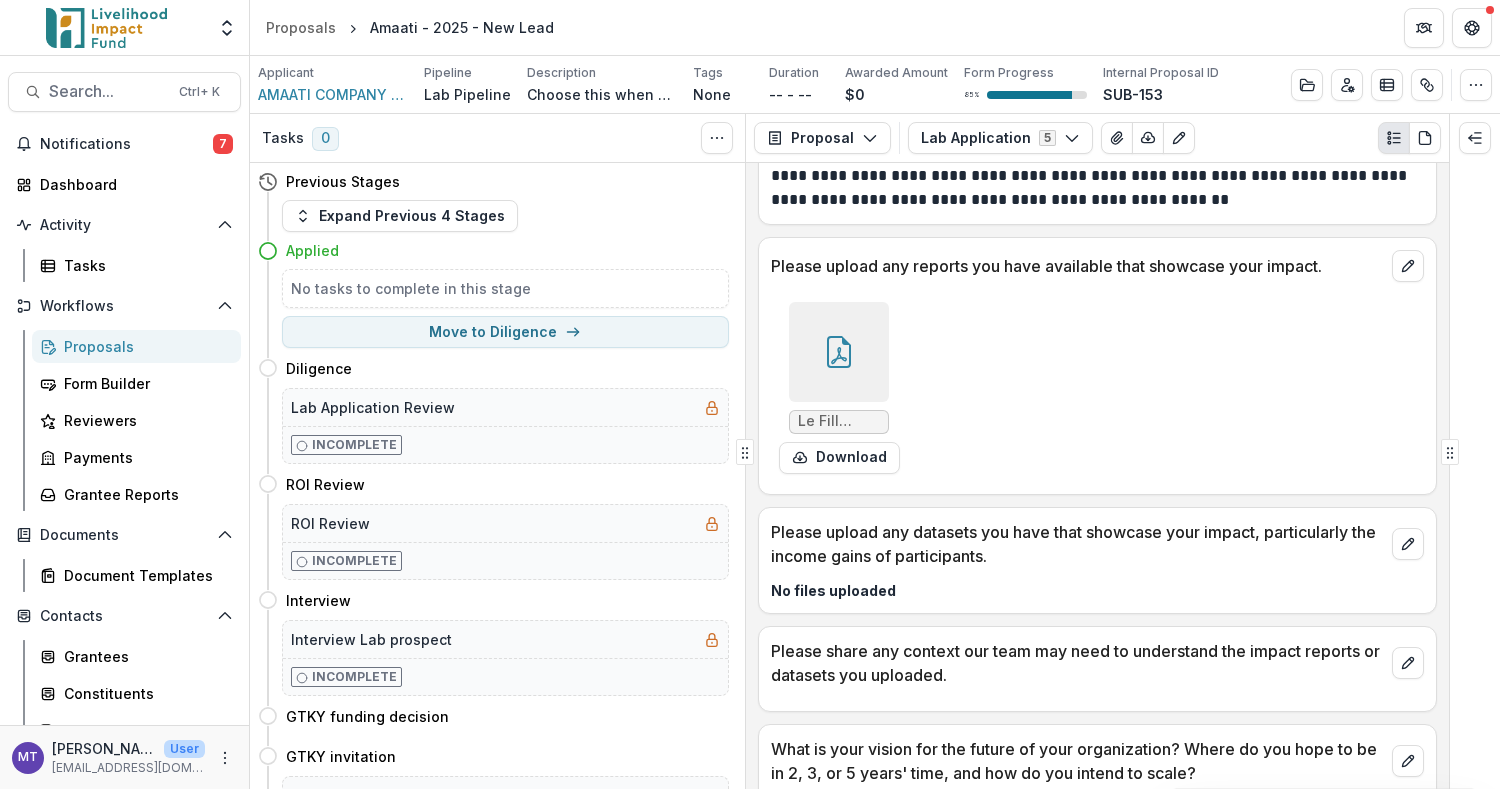 scroll, scrollTop: 6193, scrollLeft: 0, axis: vertical 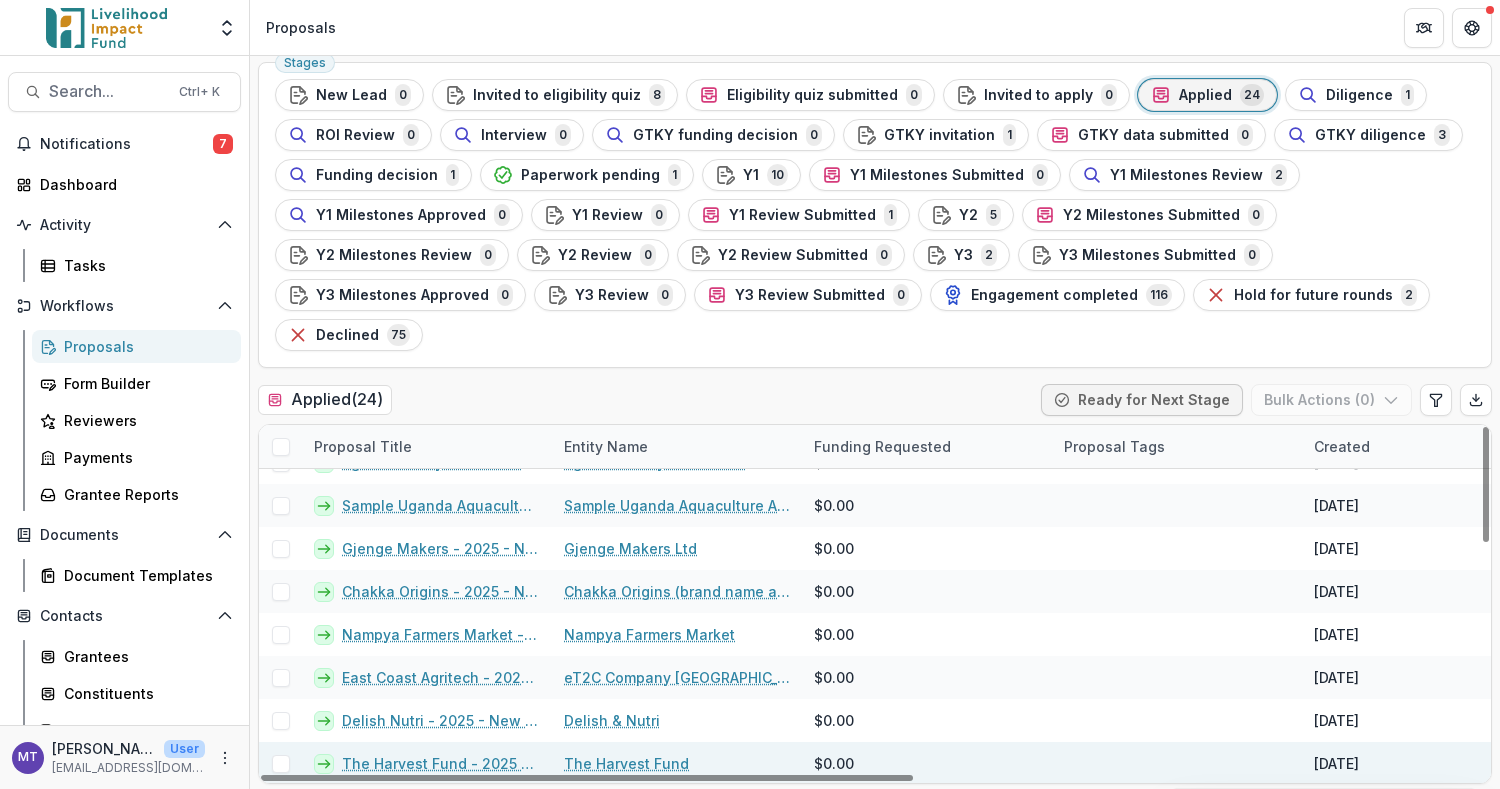 click on "The Harvest Fund - 2025 - New Lead" at bounding box center (441, 763) 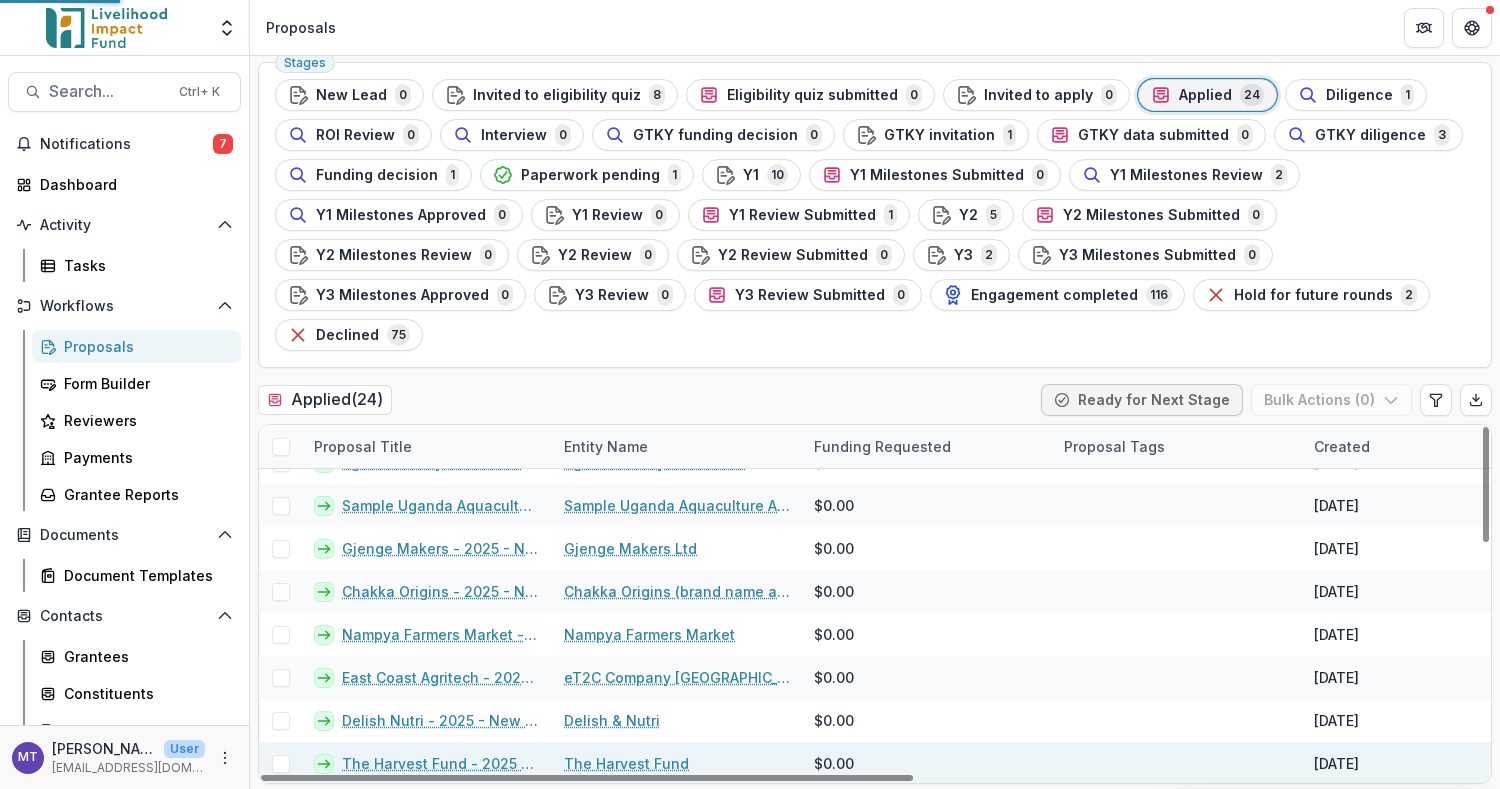 scroll, scrollTop: 0, scrollLeft: 0, axis: both 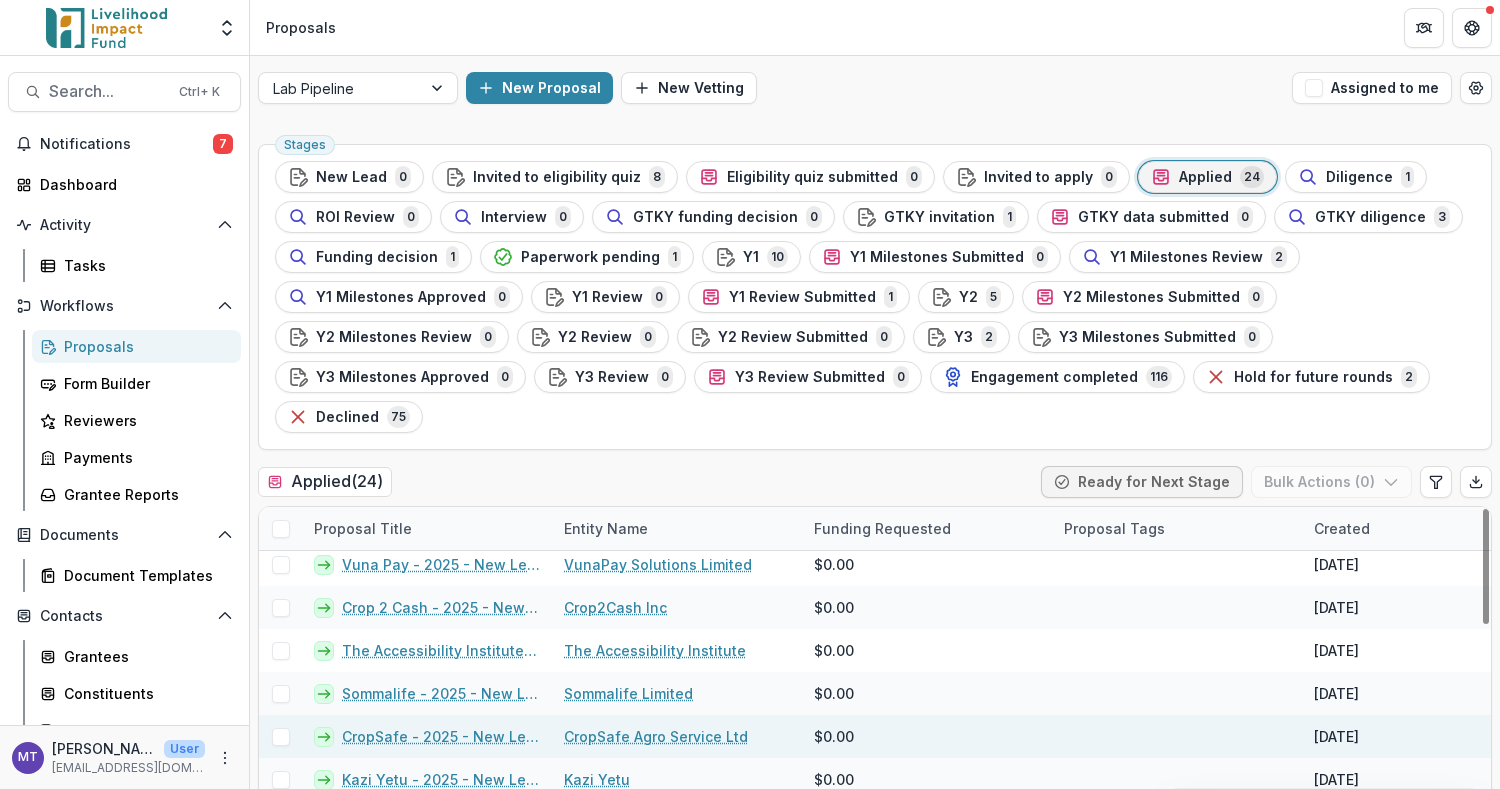 click on "CropSafe - 2025 - New Lead" at bounding box center (441, 736) 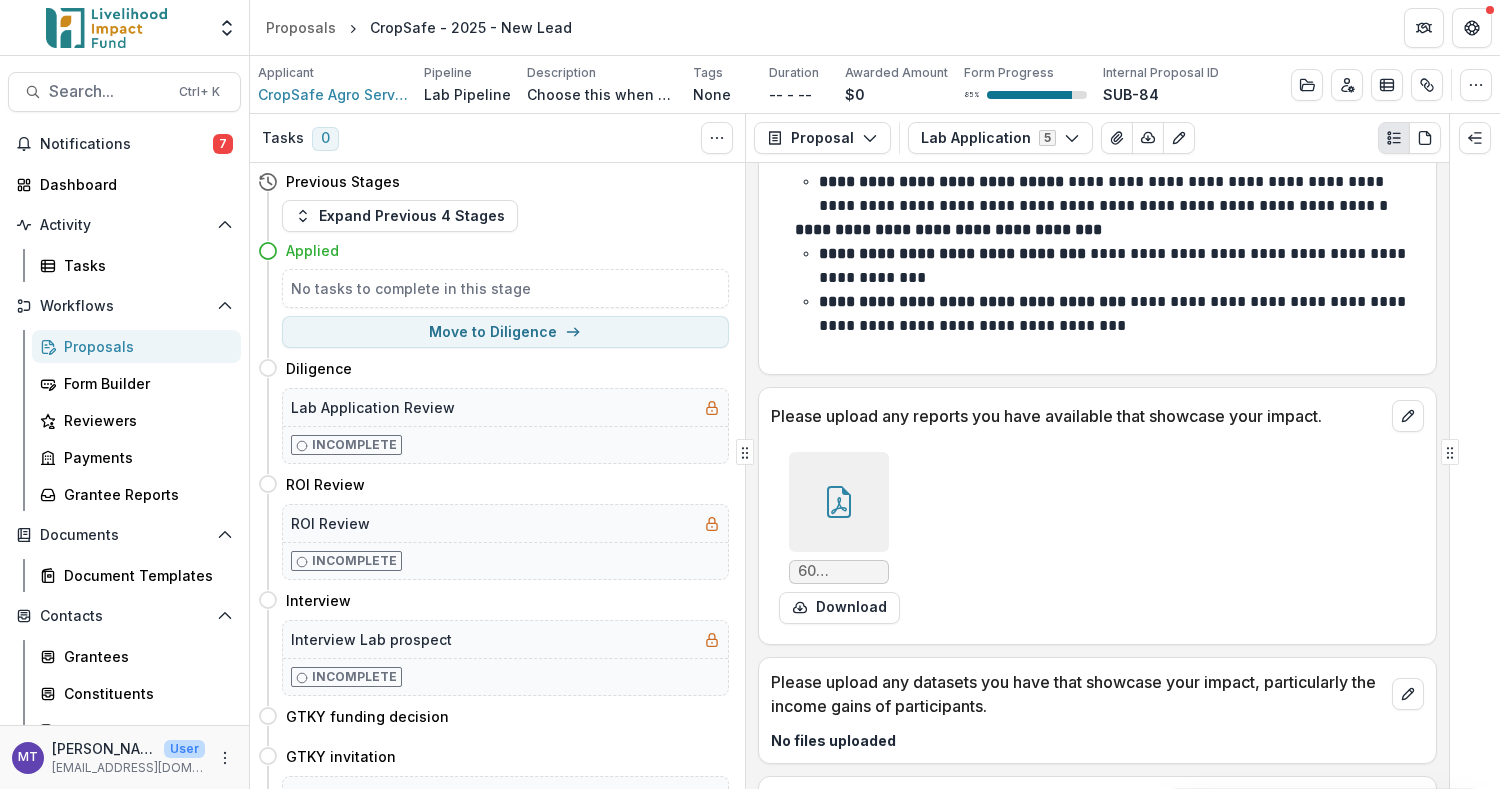 scroll, scrollTop: 6533, scrollLeft: 0, axis: vertical 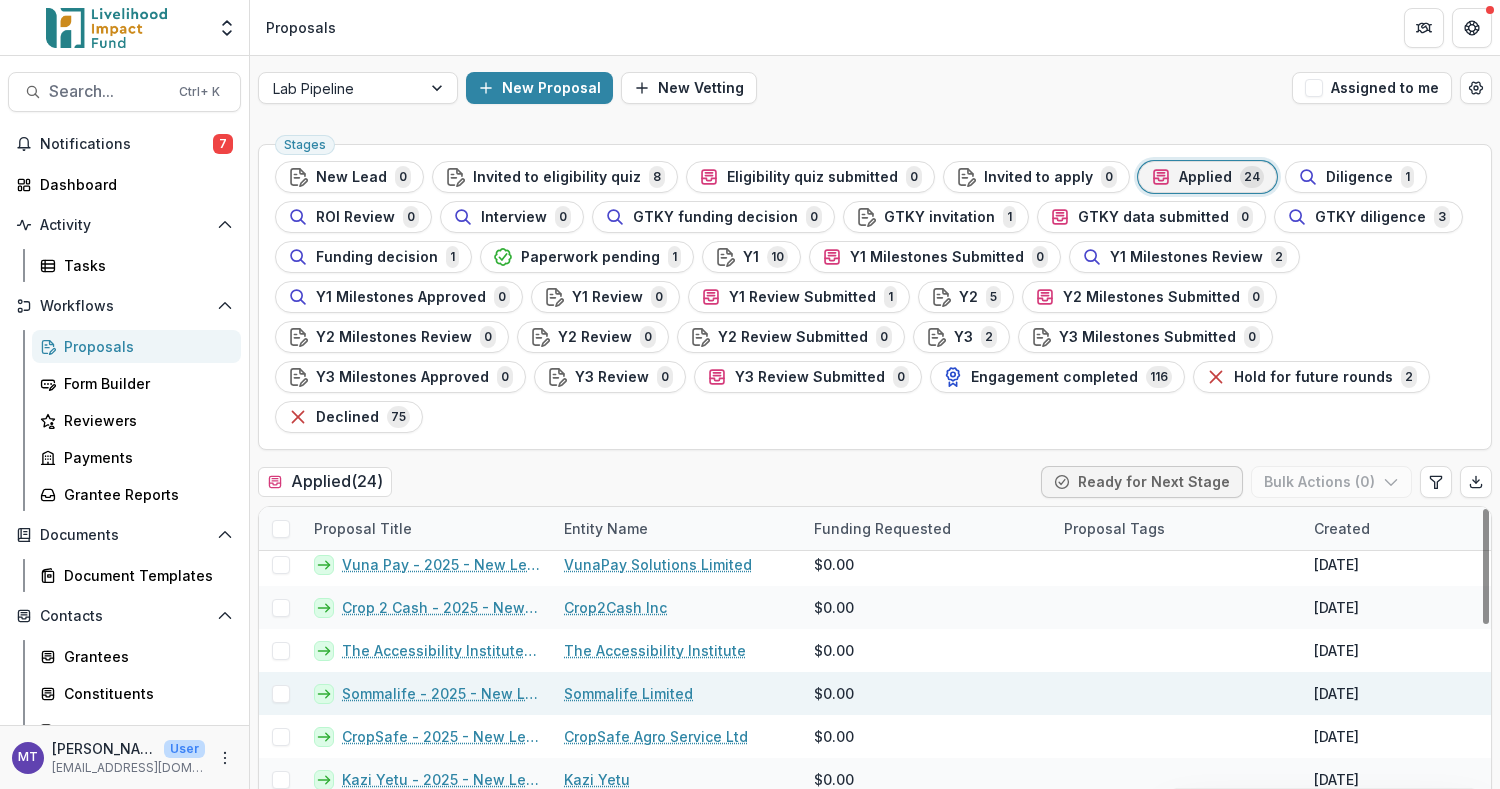 click on "Sommalife - 2025 - New Lead" at bounding box center (441, 693) 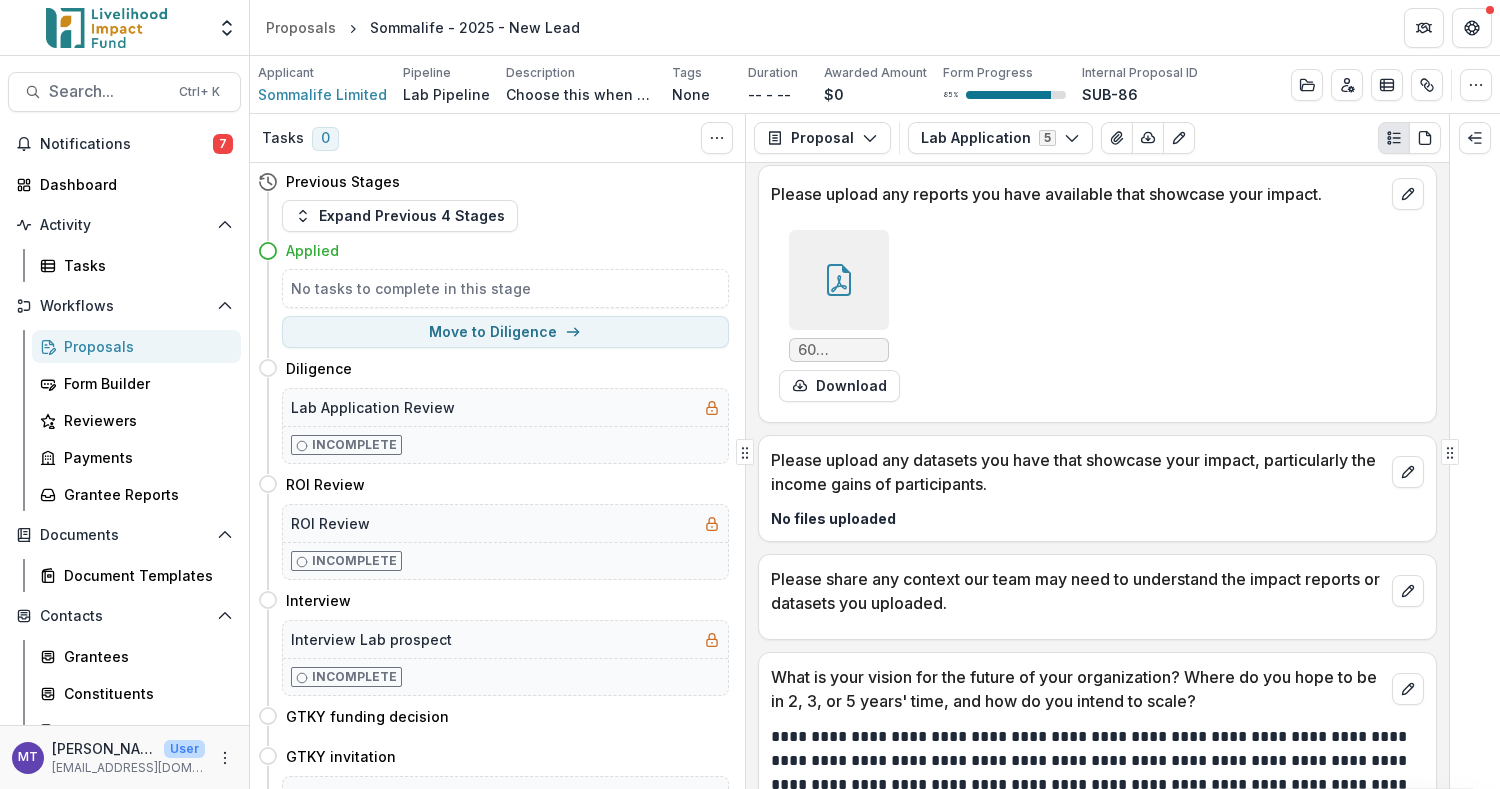 scroll, scrollTop: 6400, scrollLeft: 0, axis: vertical 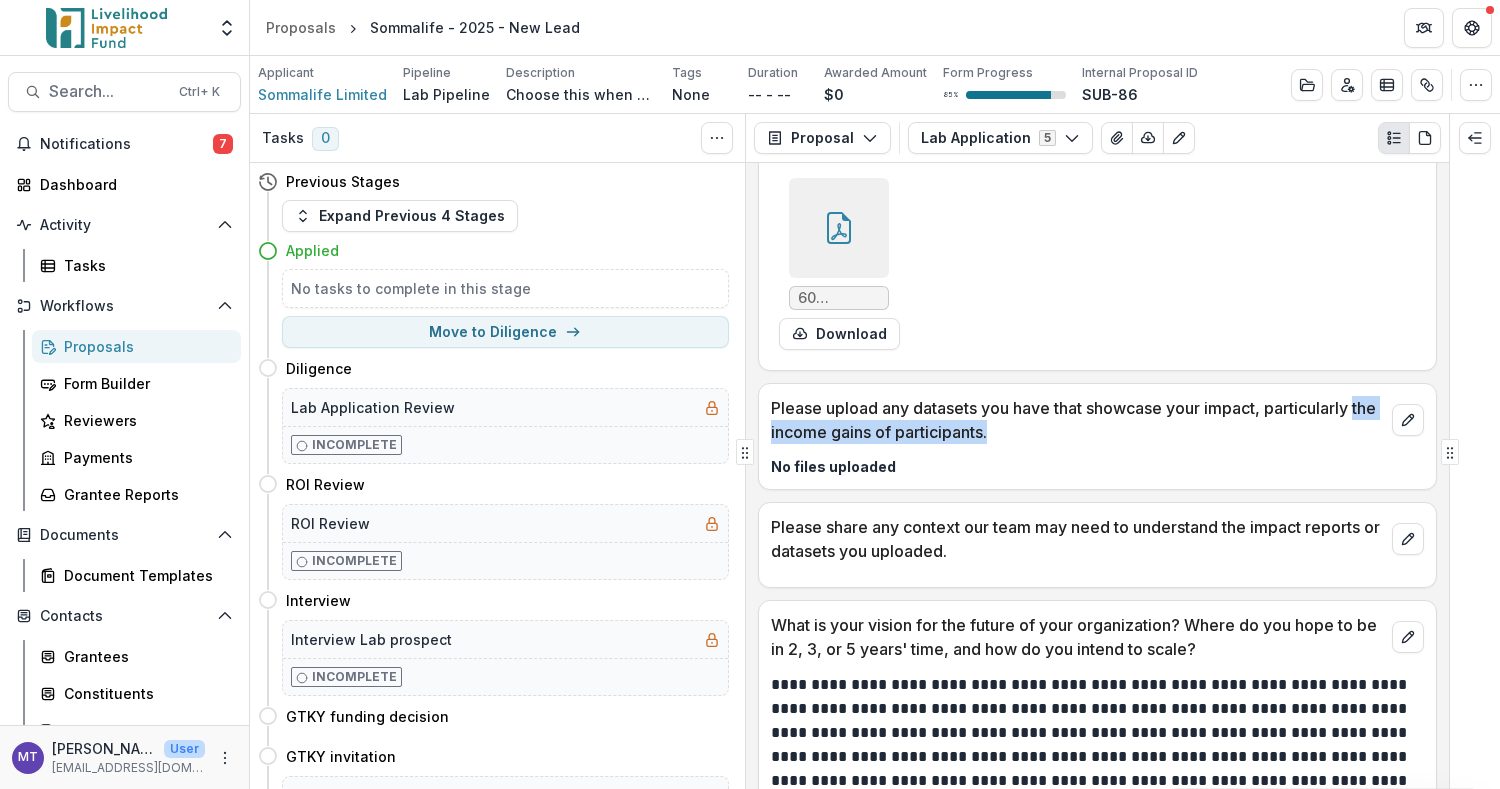 drag, startPoint x: 1051, startPoint y: 405, endPoint x: 764, endPoint y: 398, distance: 287.08536 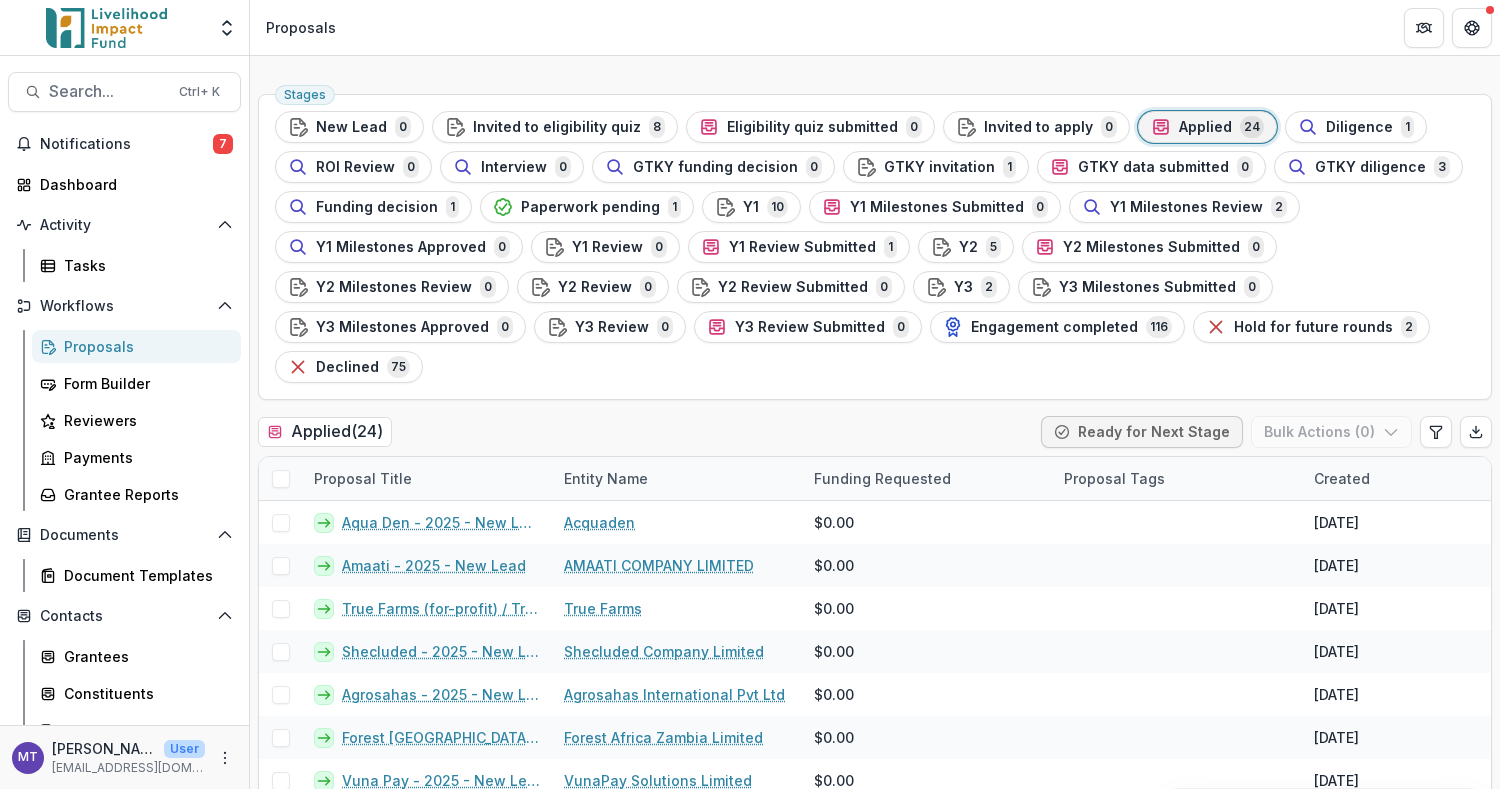 scroll, scrollTop: 82, scrollLeft: 0, axis: vertical 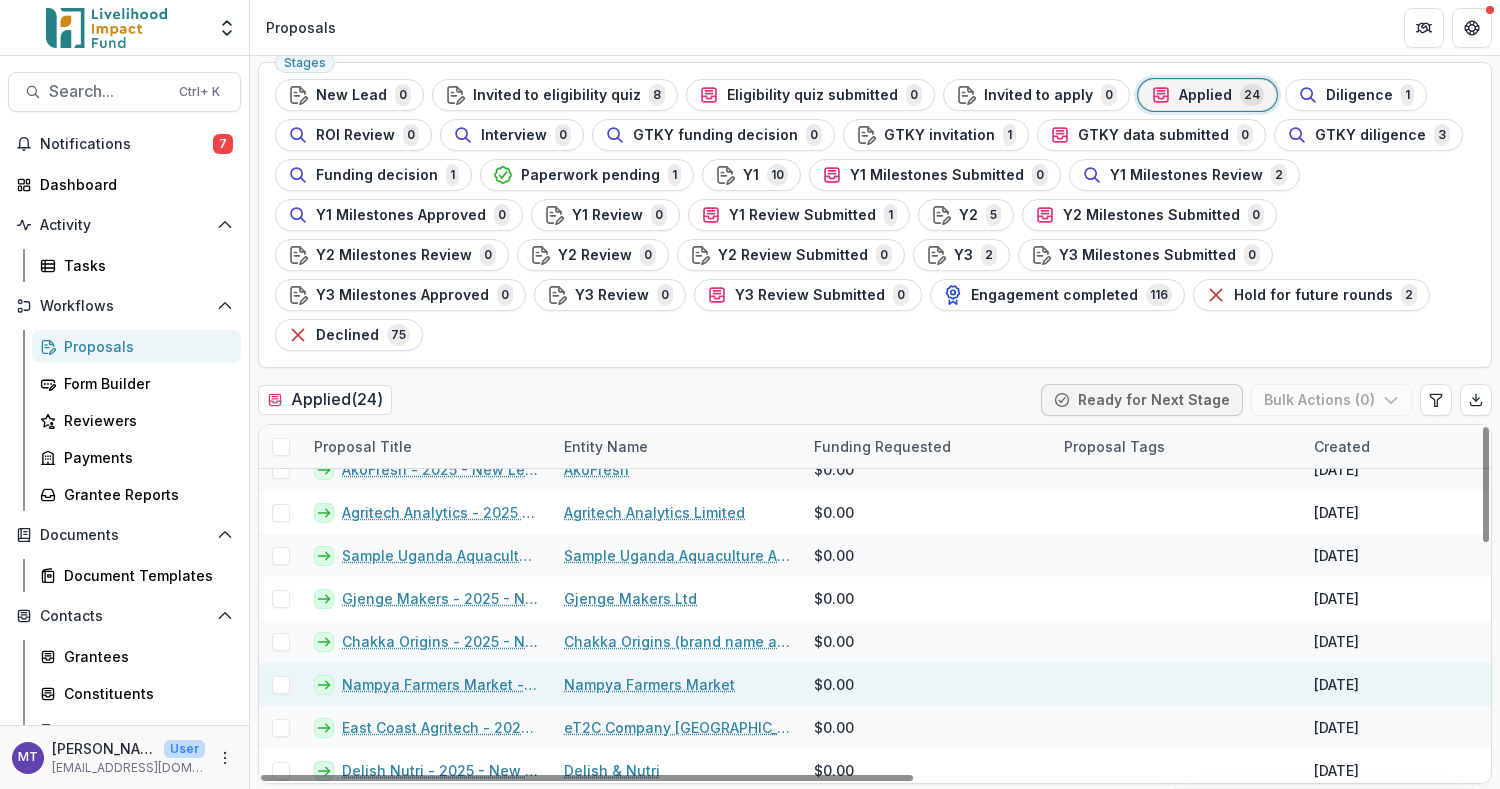 click on "Nampya Farmers Market - 2025 - New Lead" at bounding box center [441, 684] 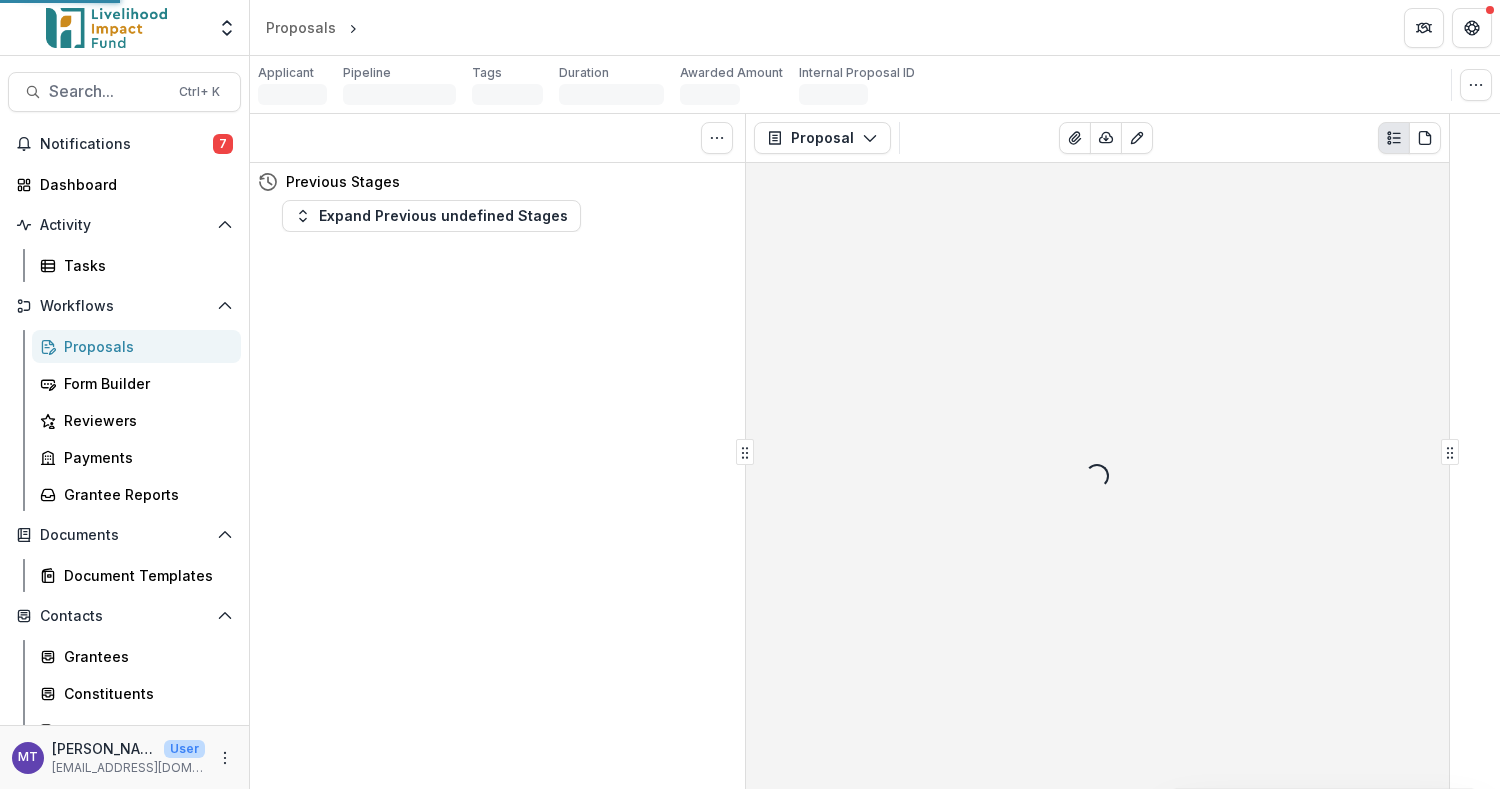 scroll, scrollTop: 0, scrollLeft: 0, axis: both 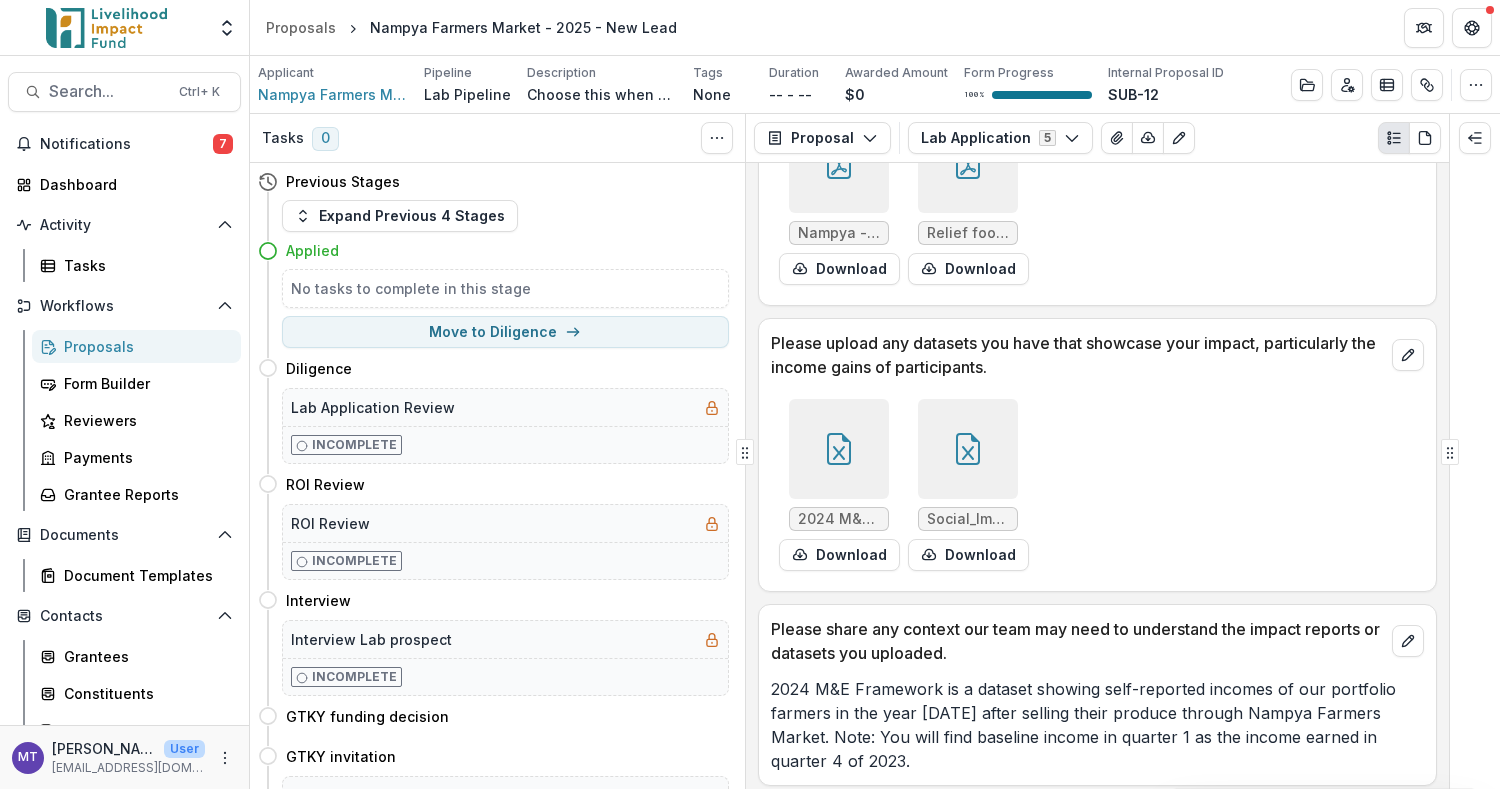 click at bounding box center [839, 449] 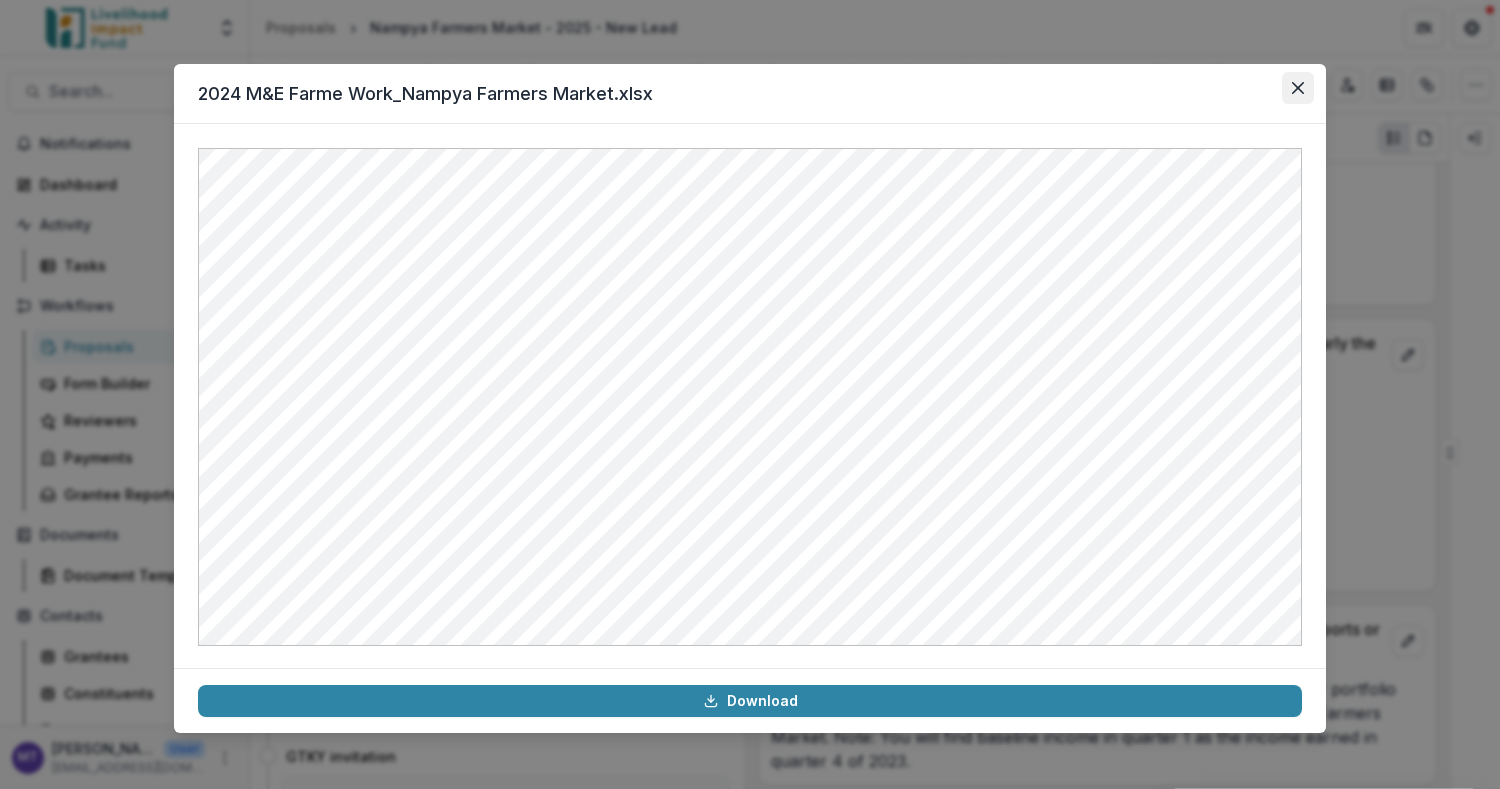 click at bounding box center [1298, 88] 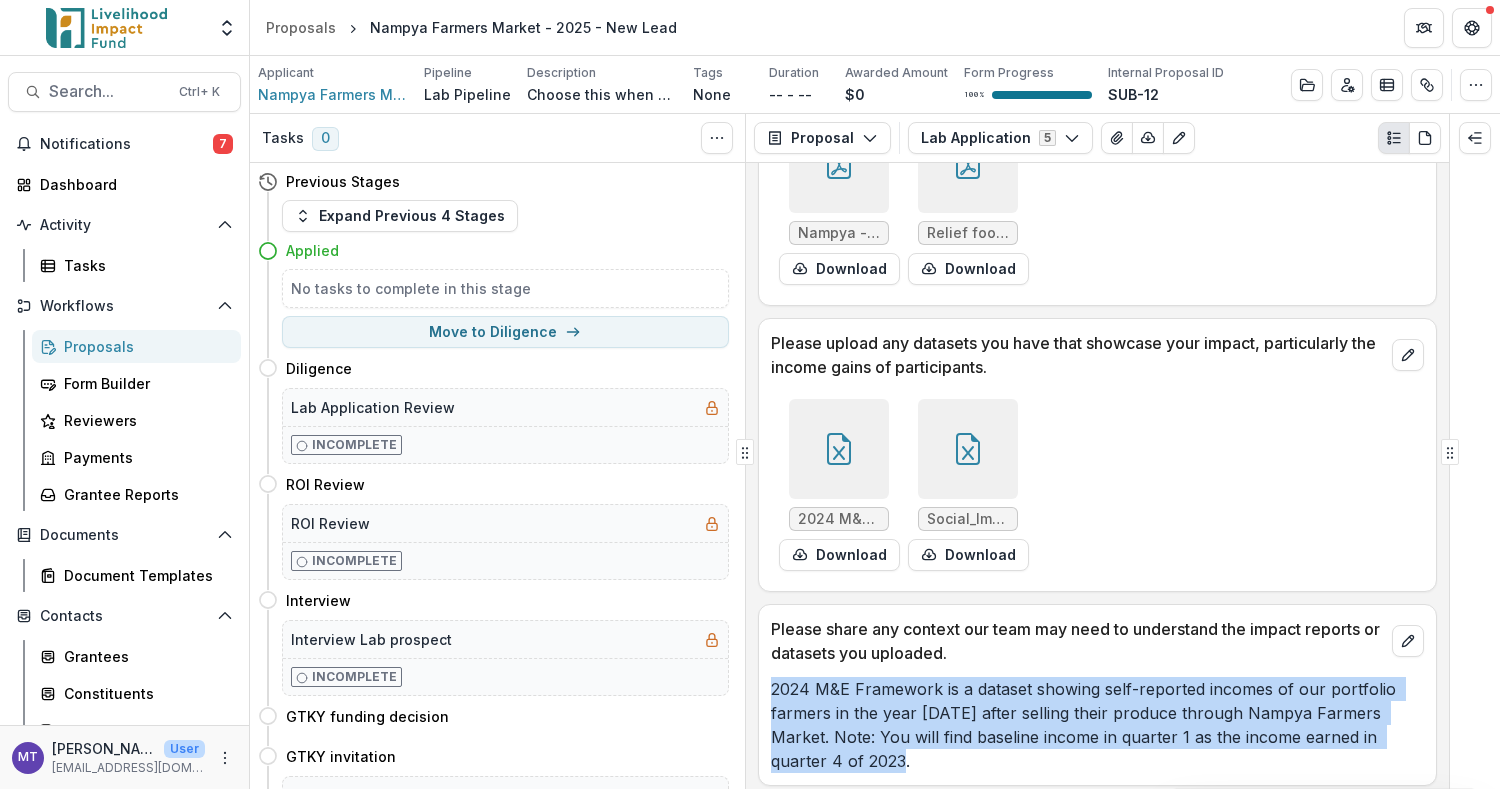 drag, startPoint x: 871, startPoint y: 709, endPoint x: 823, endPoint y: 637, distance: 86.53323 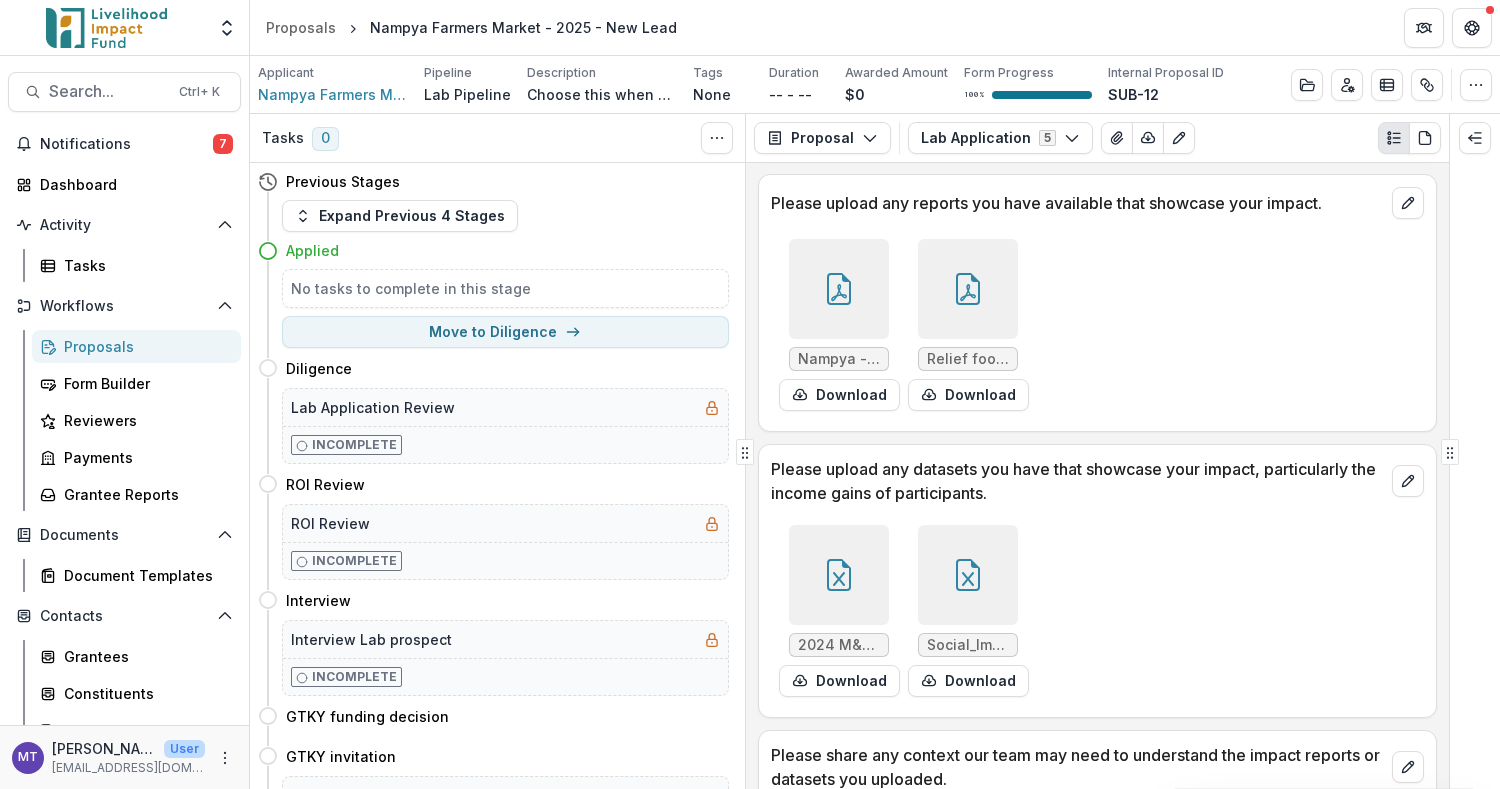 scroll, scrollTop: 6533, scrollLeft: 0, axis: vertical 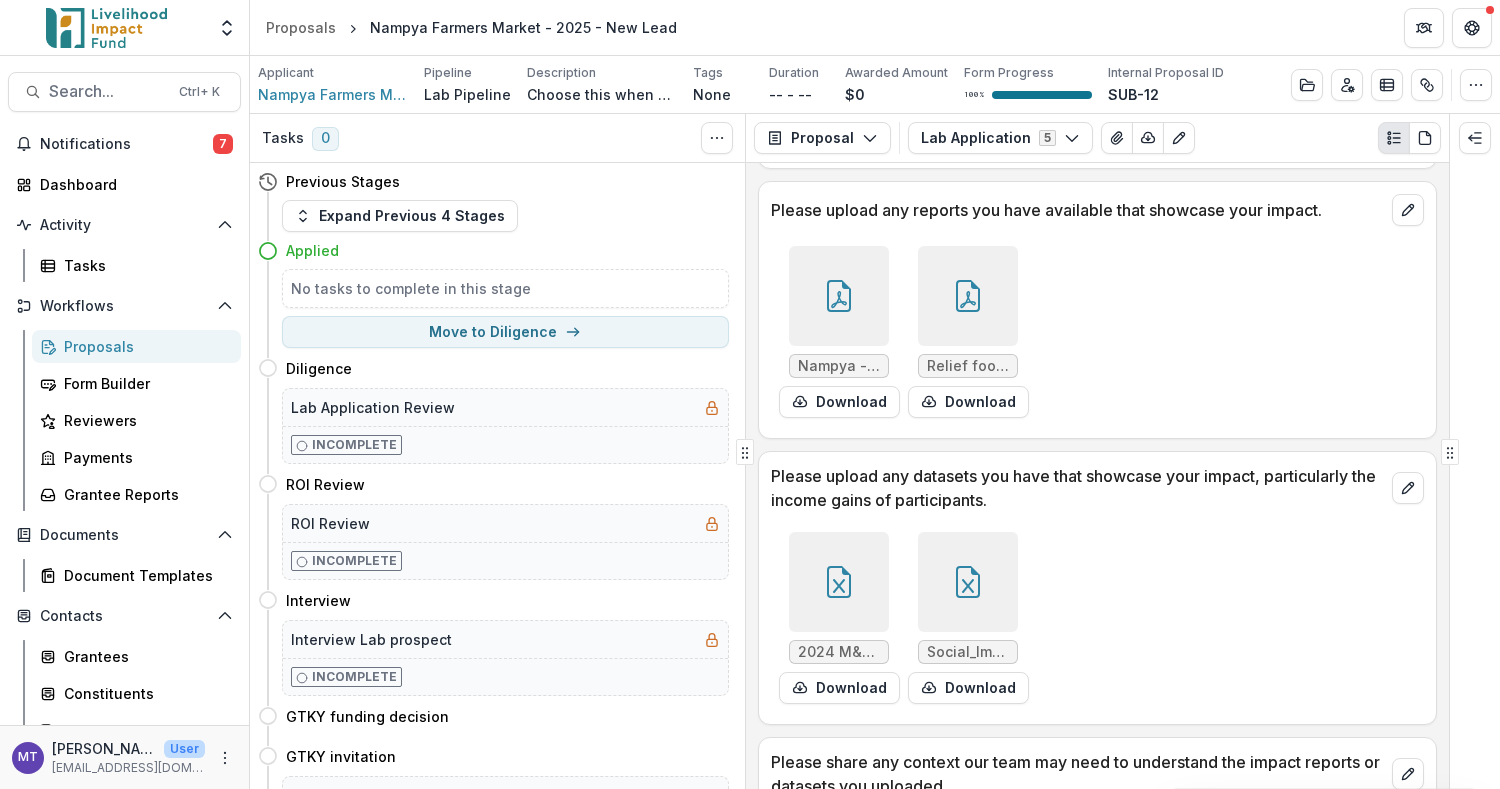 click on "2024 M&E Farme Work_Nampya Farmers Market.xlsx Download Social_Impact of food relief.xlsx Download" at bounding box center [1071, 618] 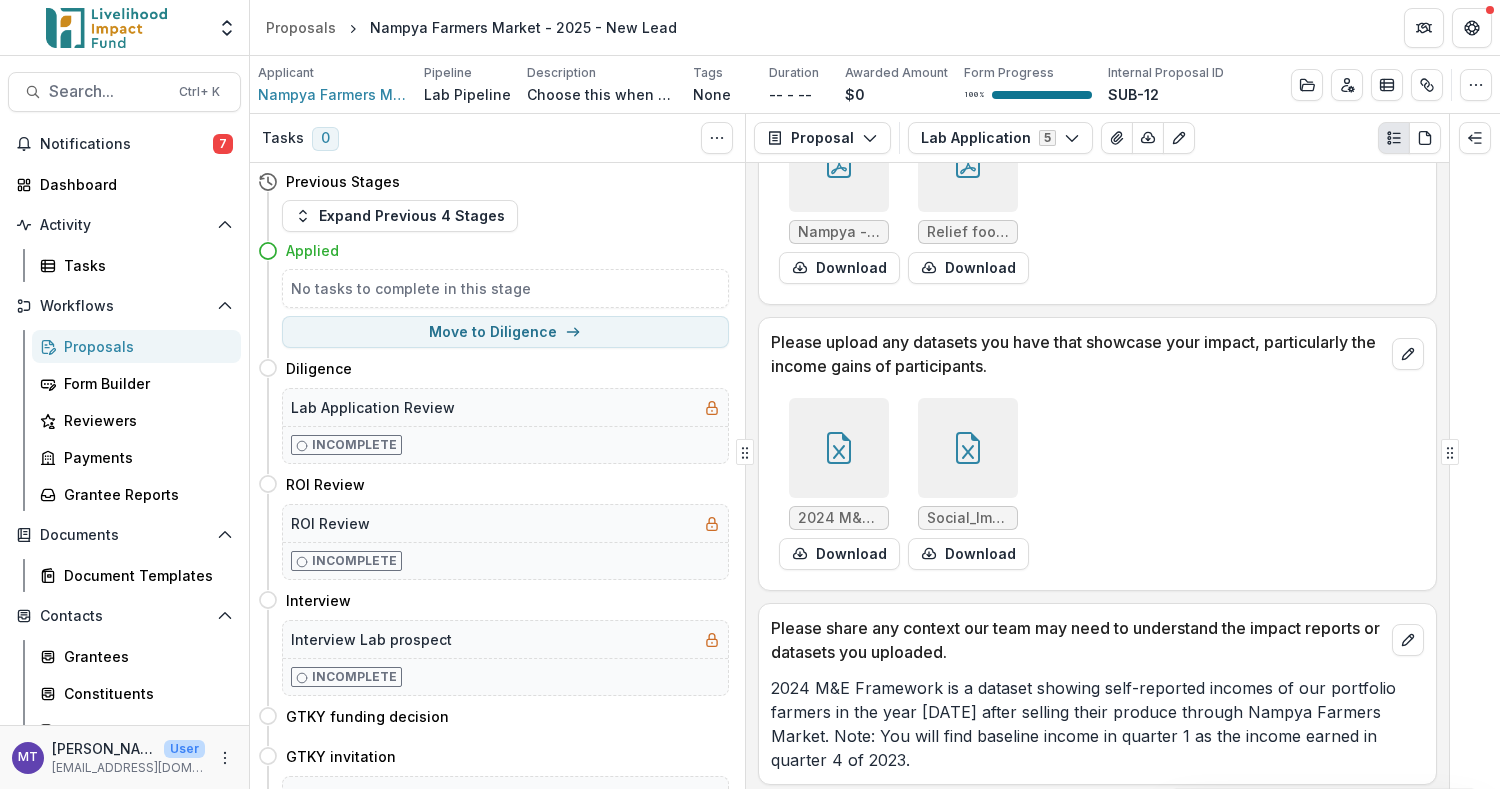scroll, scrollTop: 6533, scrollLeft: 0, axis: vertical 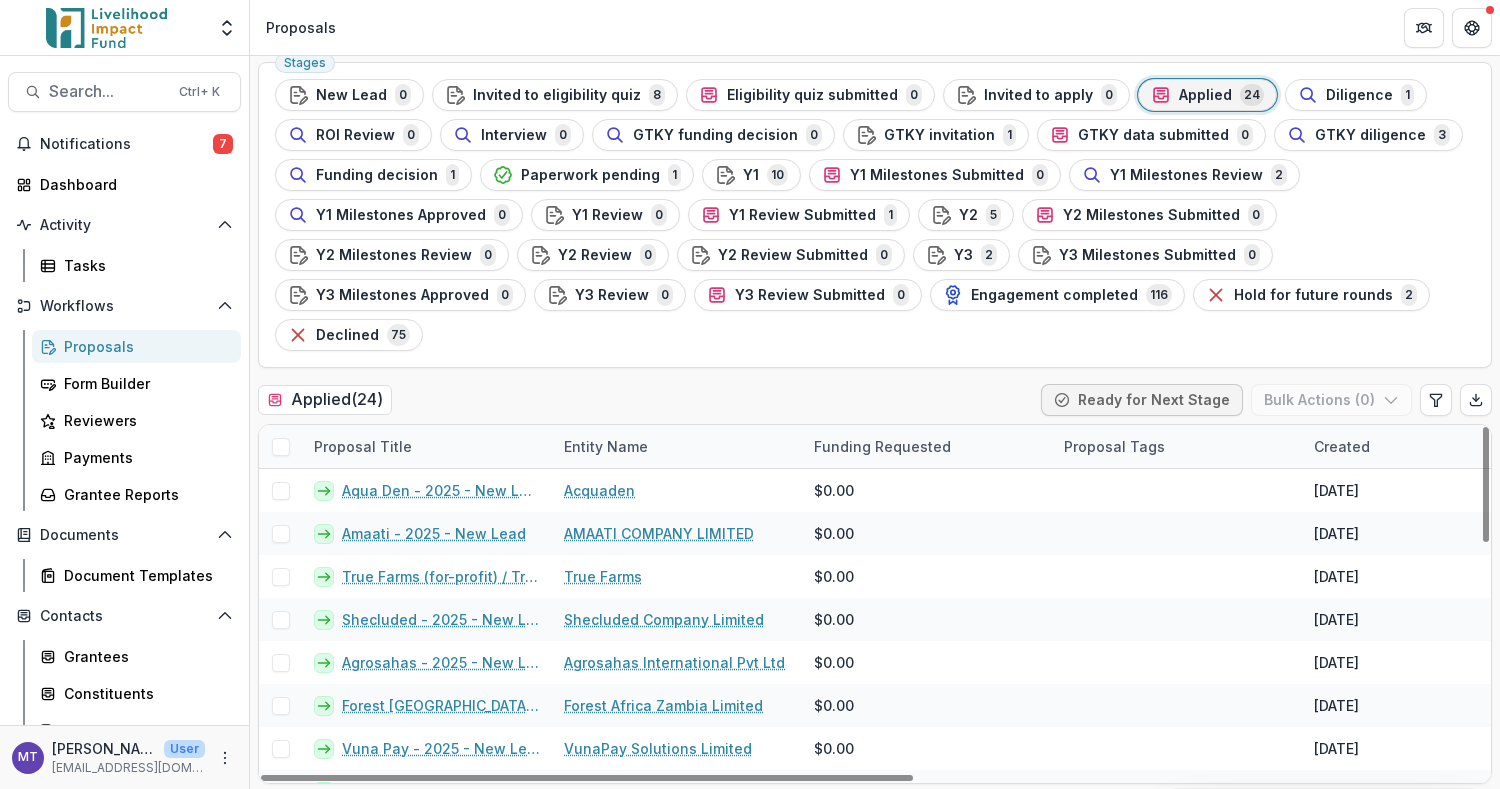 click at bounding box center [281, 447] 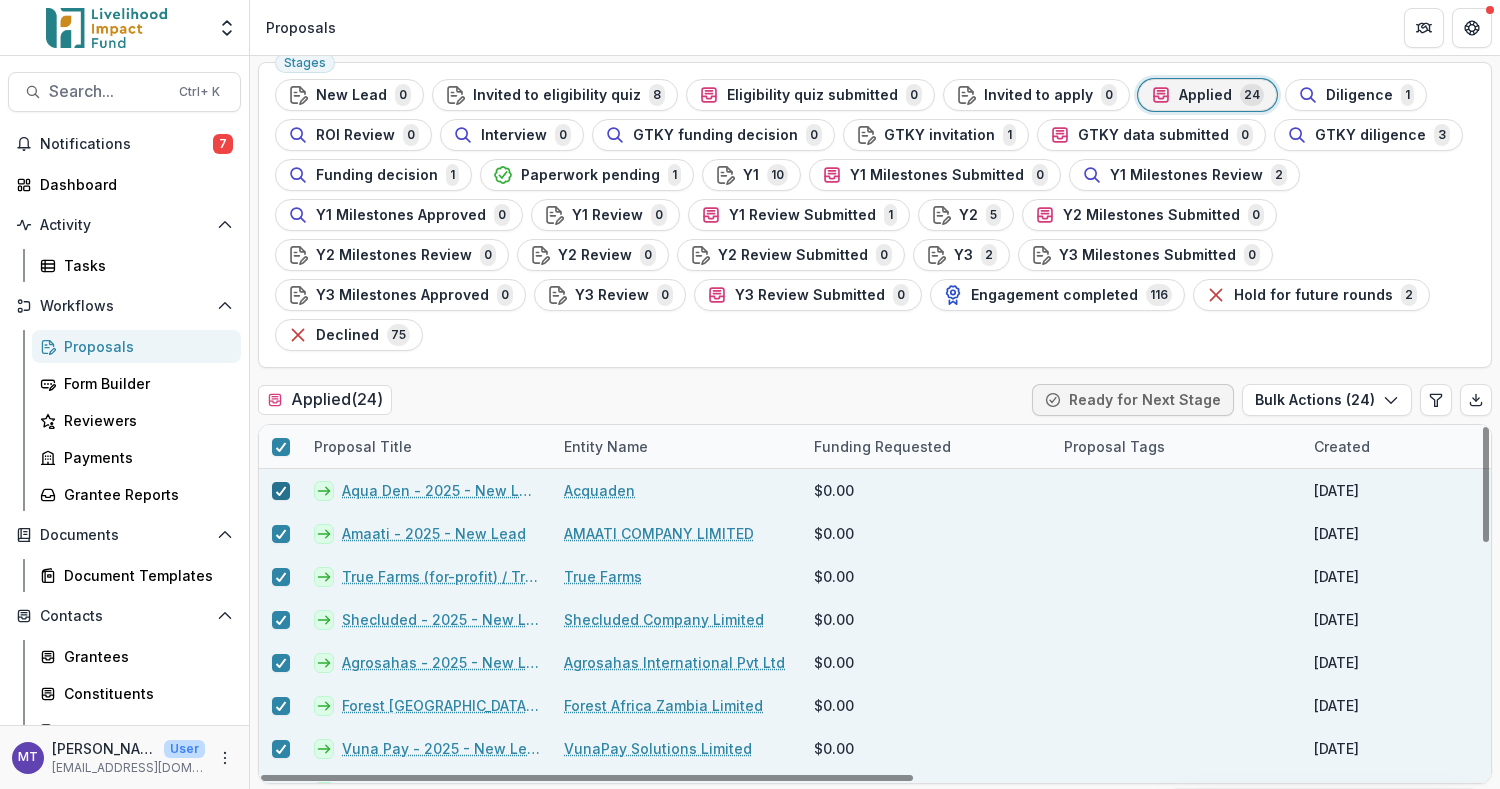click 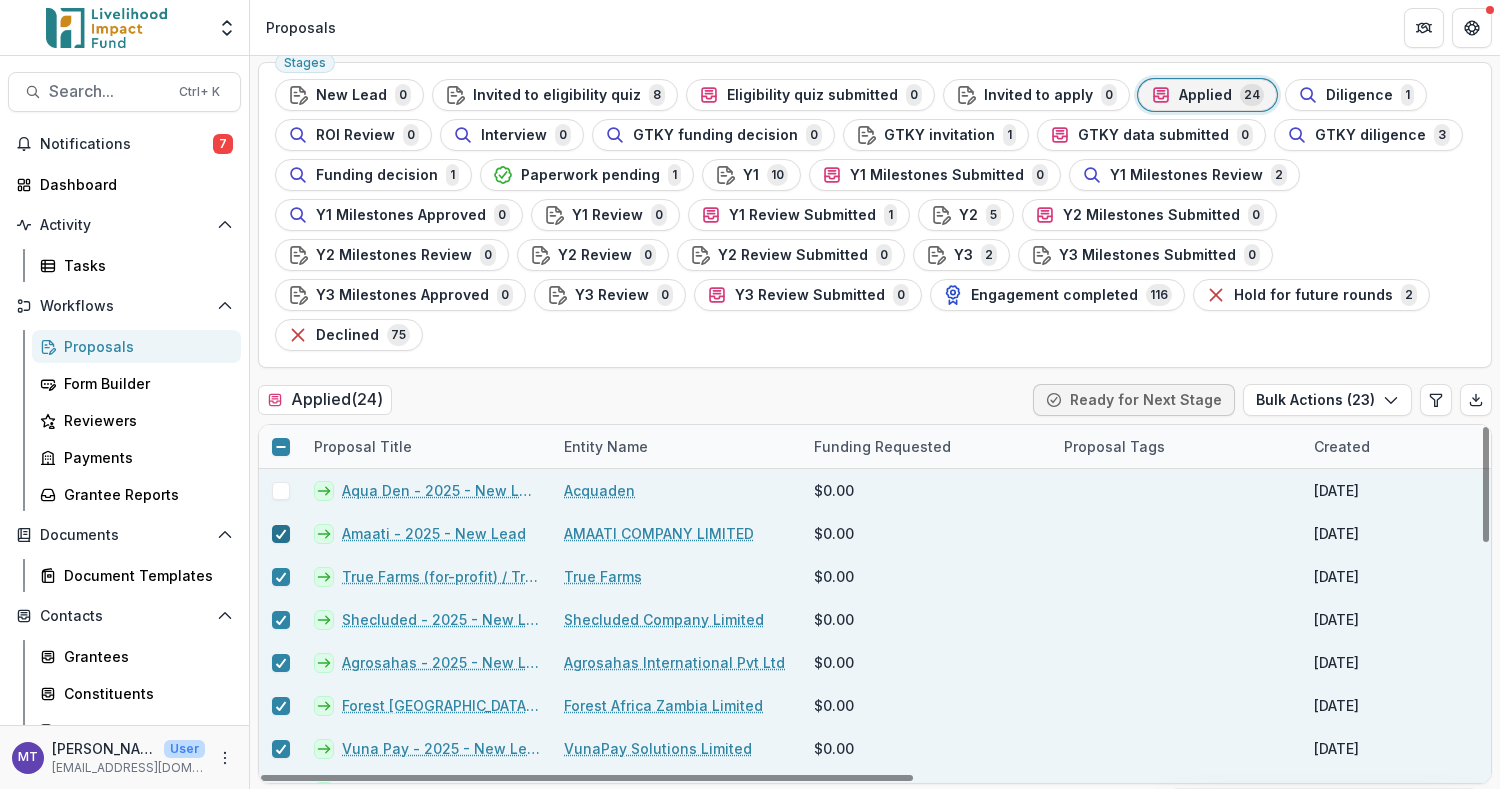 click 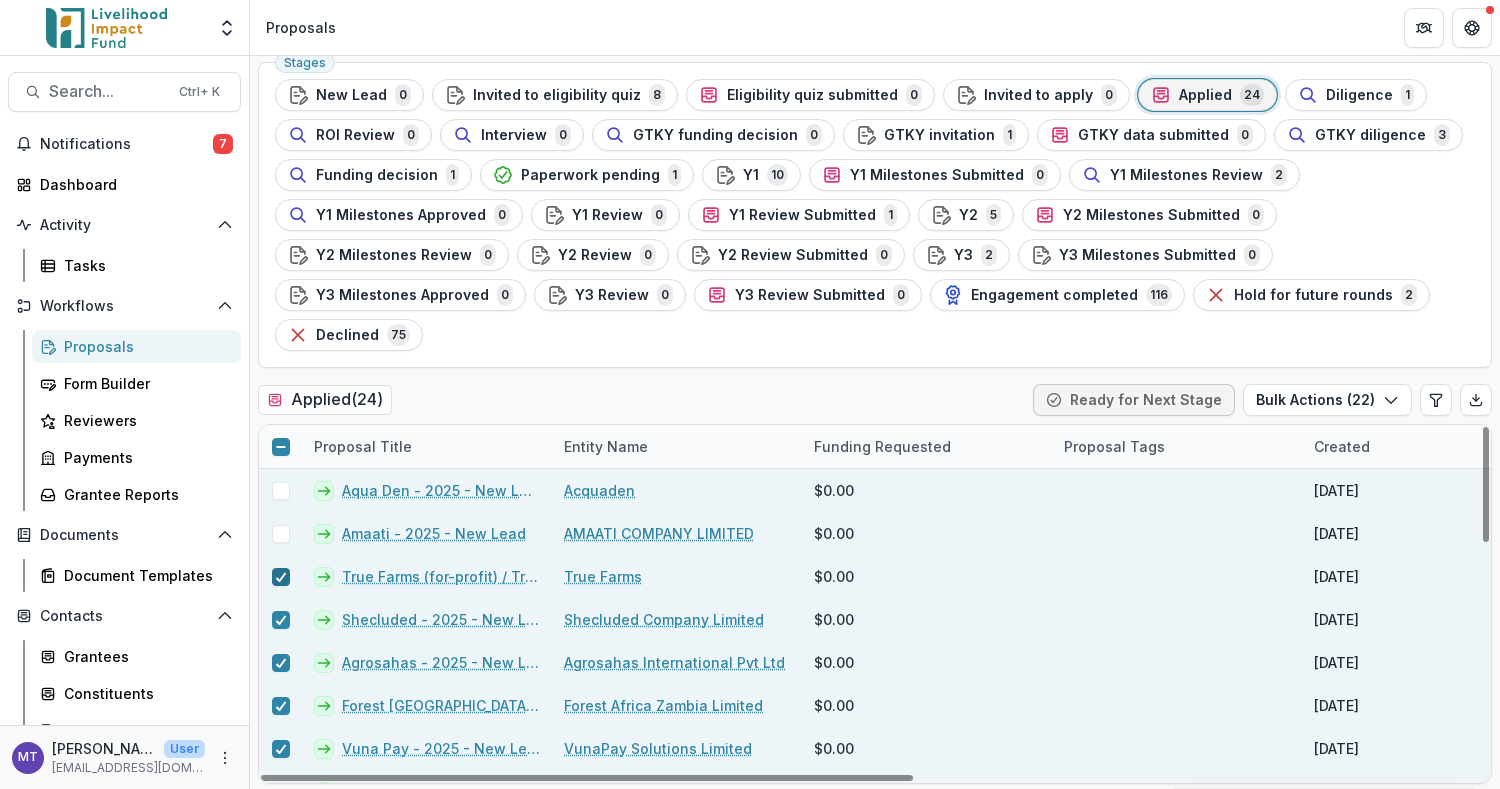 click at bounding box center [281, 577] 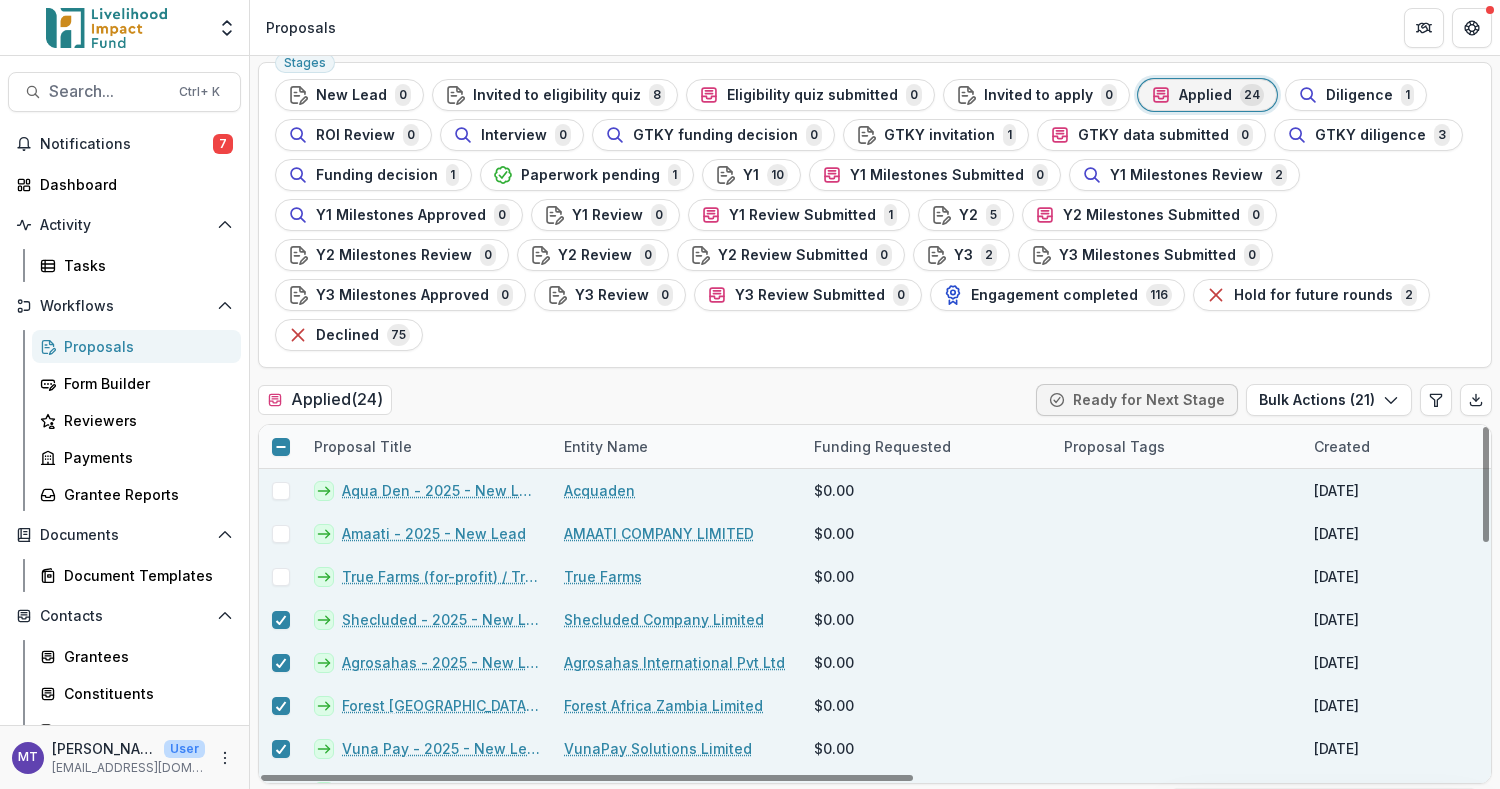 click at bounding box center (280, 619) 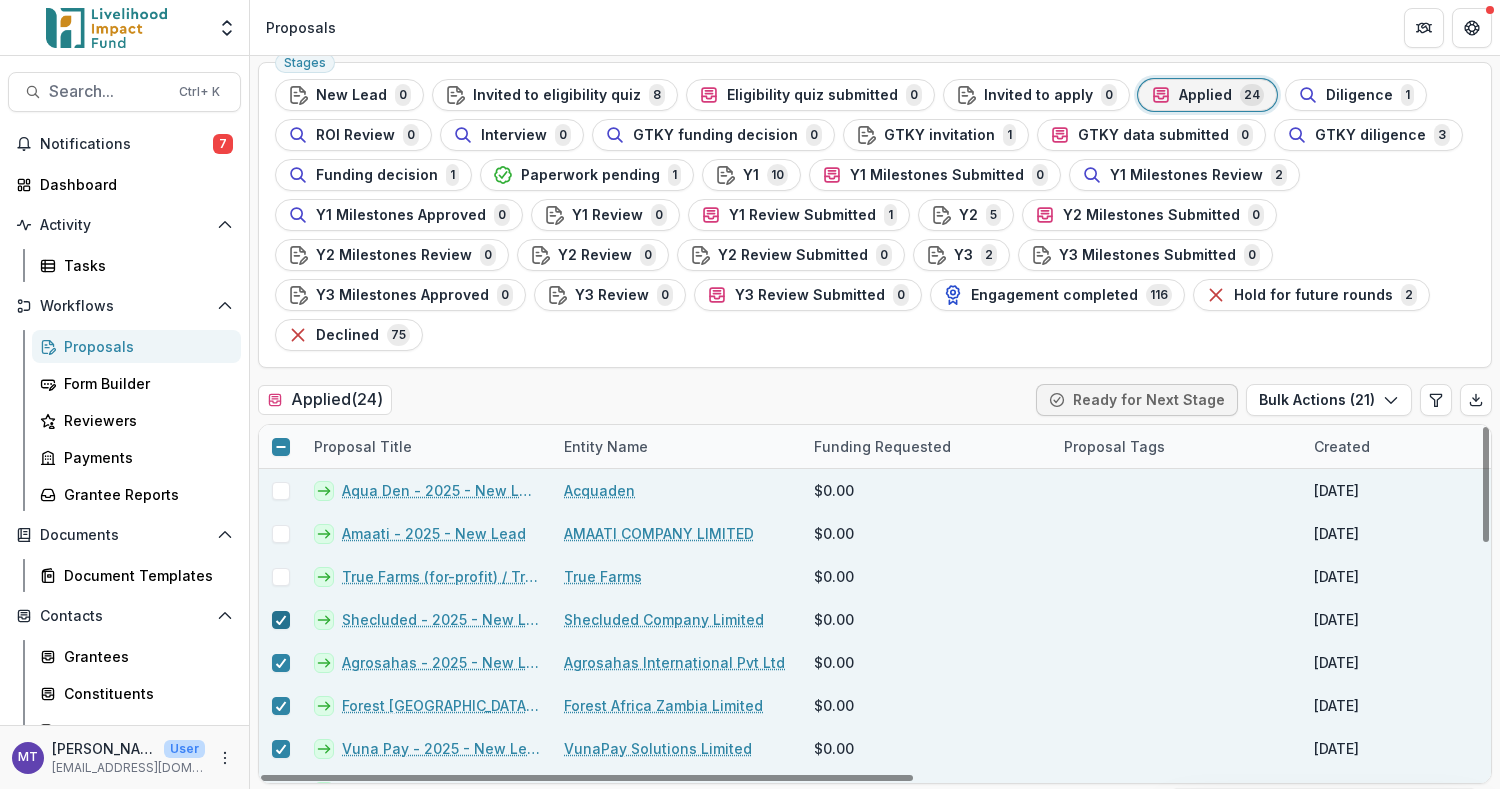 click at bounding box center [281, 620] 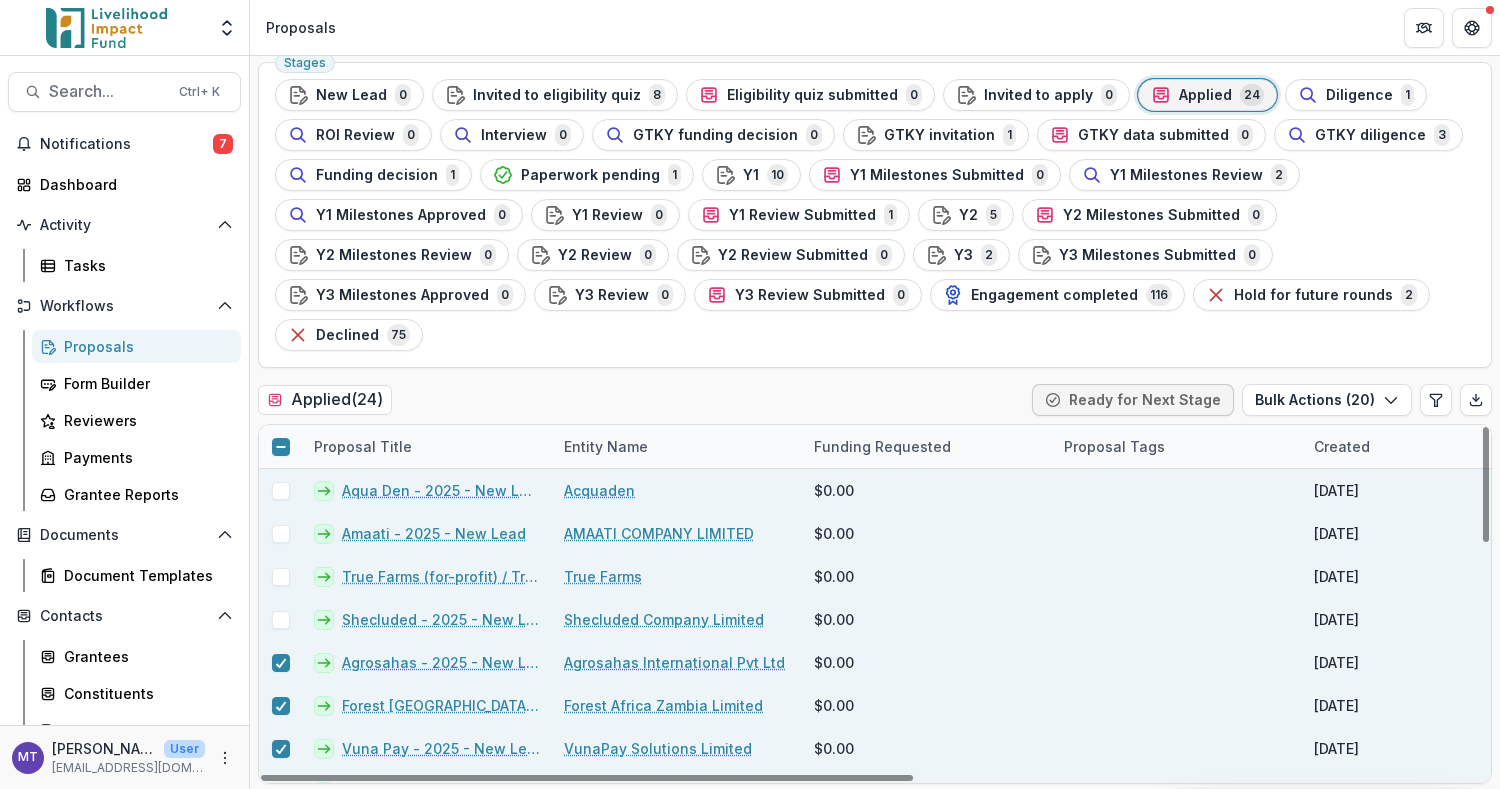 scroll, scrollTop: 133, scrollLeft: 0, axis: vertical 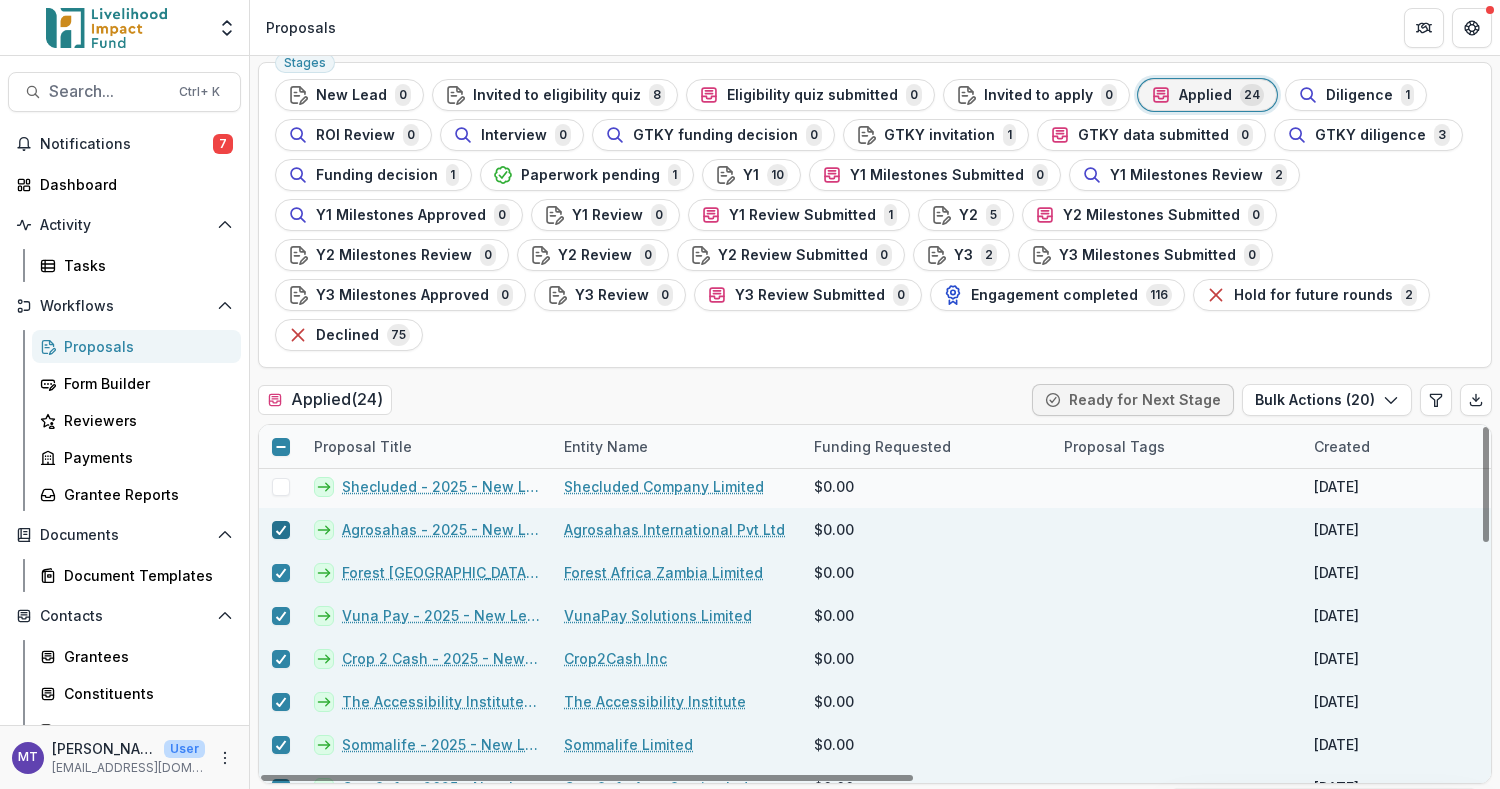 click 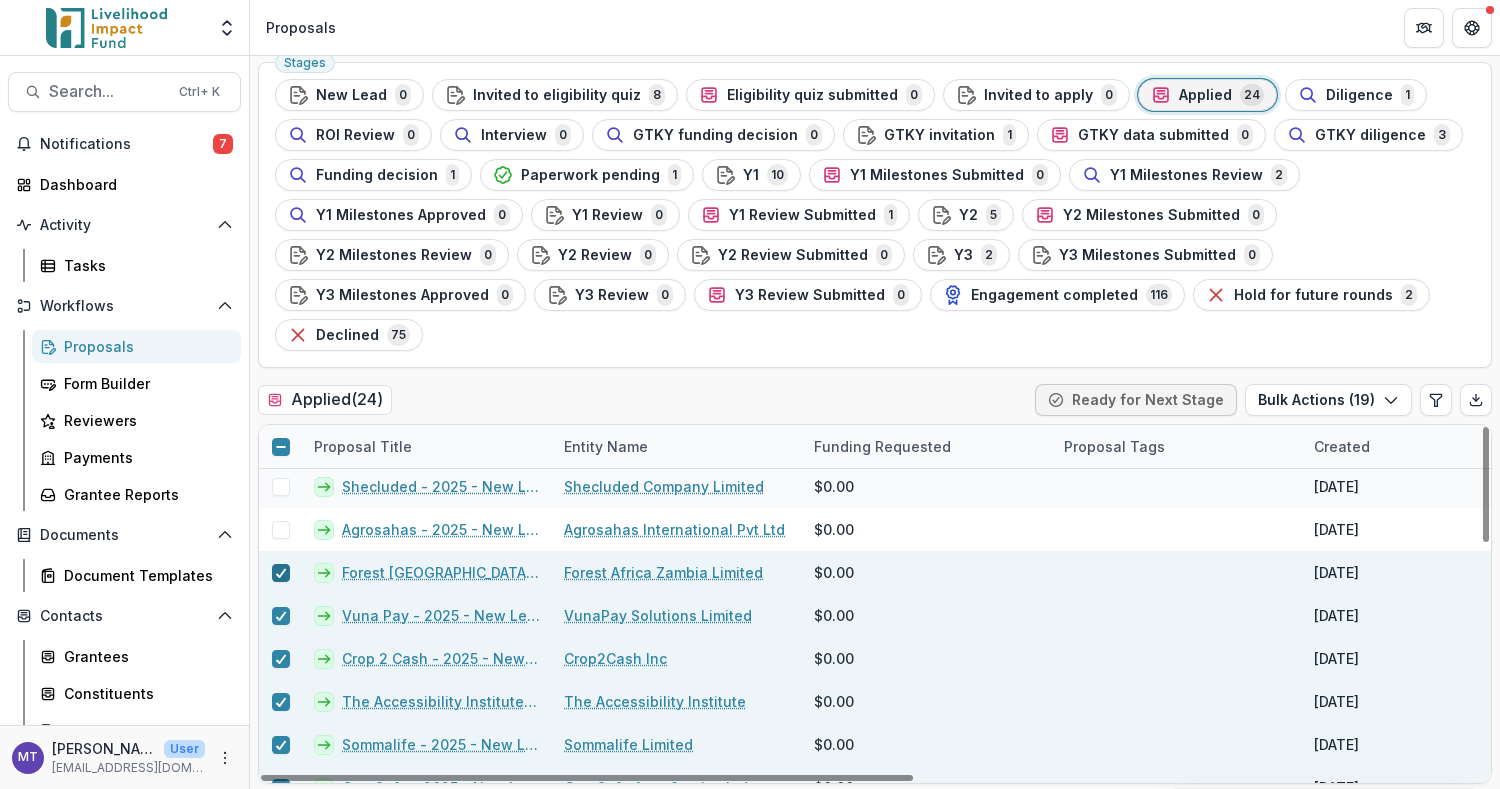 click 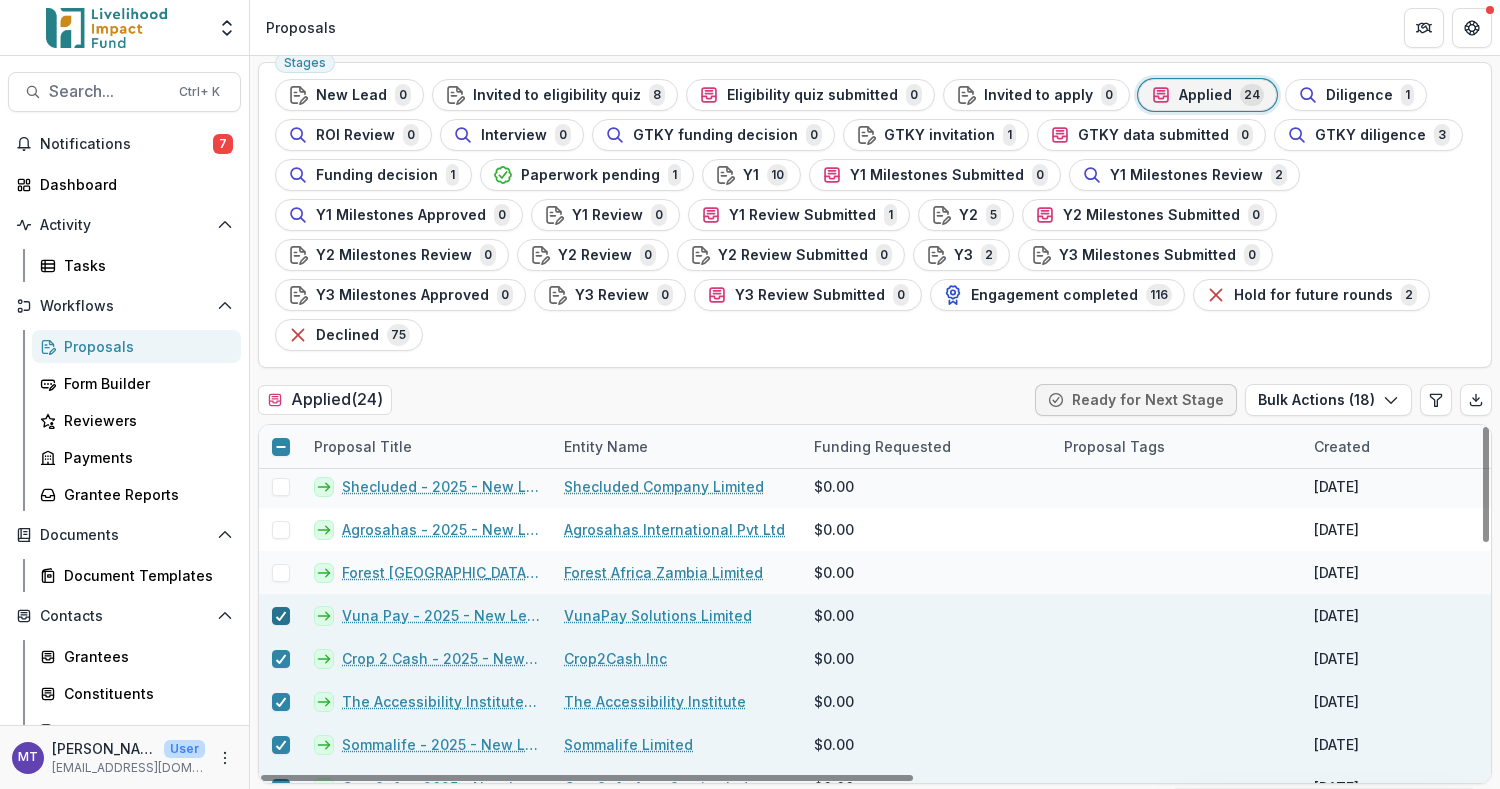 click 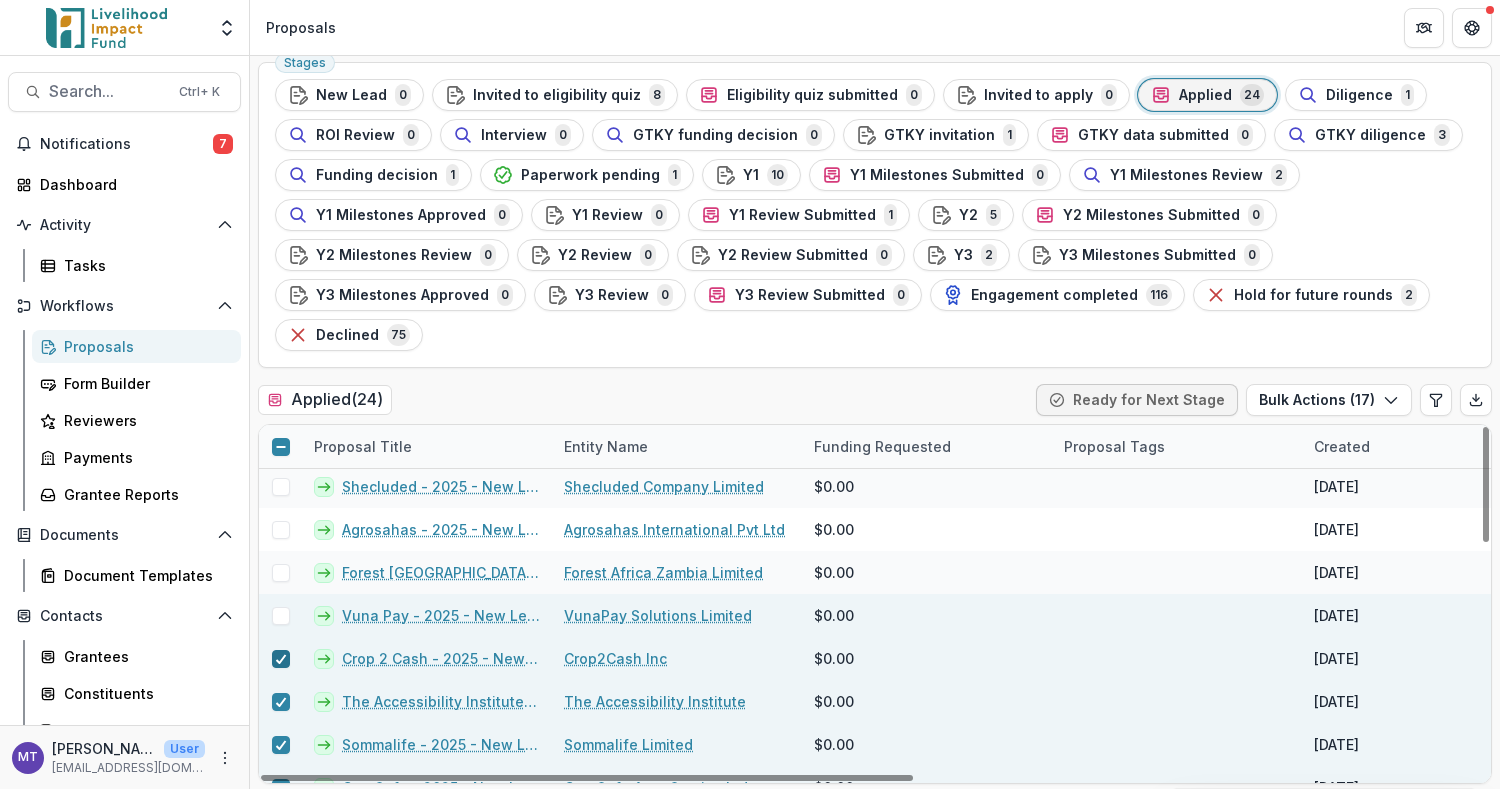 click 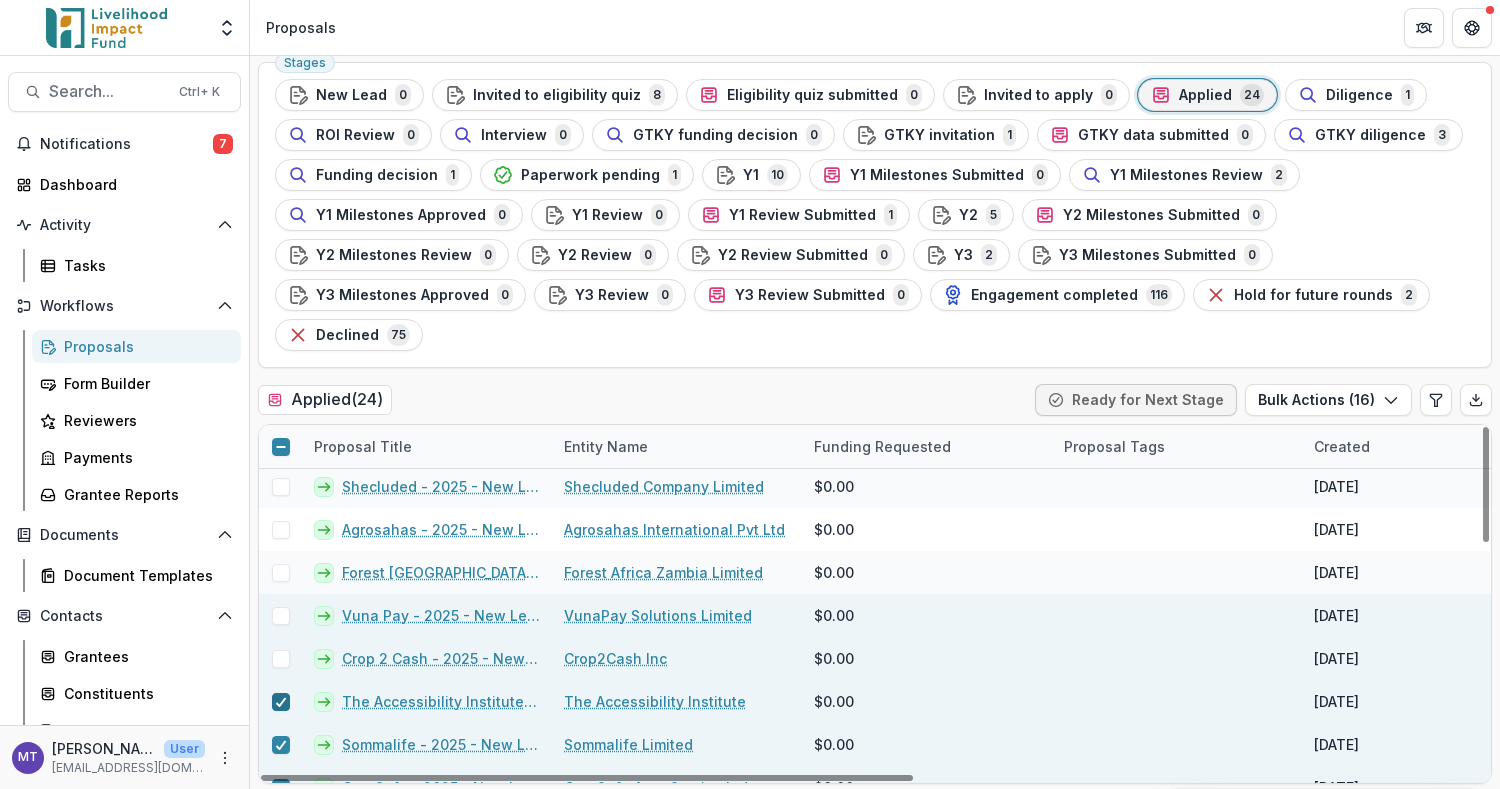 click 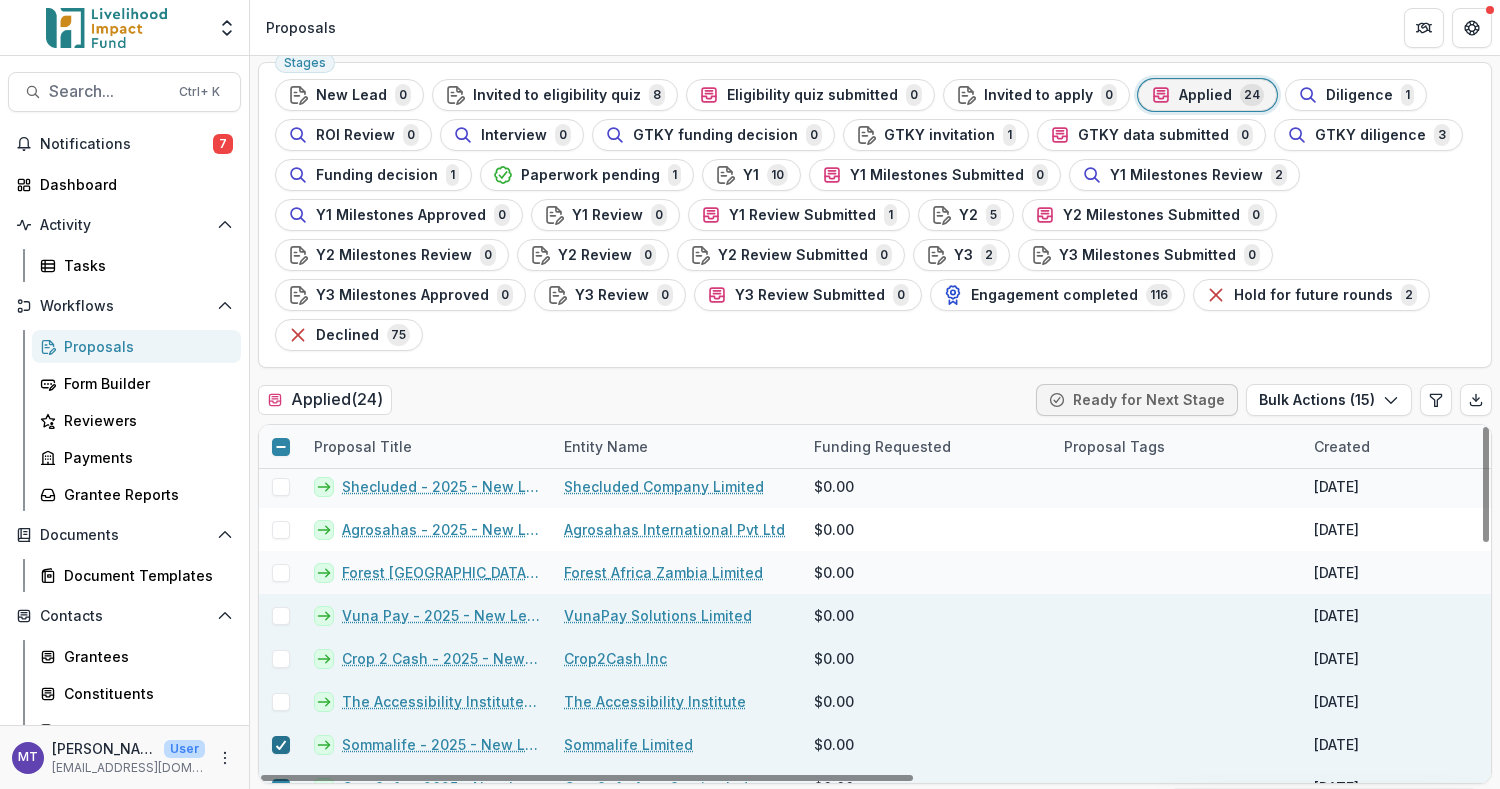 click 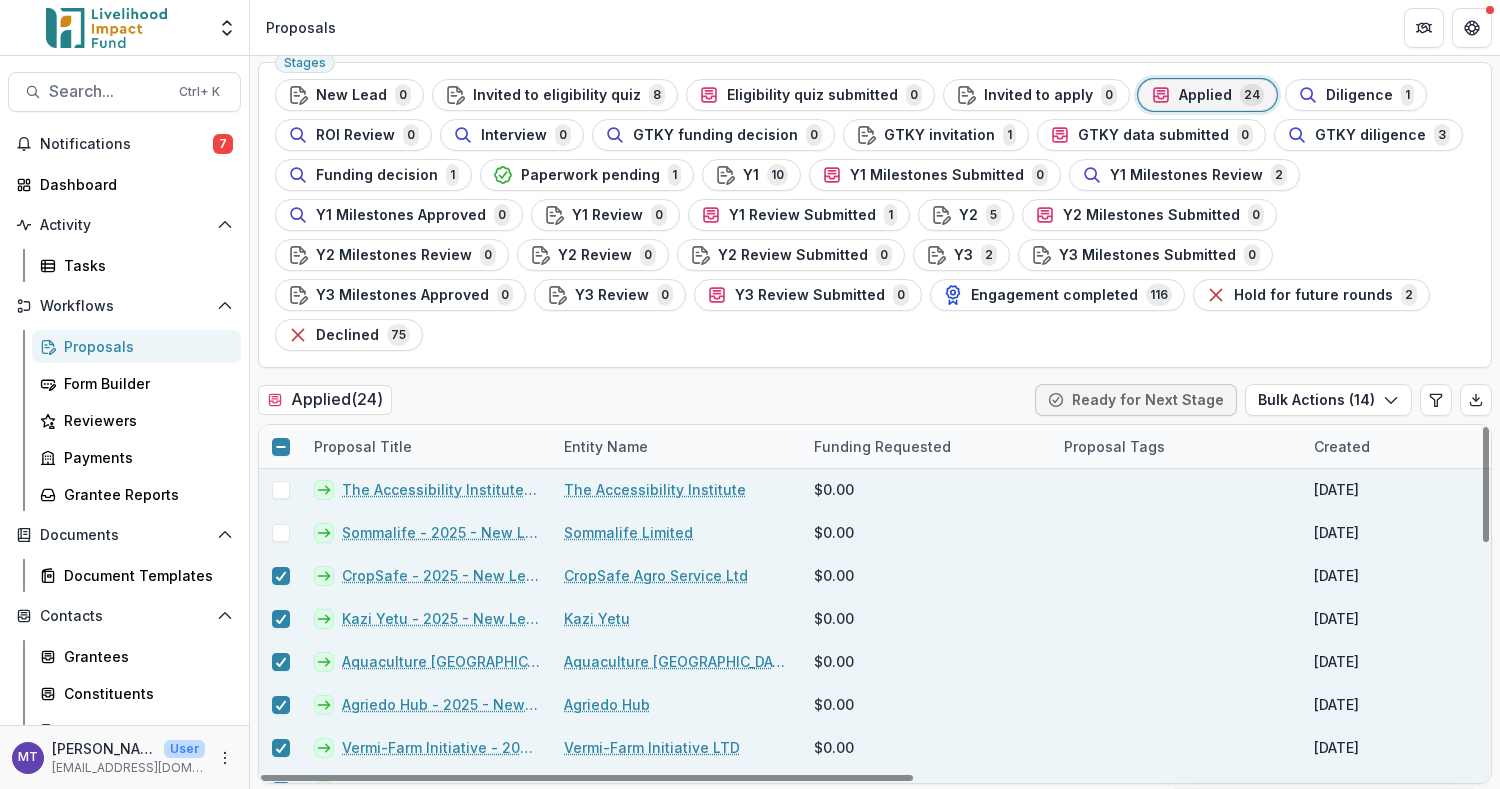 scroll, scrollTop: 400, scrollLeft: 0, axis: vertical 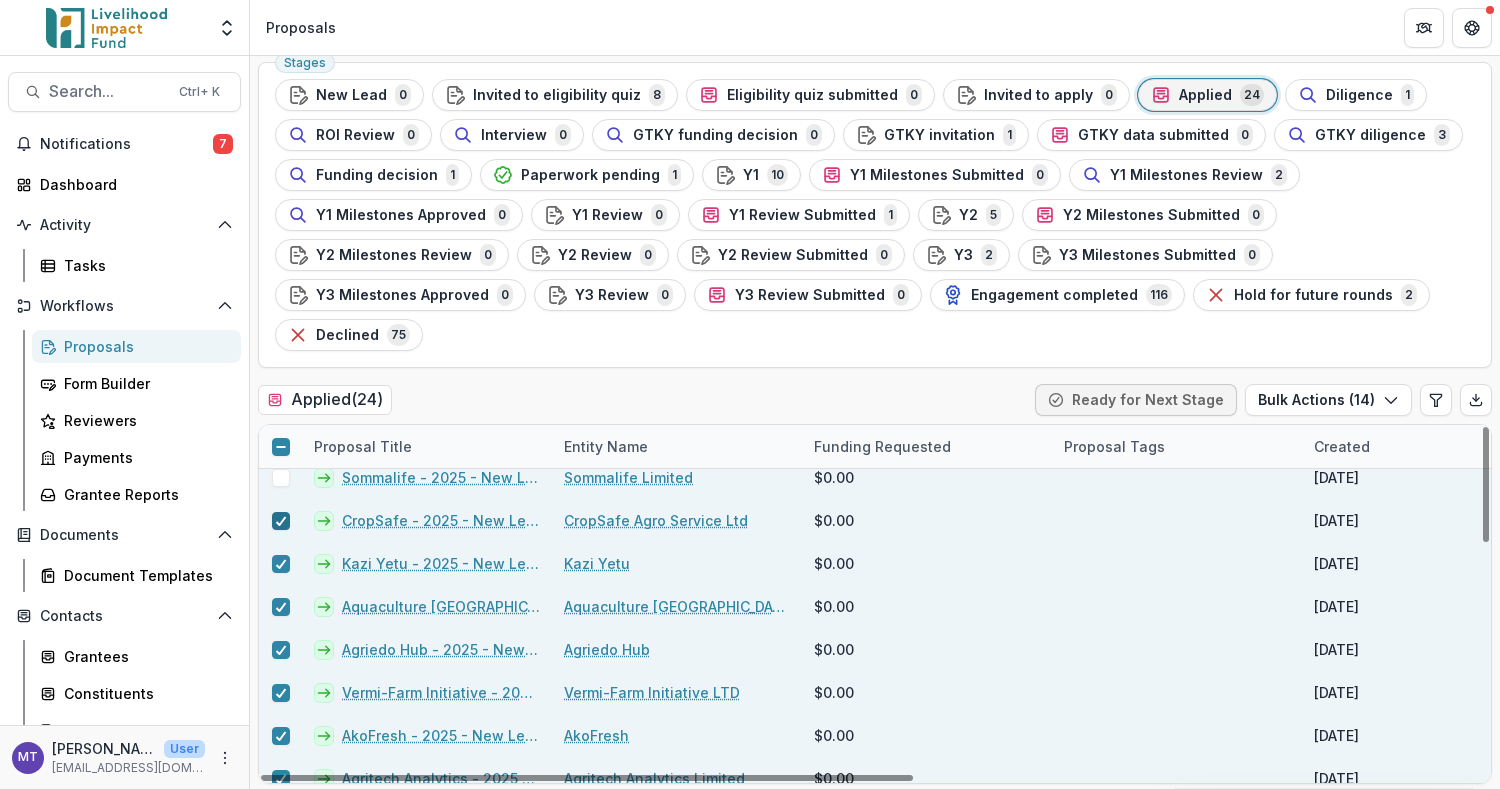 click 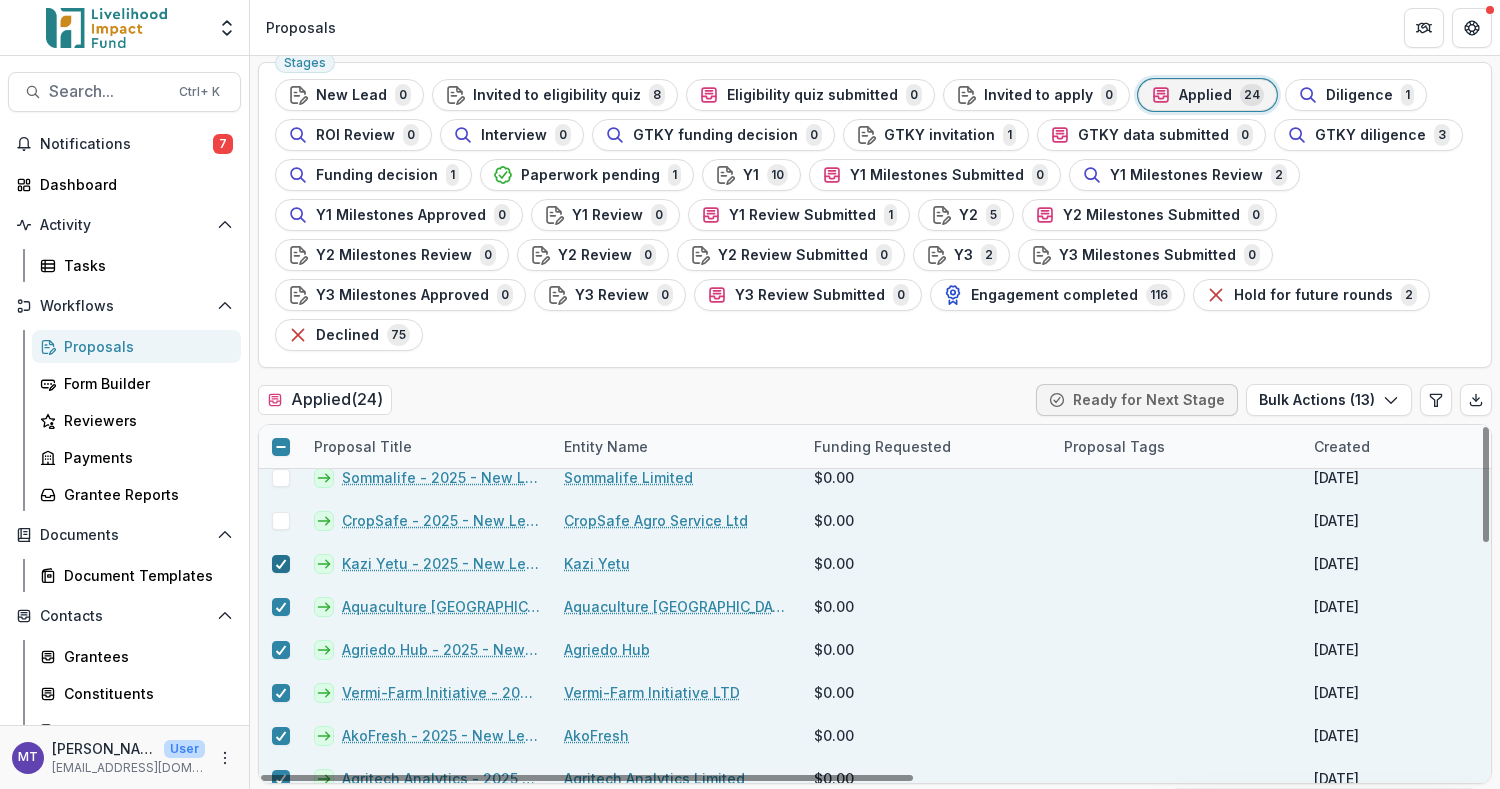 click 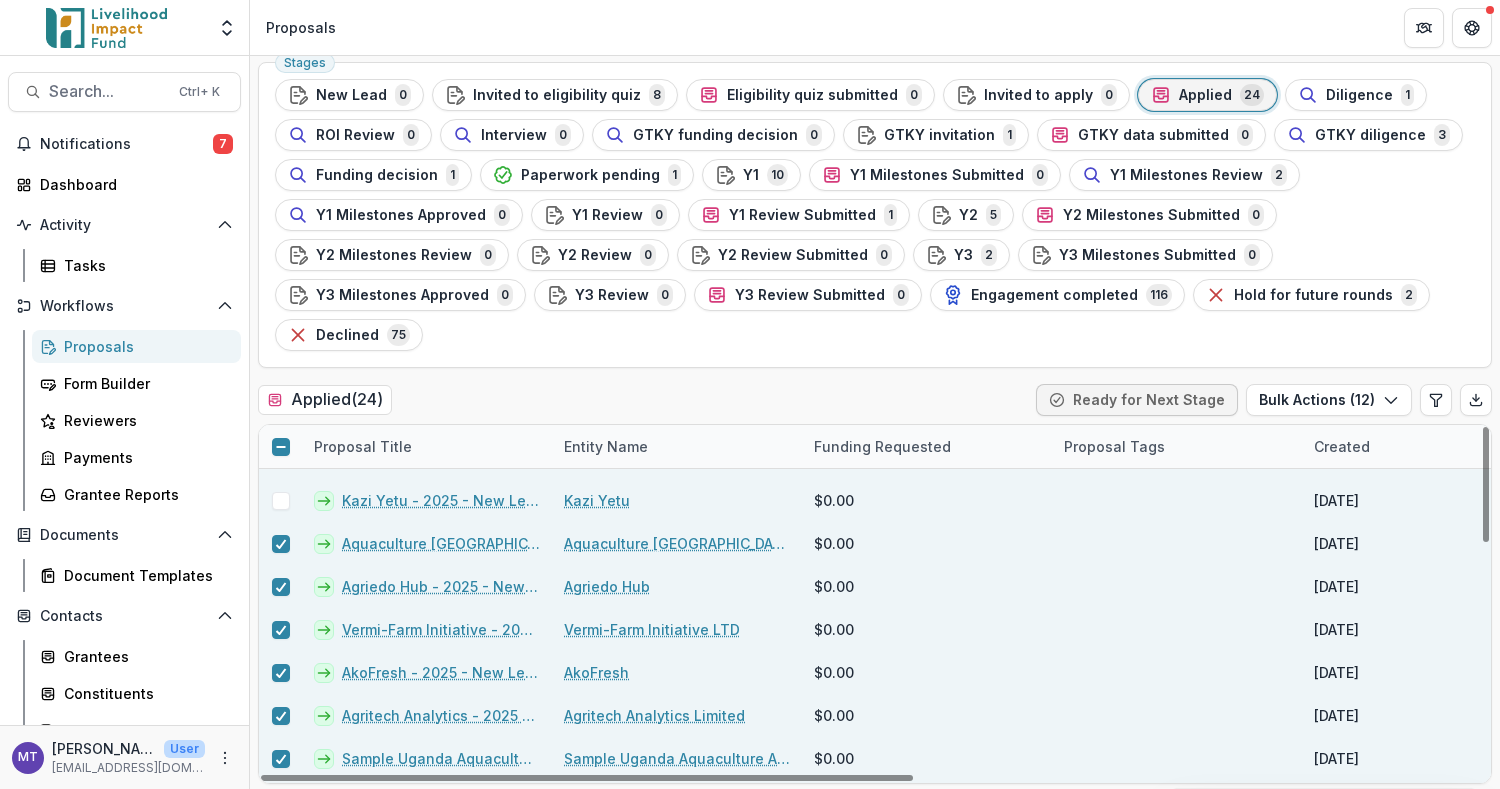 scroll, scrollTop: 450, scrollLeft: 0, axis: vertical 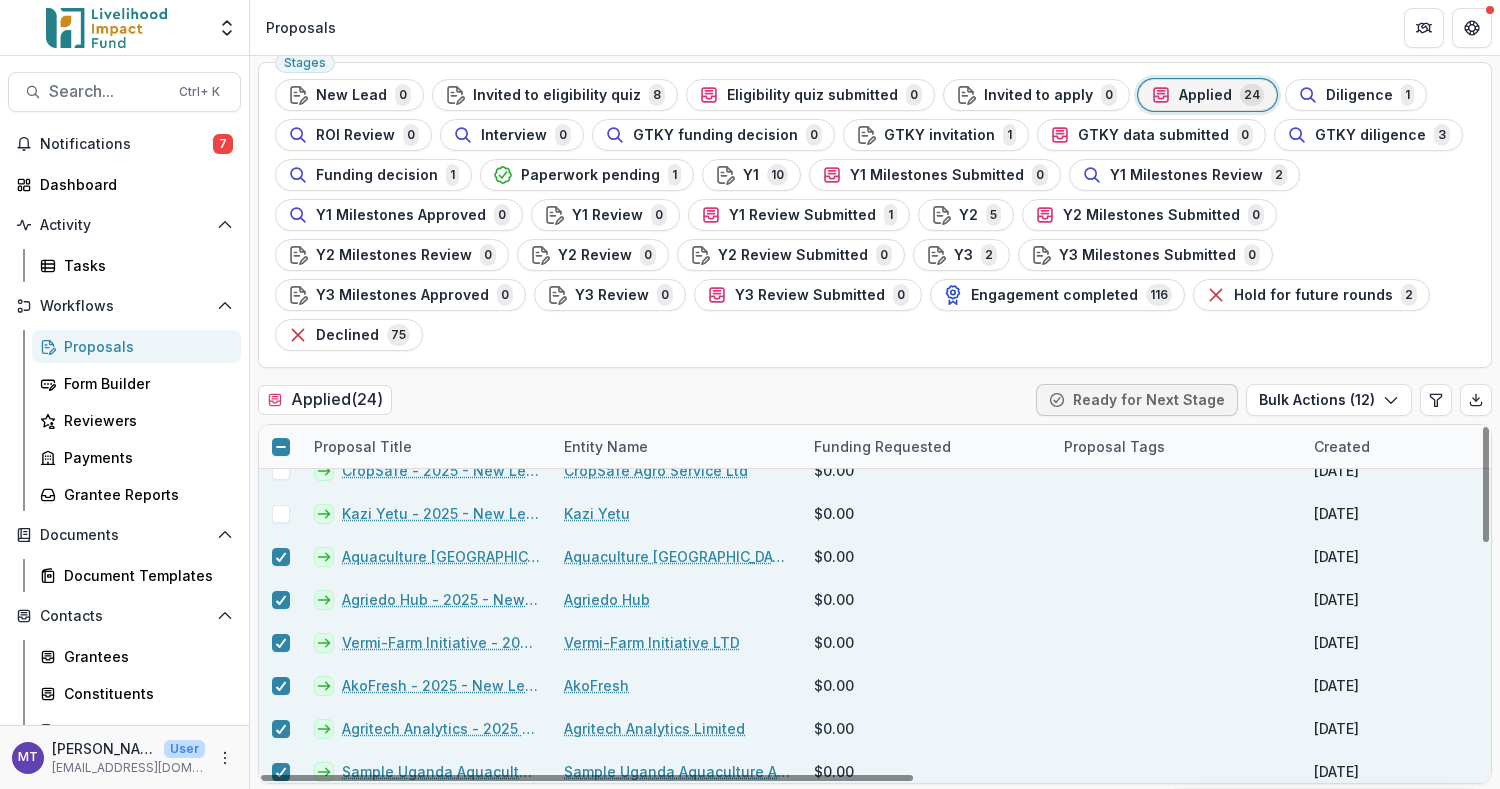 click 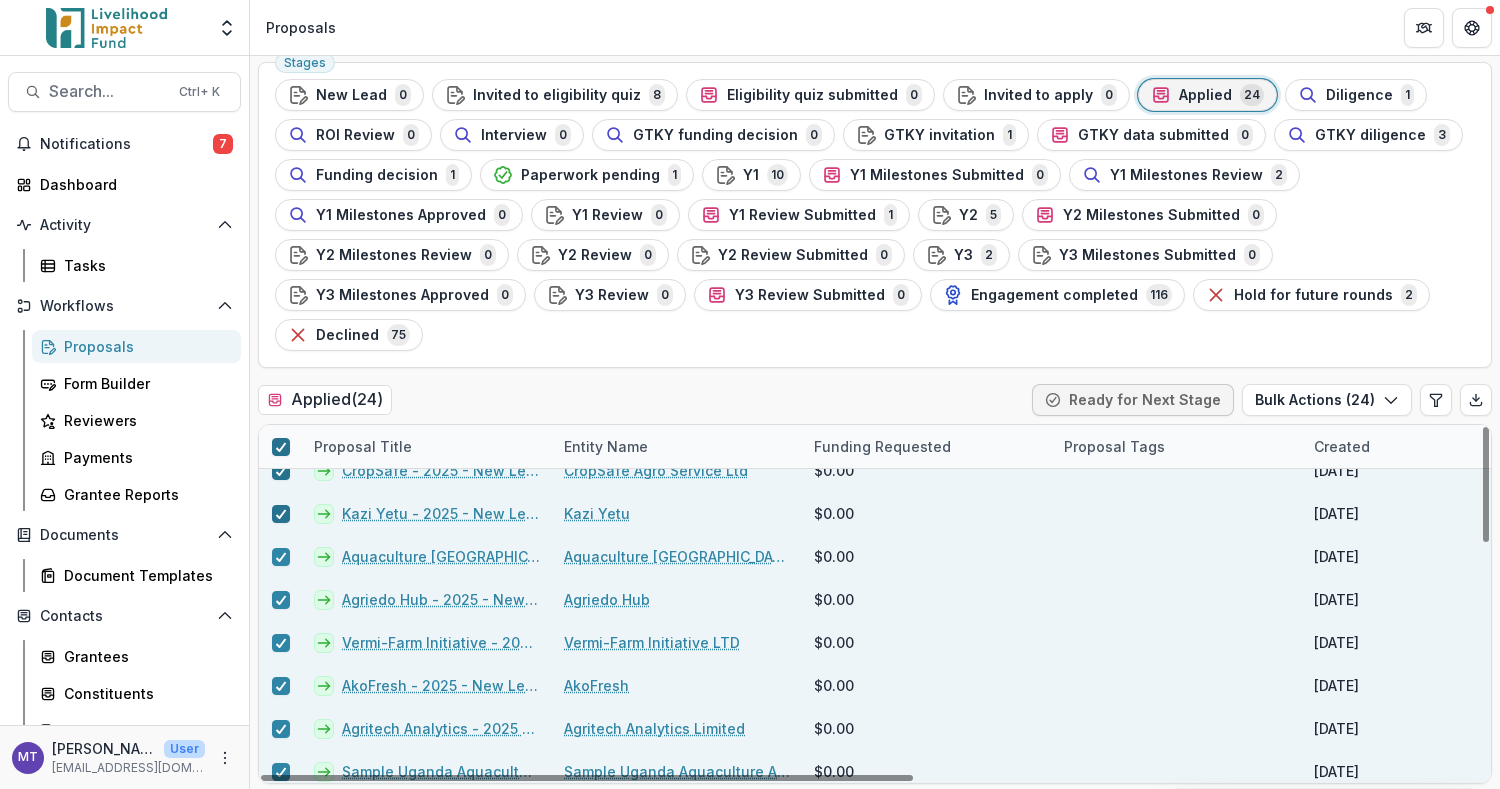 click at bounding box center [281, 447] 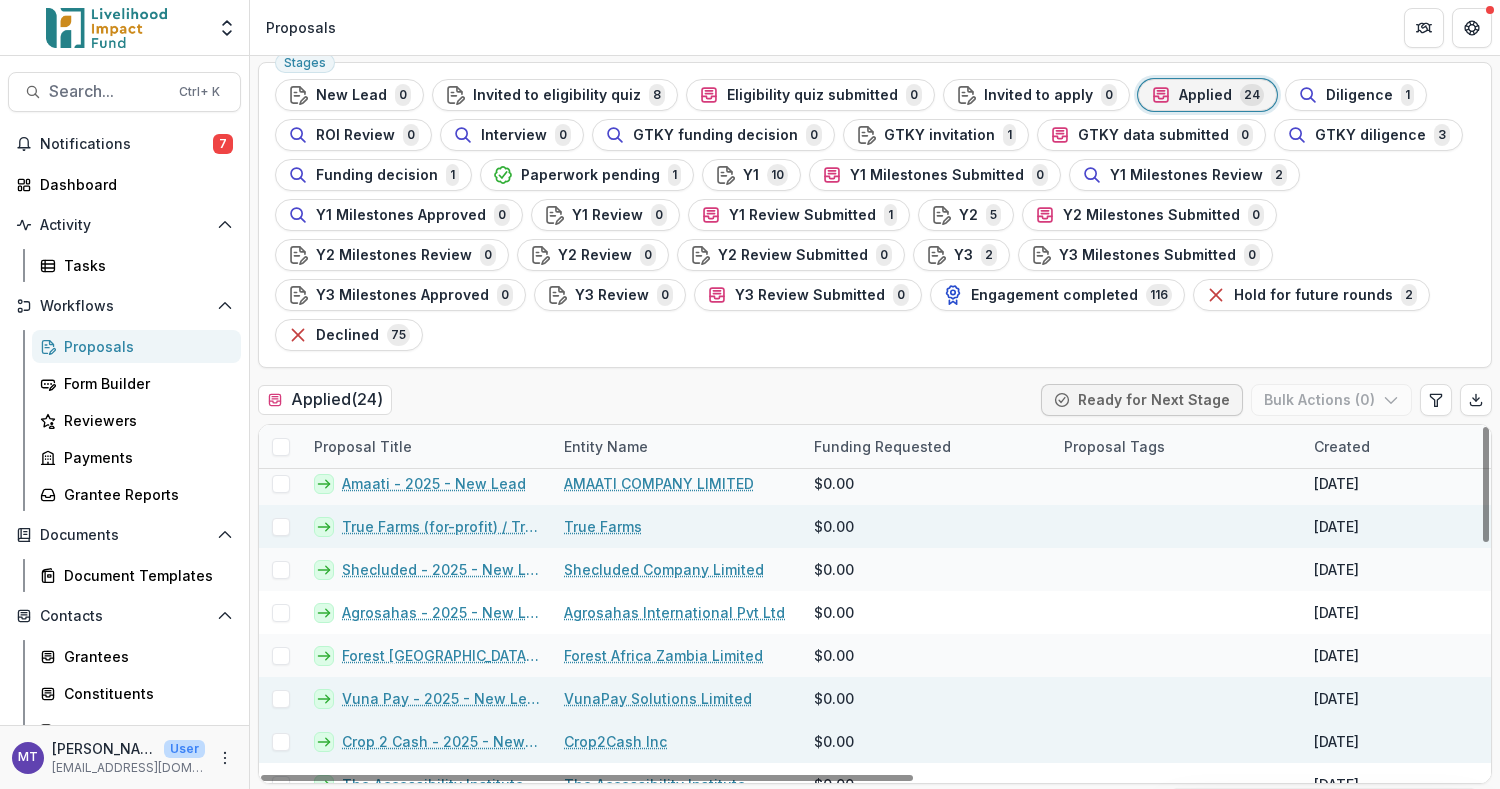 scroll, scrollTop: 0, scrollLeft: 0, axis: both 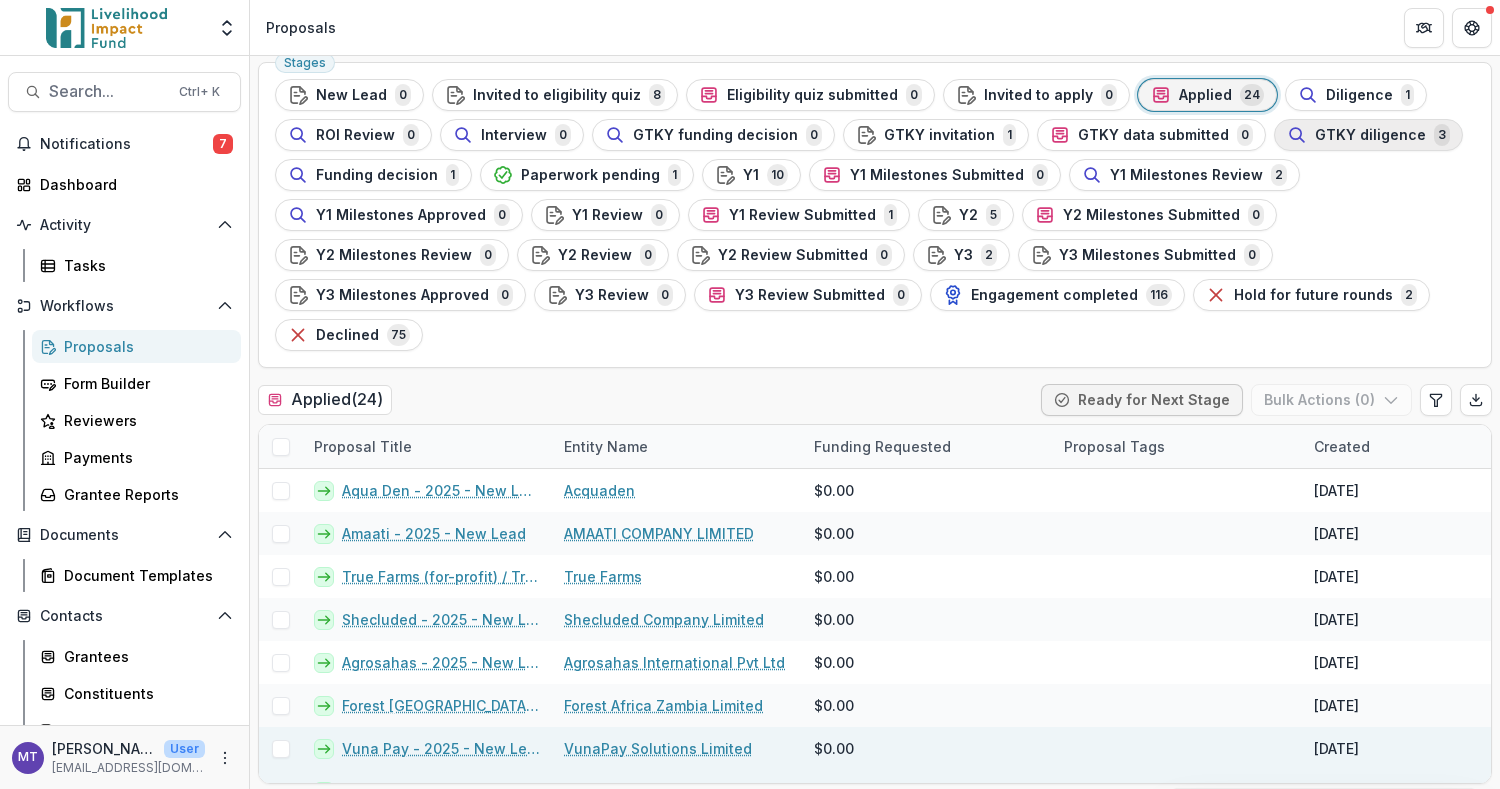 click on "GTKY diligence" at bounding box center [1370, 135] 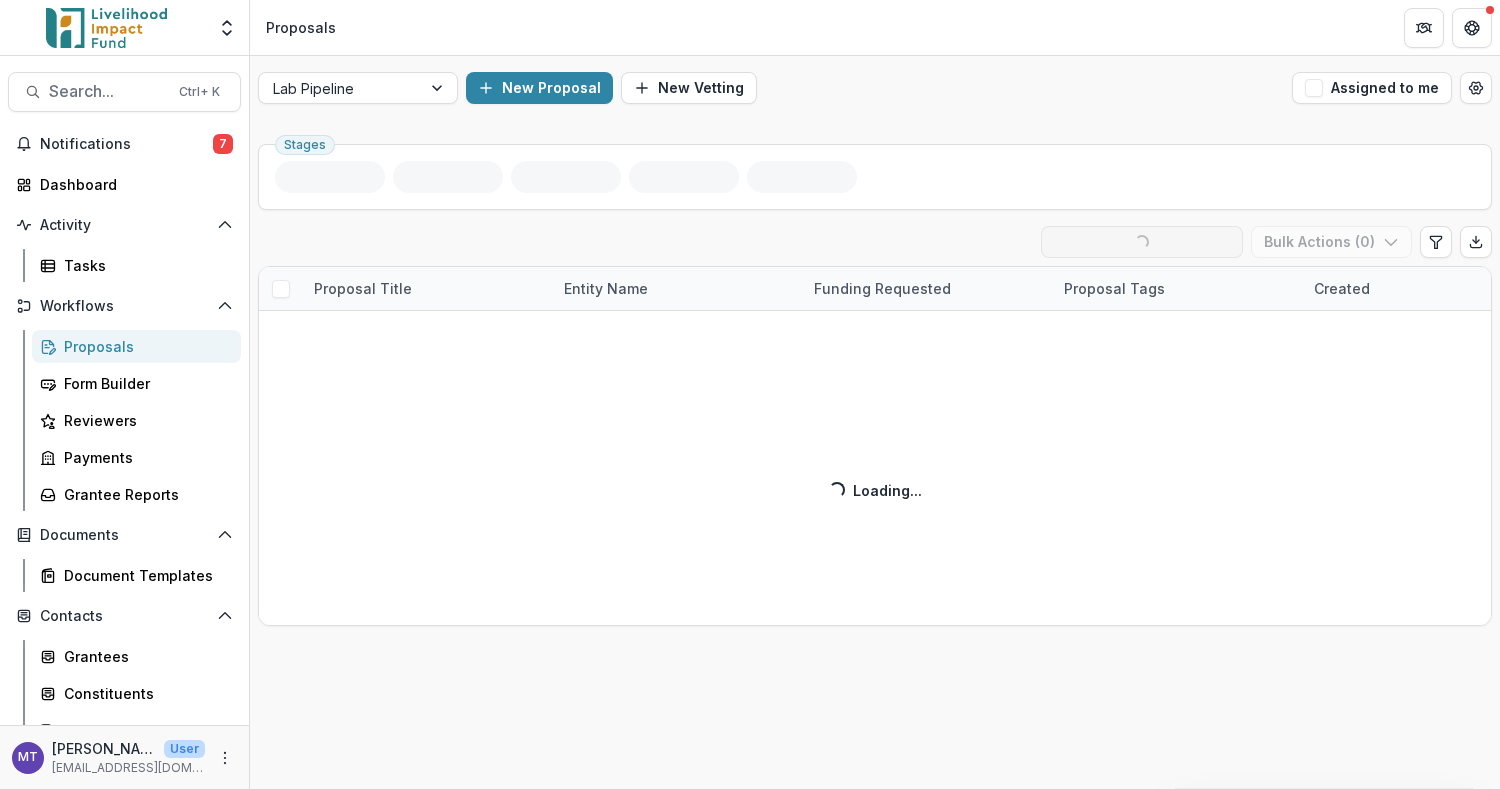 scroll, scrollTop: 0, scrollLeft: 0, axis: both 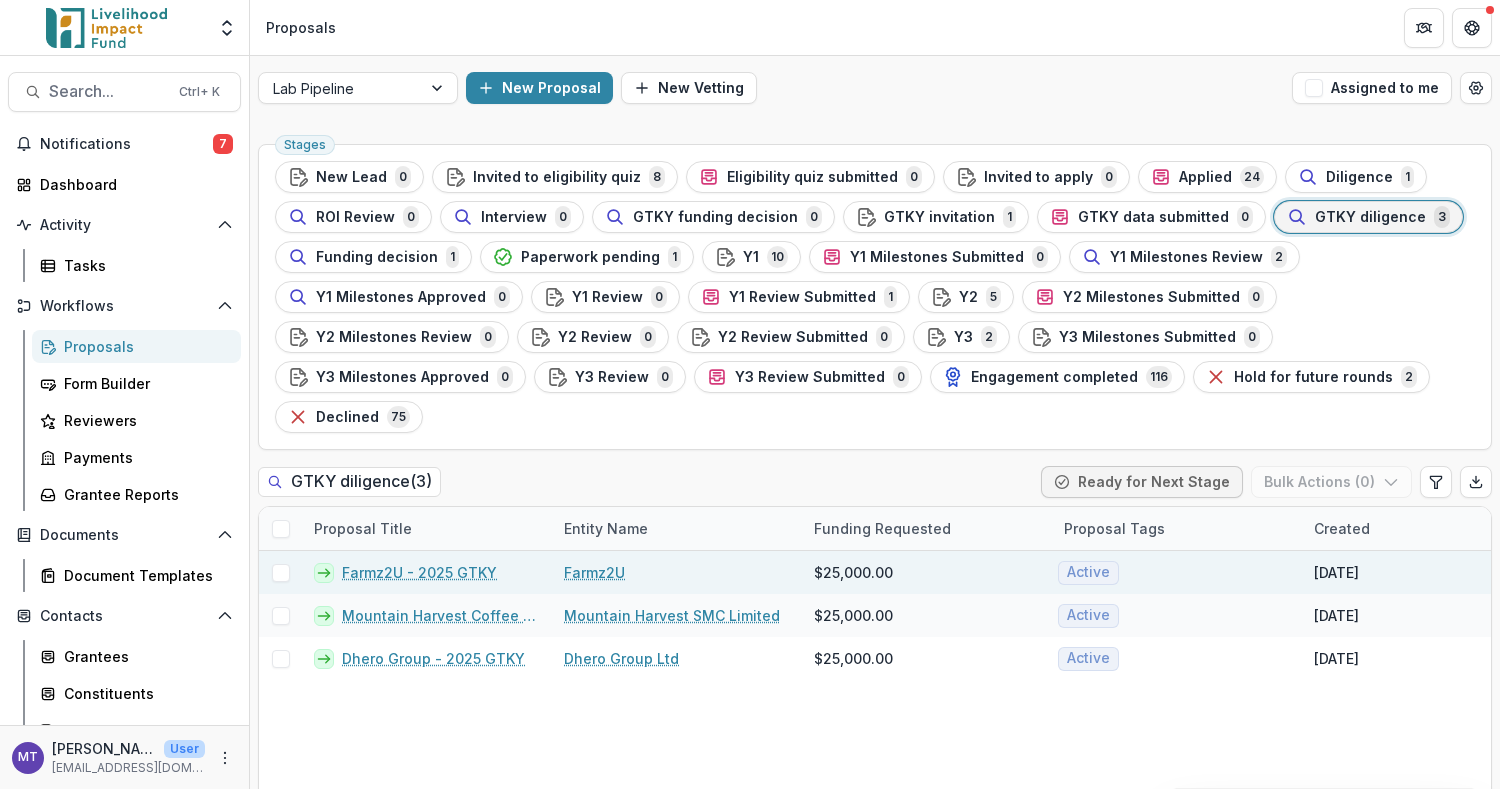 click on "Farmz2U - 2025 GTKY" at bounding box center [427, 572] 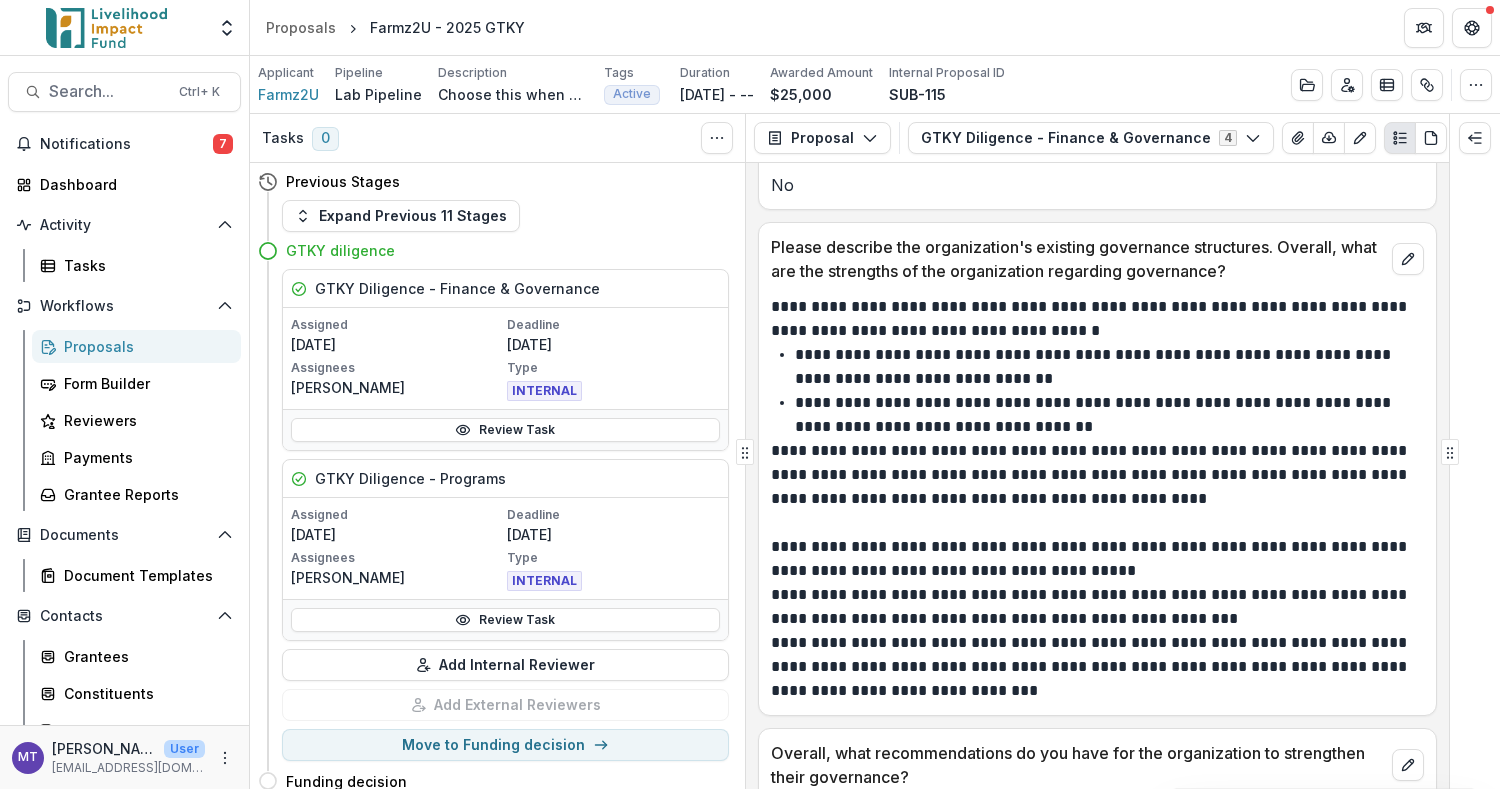 scroll, scrollTop: 5258, scrollLeft: 0, axis: vertical 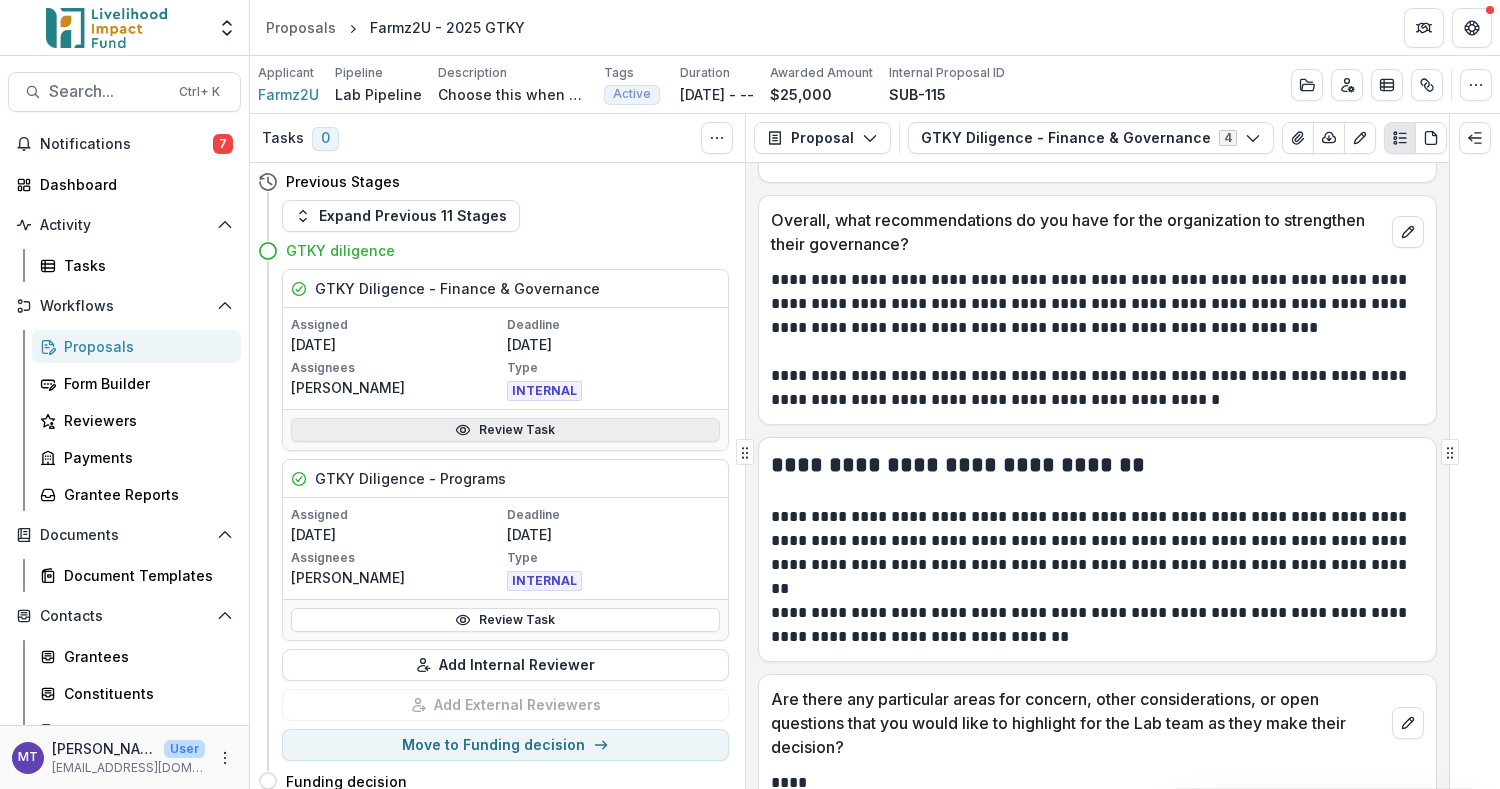 click on "Review Task" at bounding box center (505, 430) 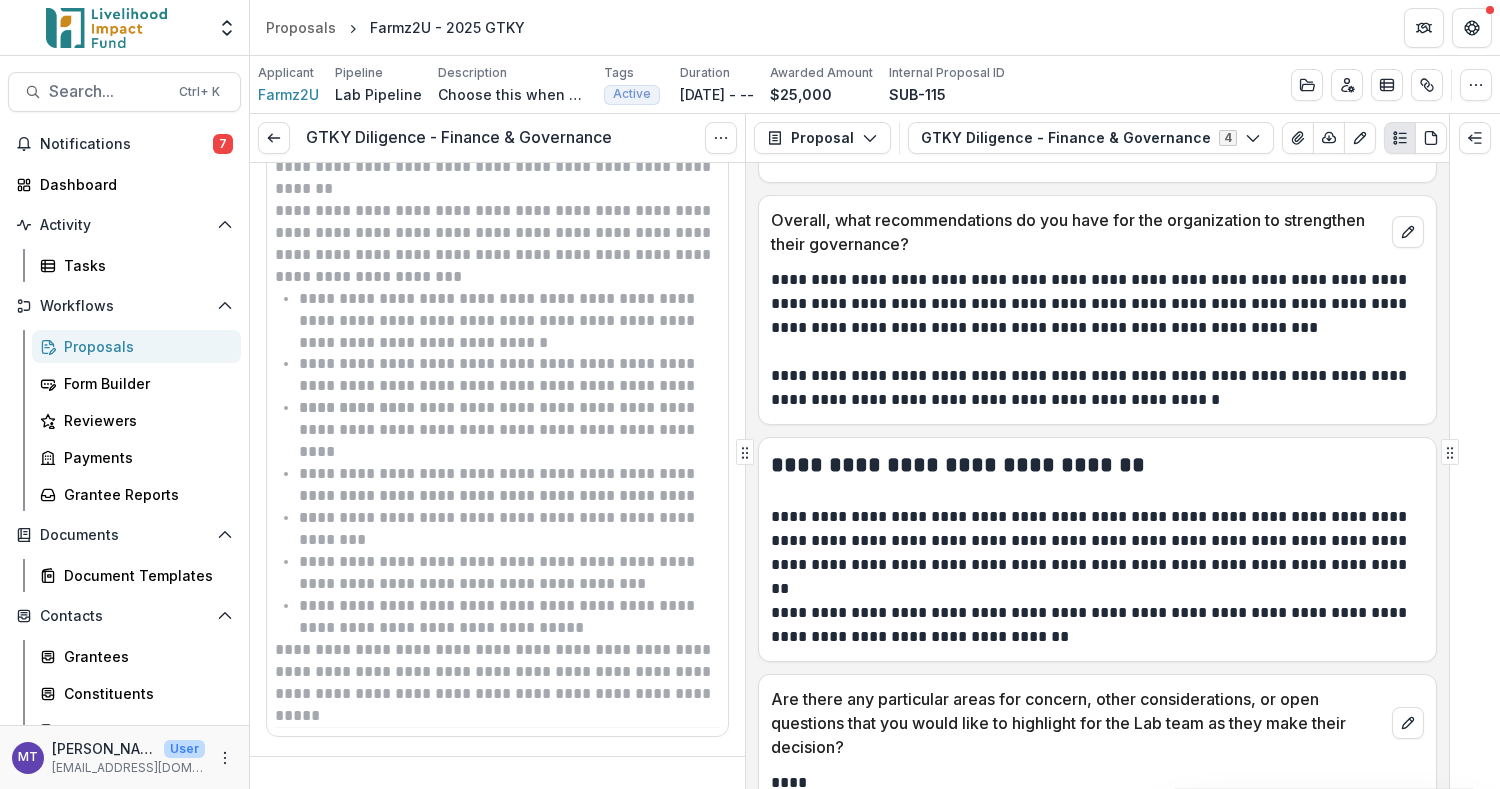 scroll, scrollTop: 1333, scrollLeft: 0, axis: vertical 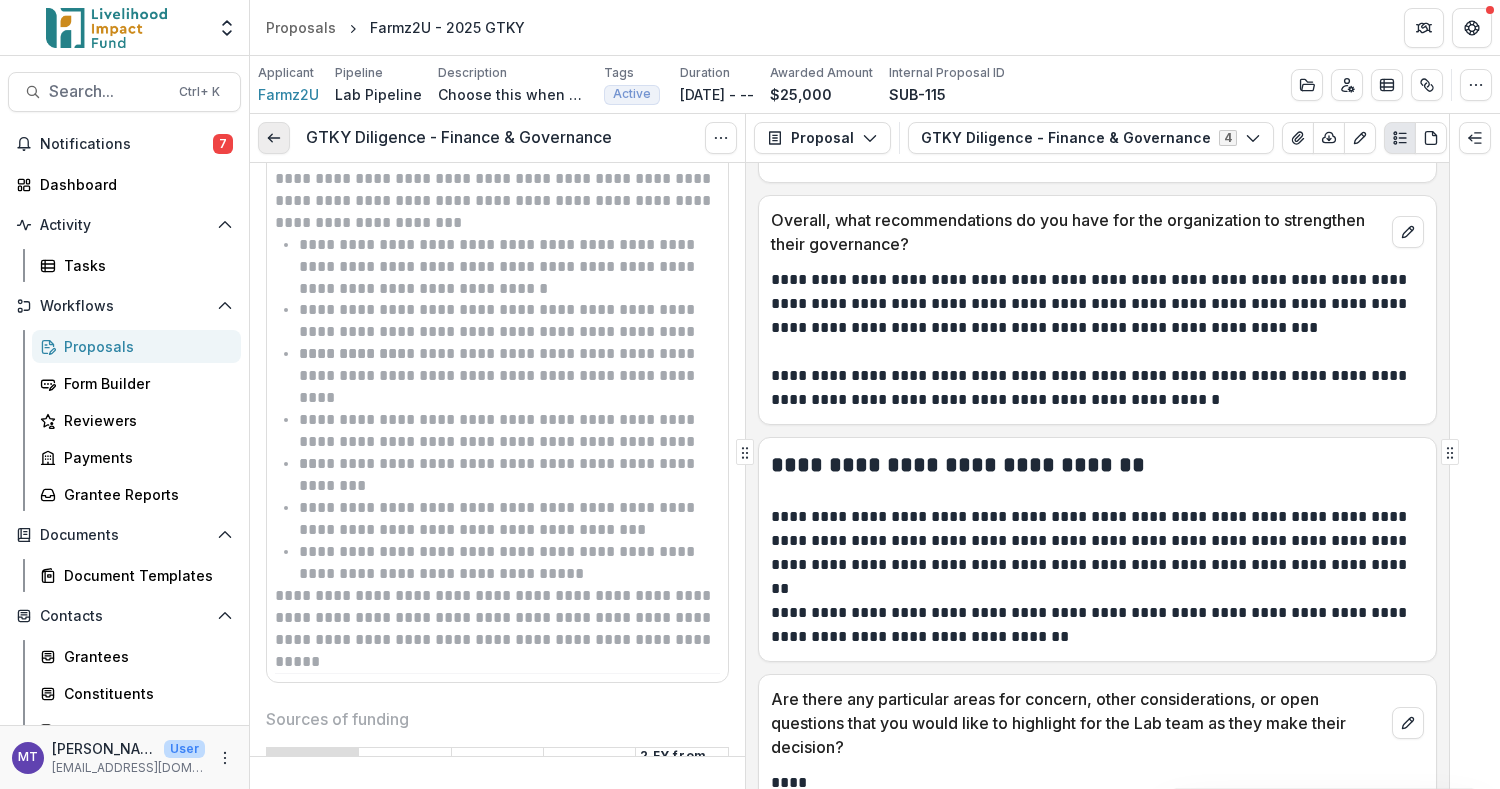 click 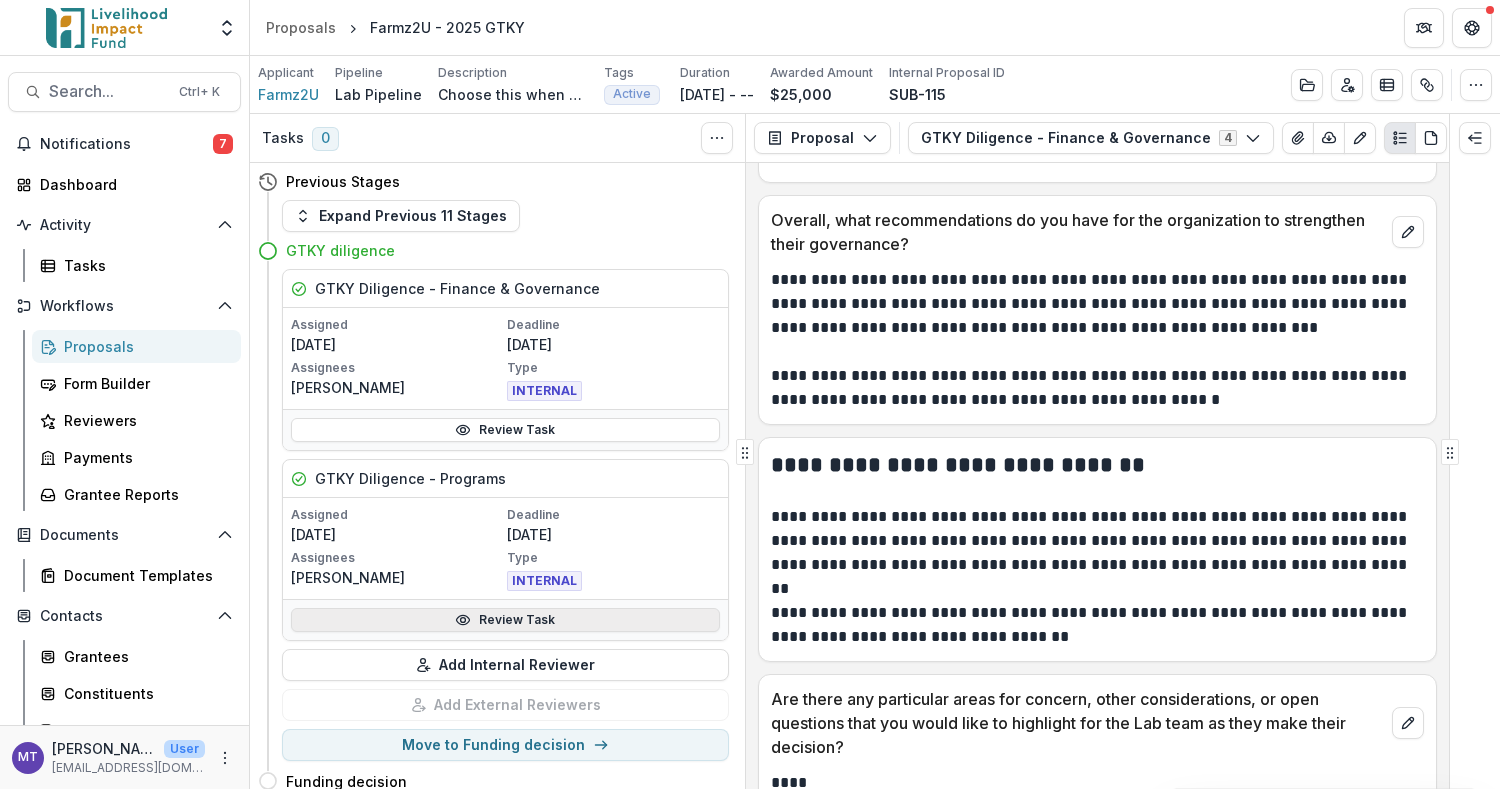 click on "Review Task" at bounding box center (505, 620) 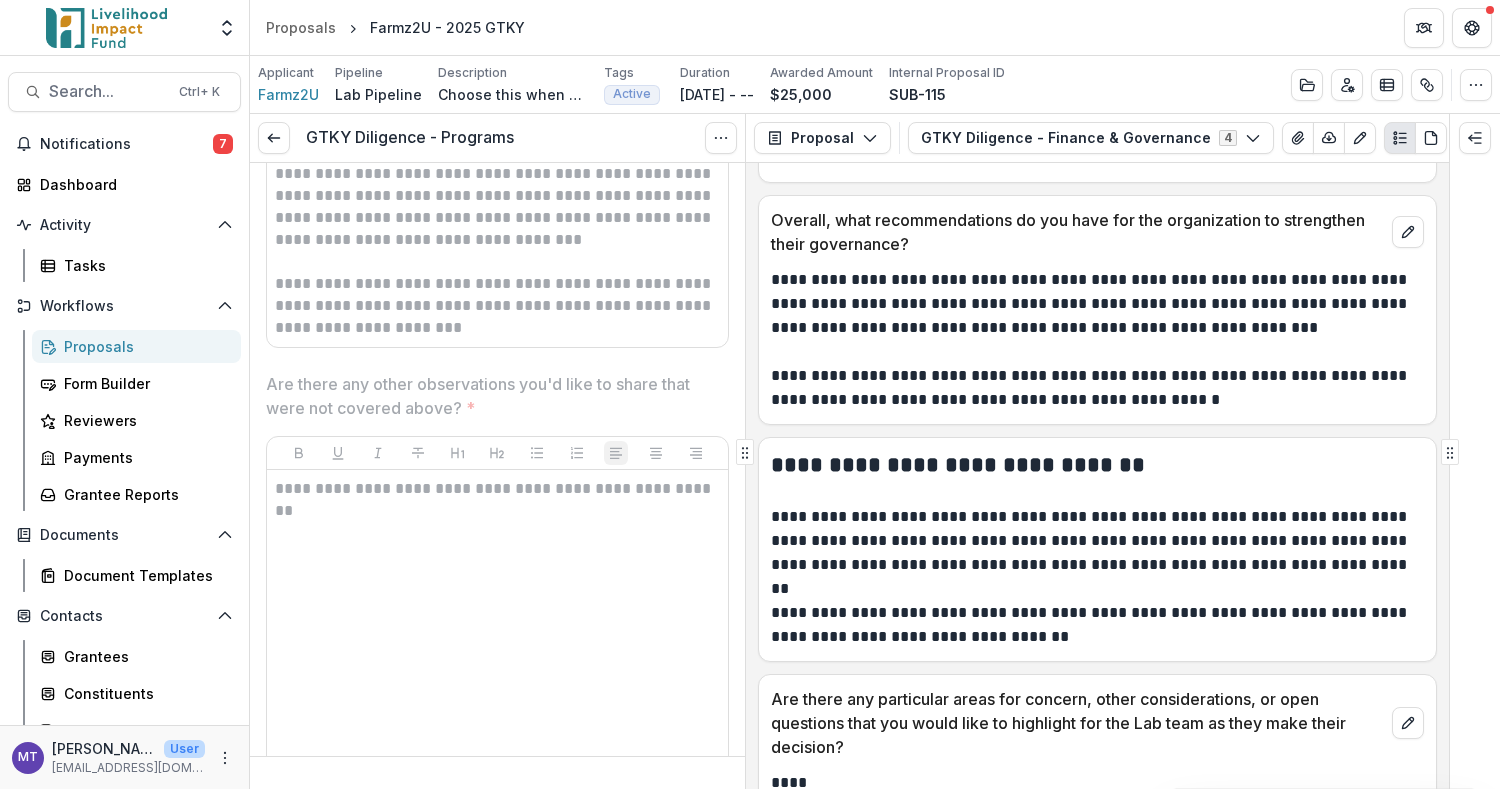scroll, scrollTop: 10133, scrollLeft: 0, axis: vertical 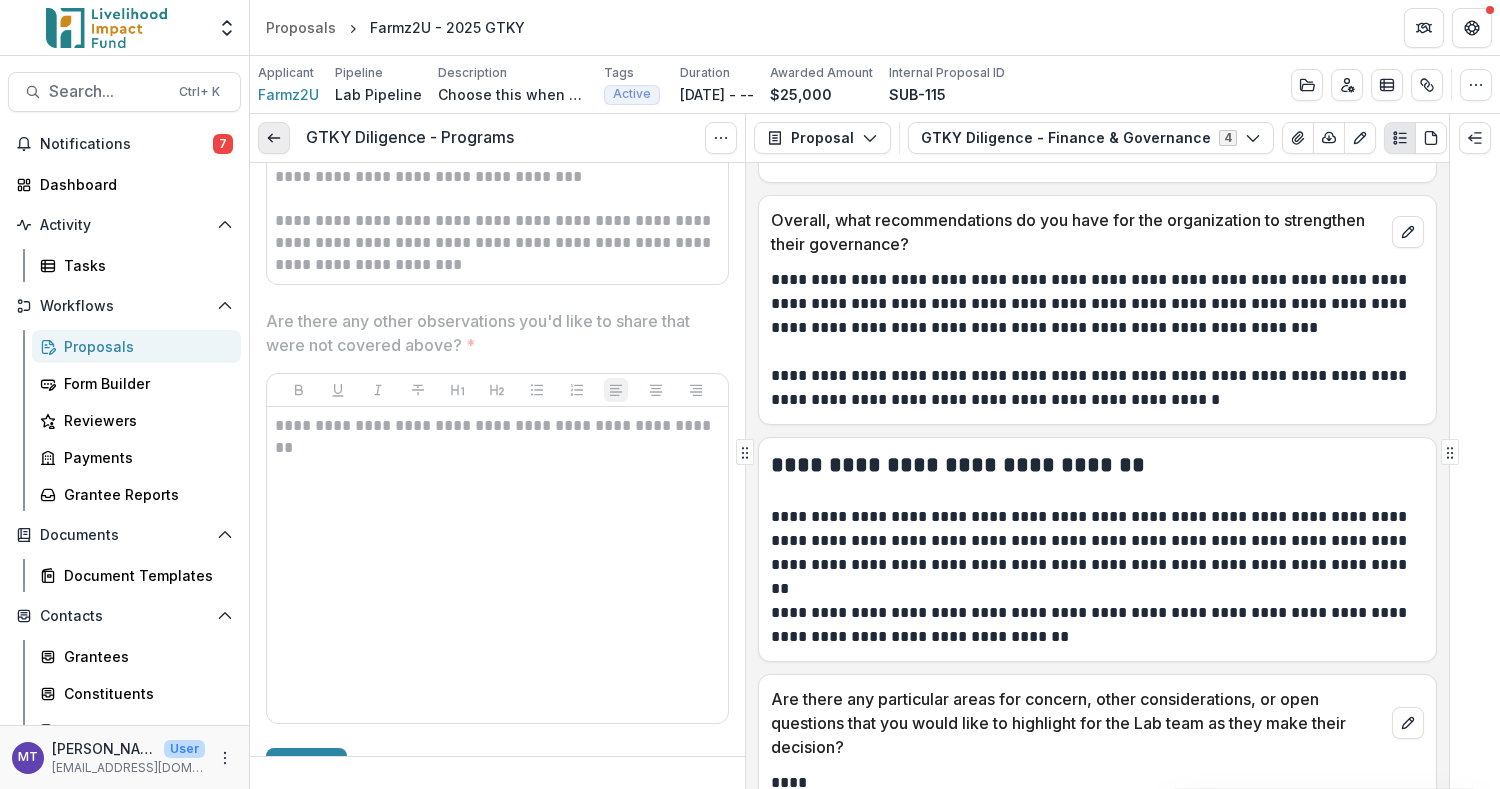 click 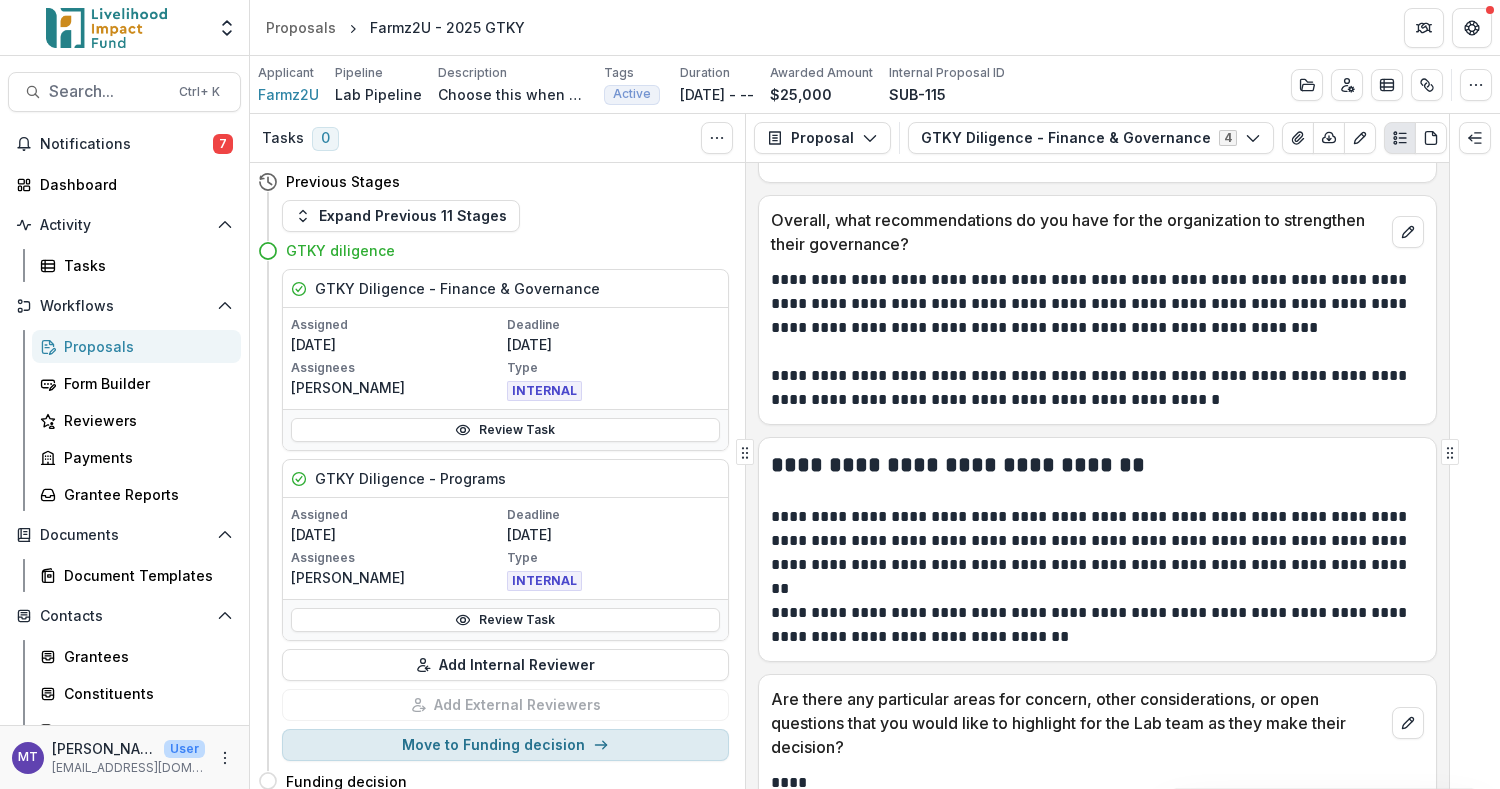click on "Move to Funding decision" at bounding box center [505, 745] 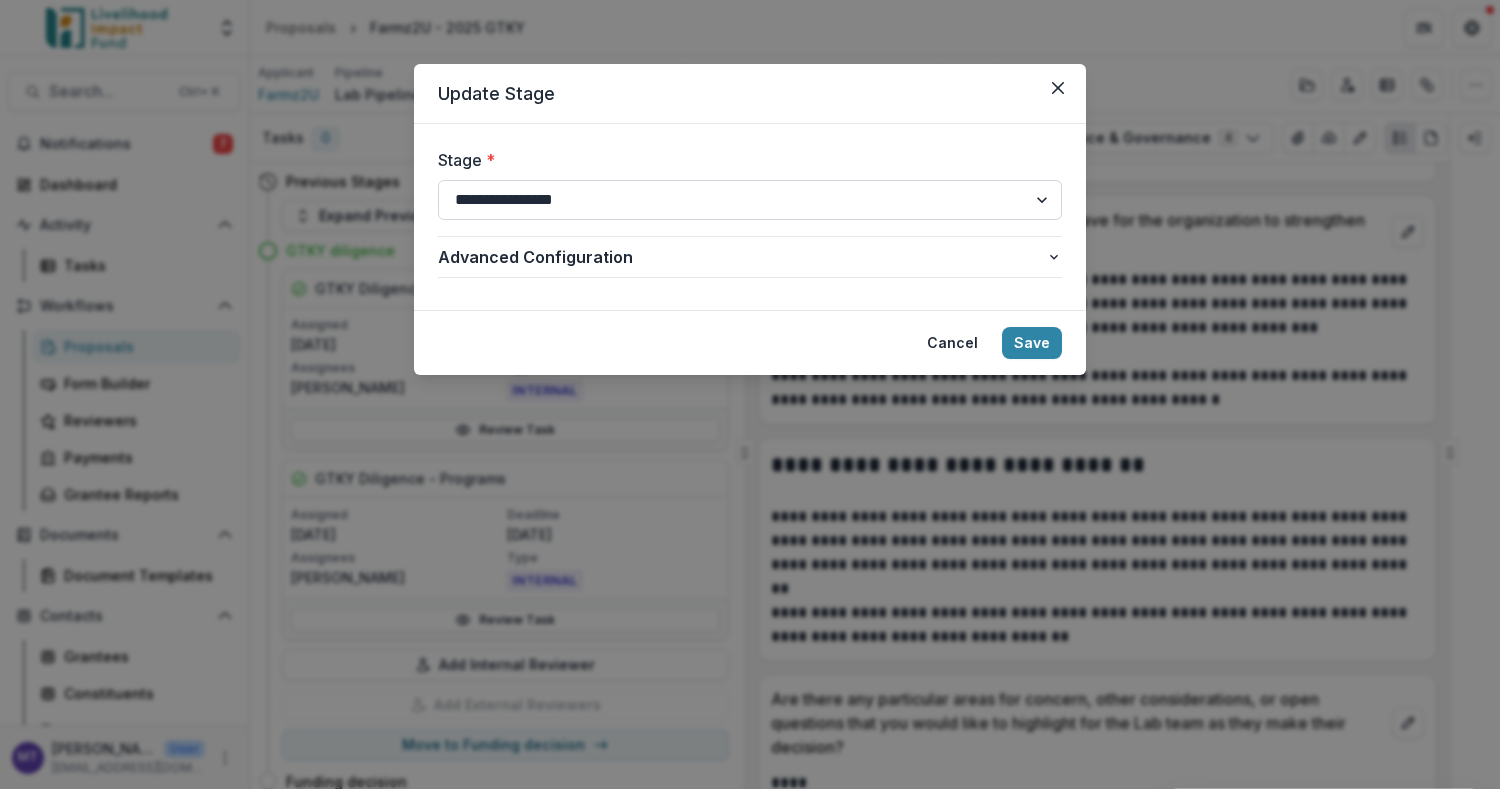 click on "**********" at bounding box center [750, 200] 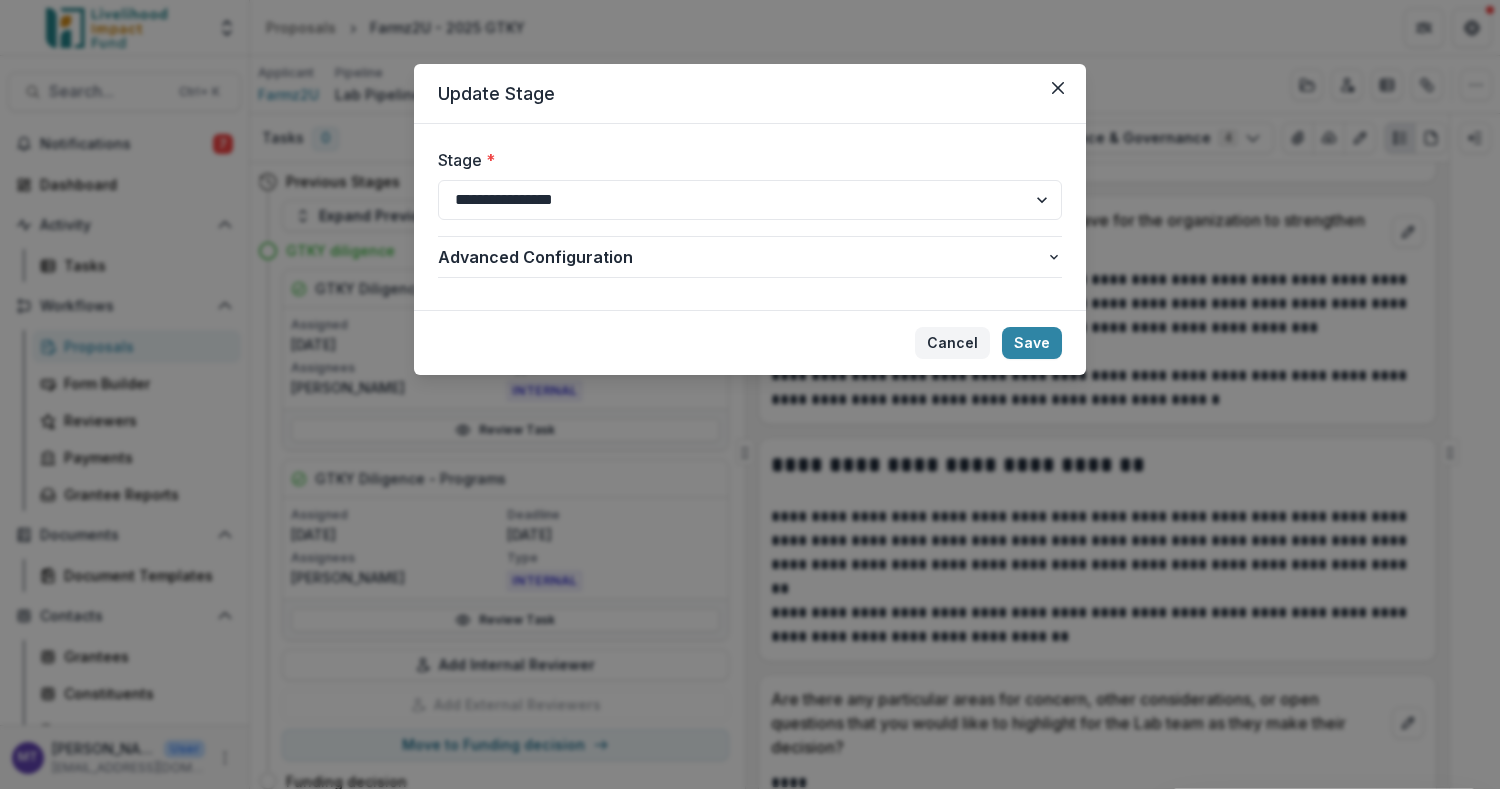 click on "Cancel" at bounding box center [952, 343] 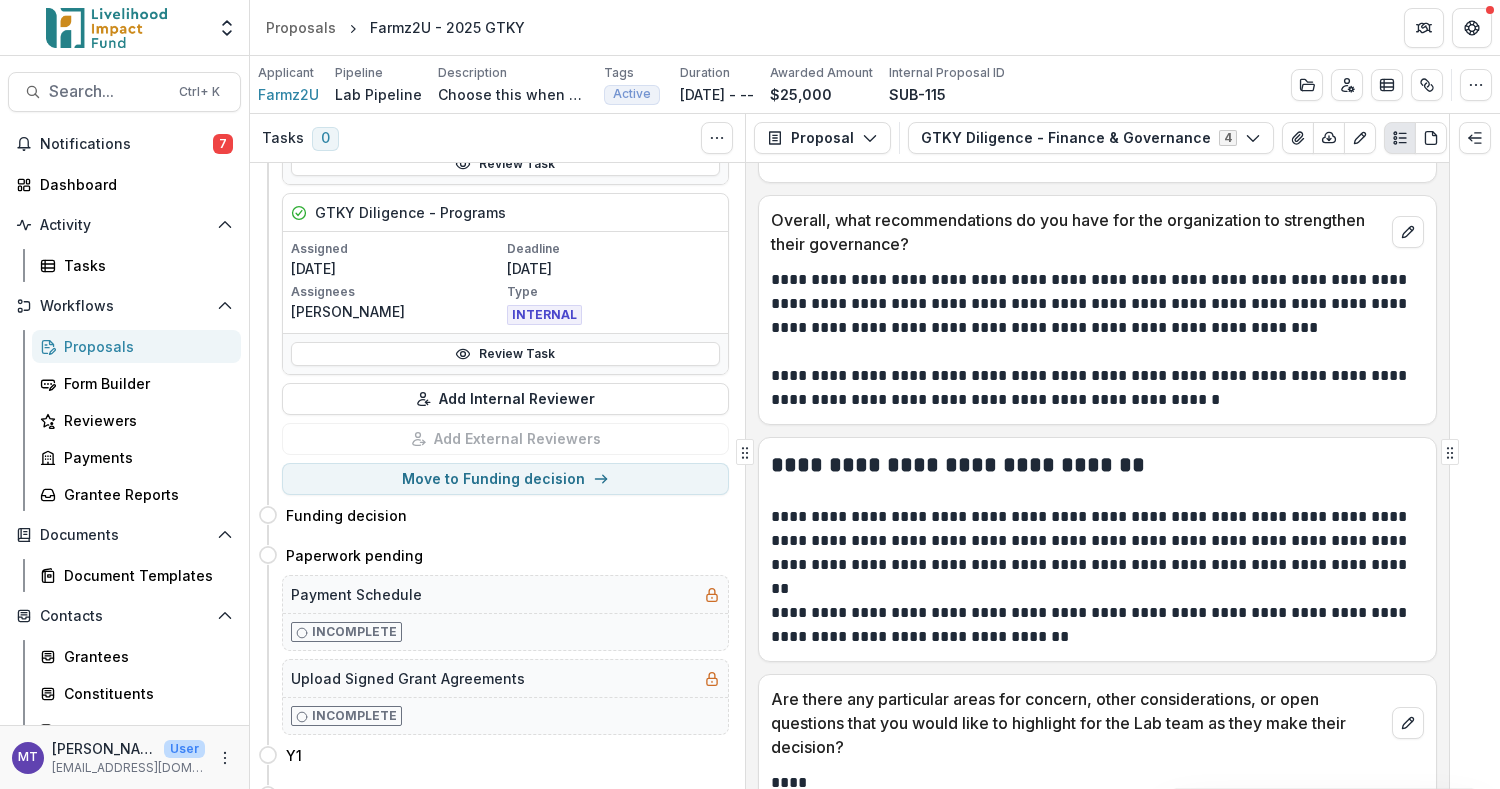 scroll, scrollTop: 0, scrollLeft: 0, axis: both 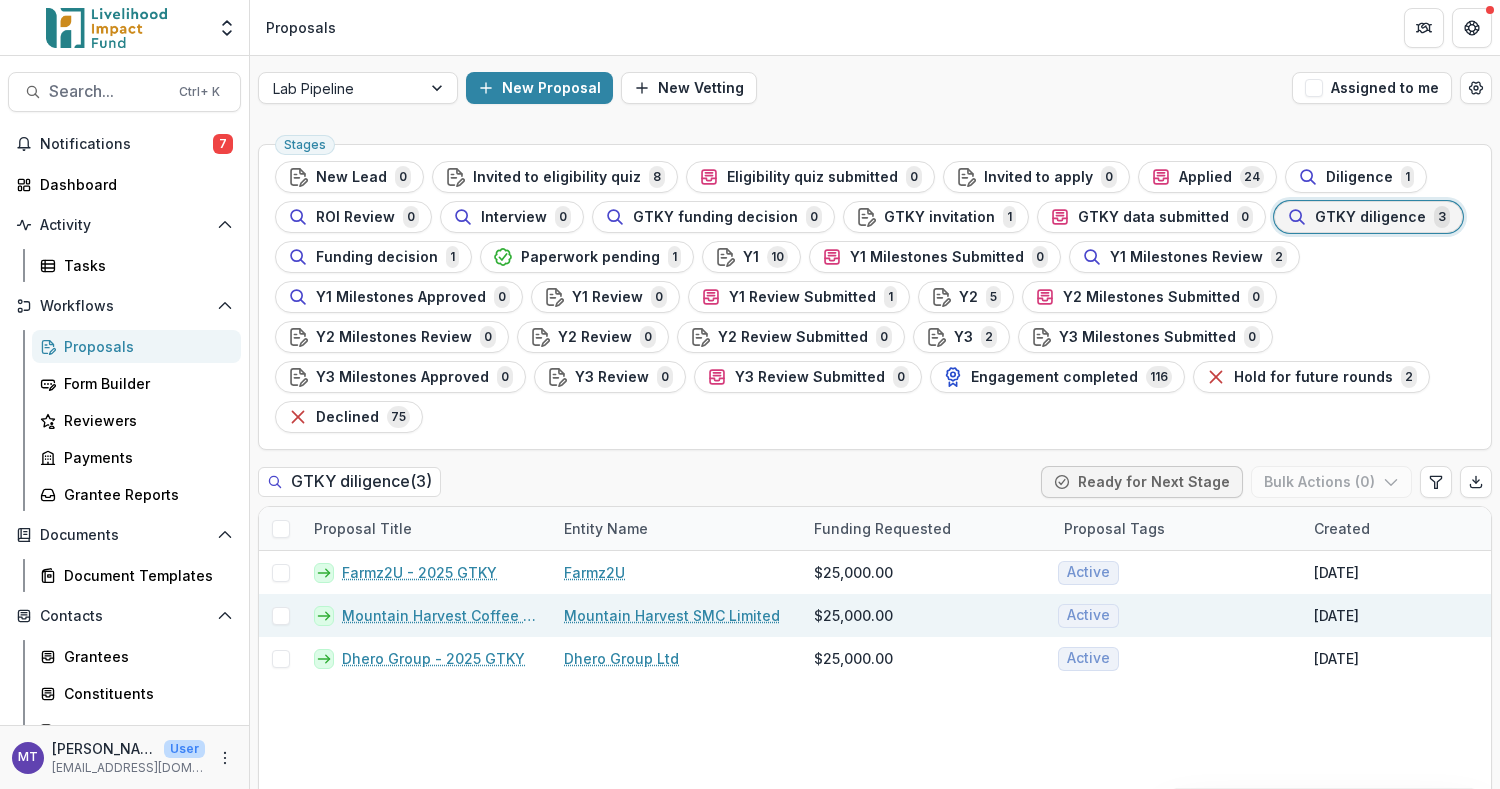 click on "Mountain Harvest Coffee - 2025 - New Lead" at bounding box center (441, 615) 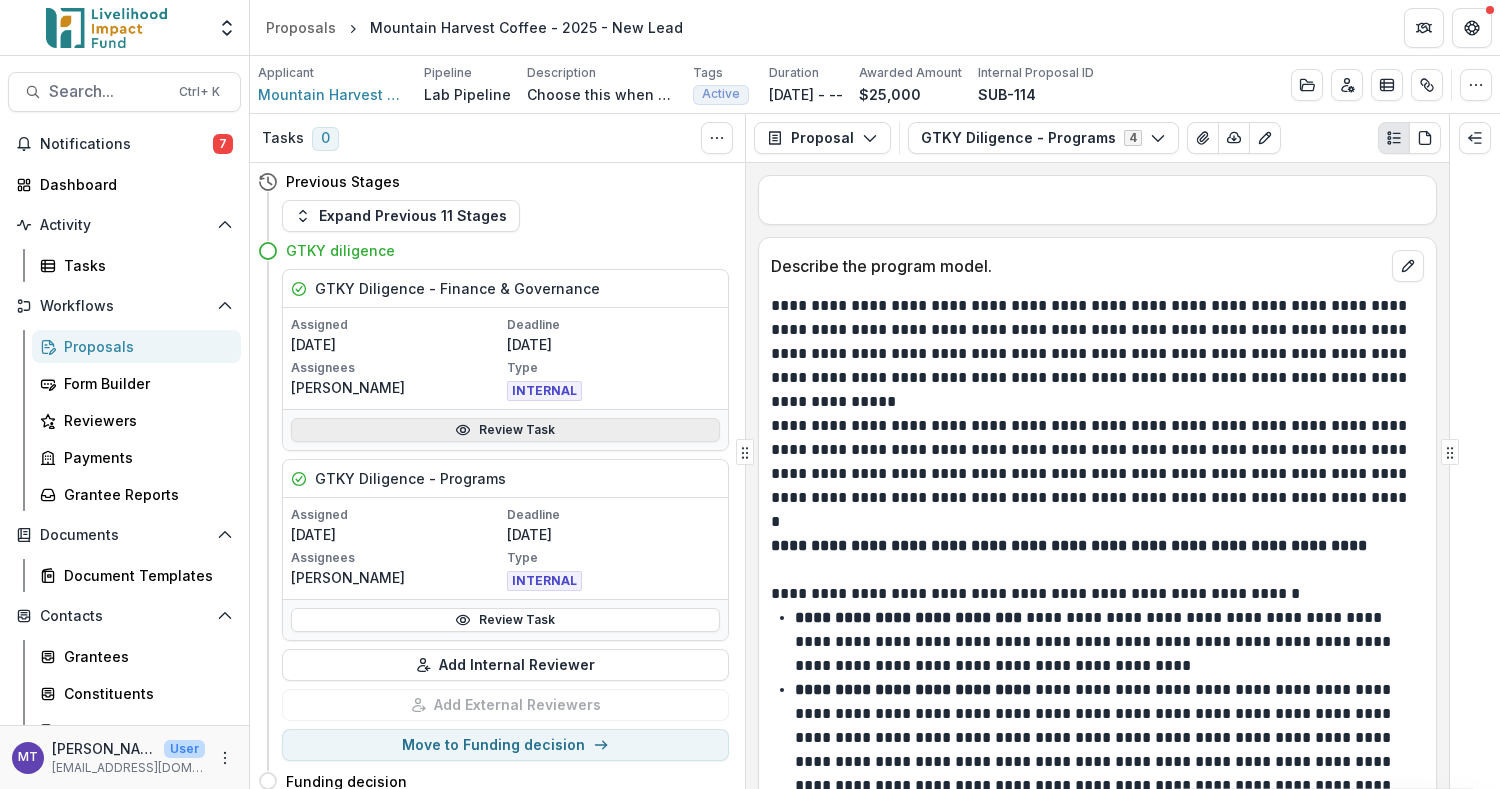 click on "Review Task" at bounding box center [505, 430] 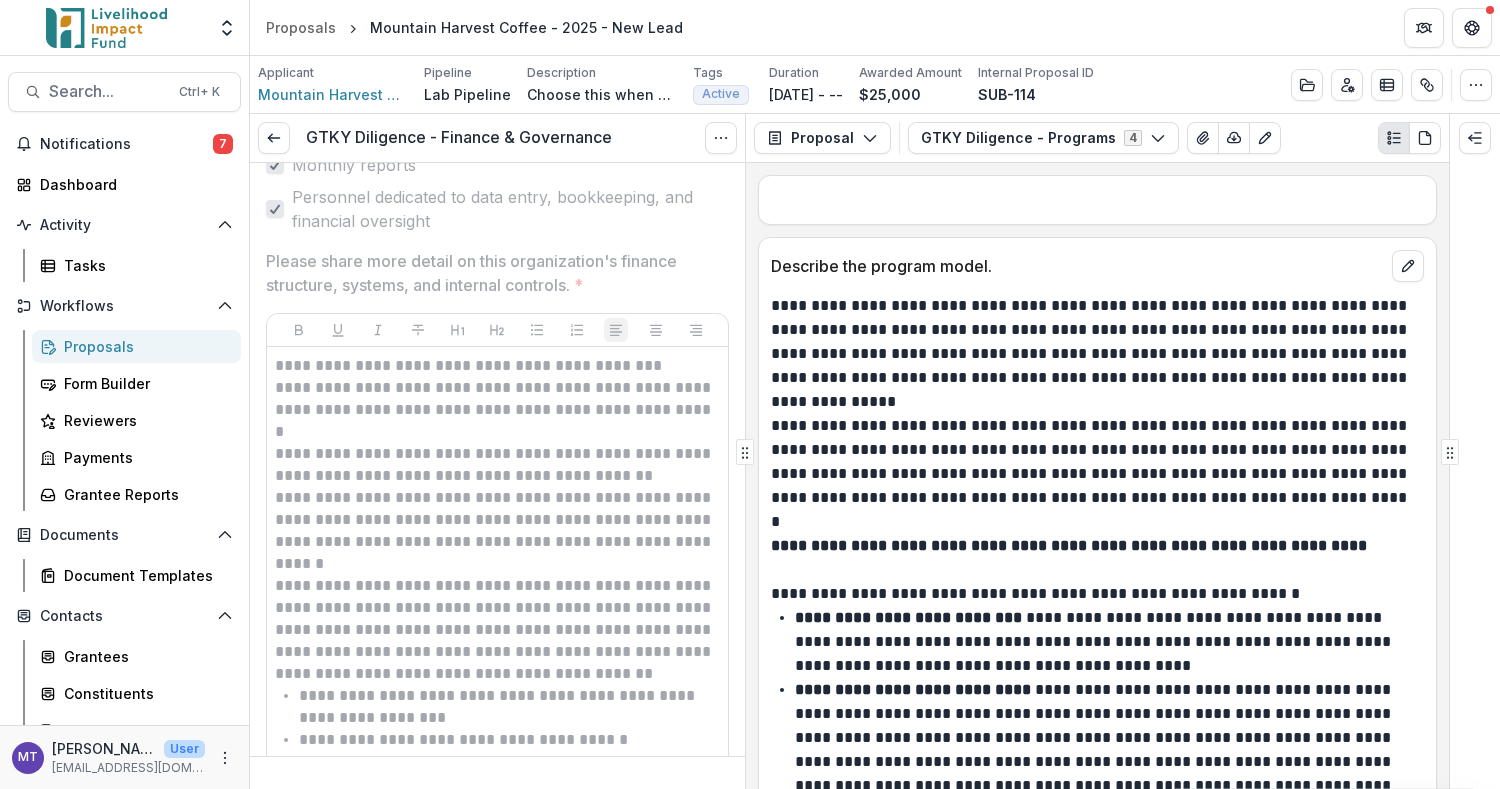 scroll, scrollTop: 4266, scrollLeft: 0, axis: vertical 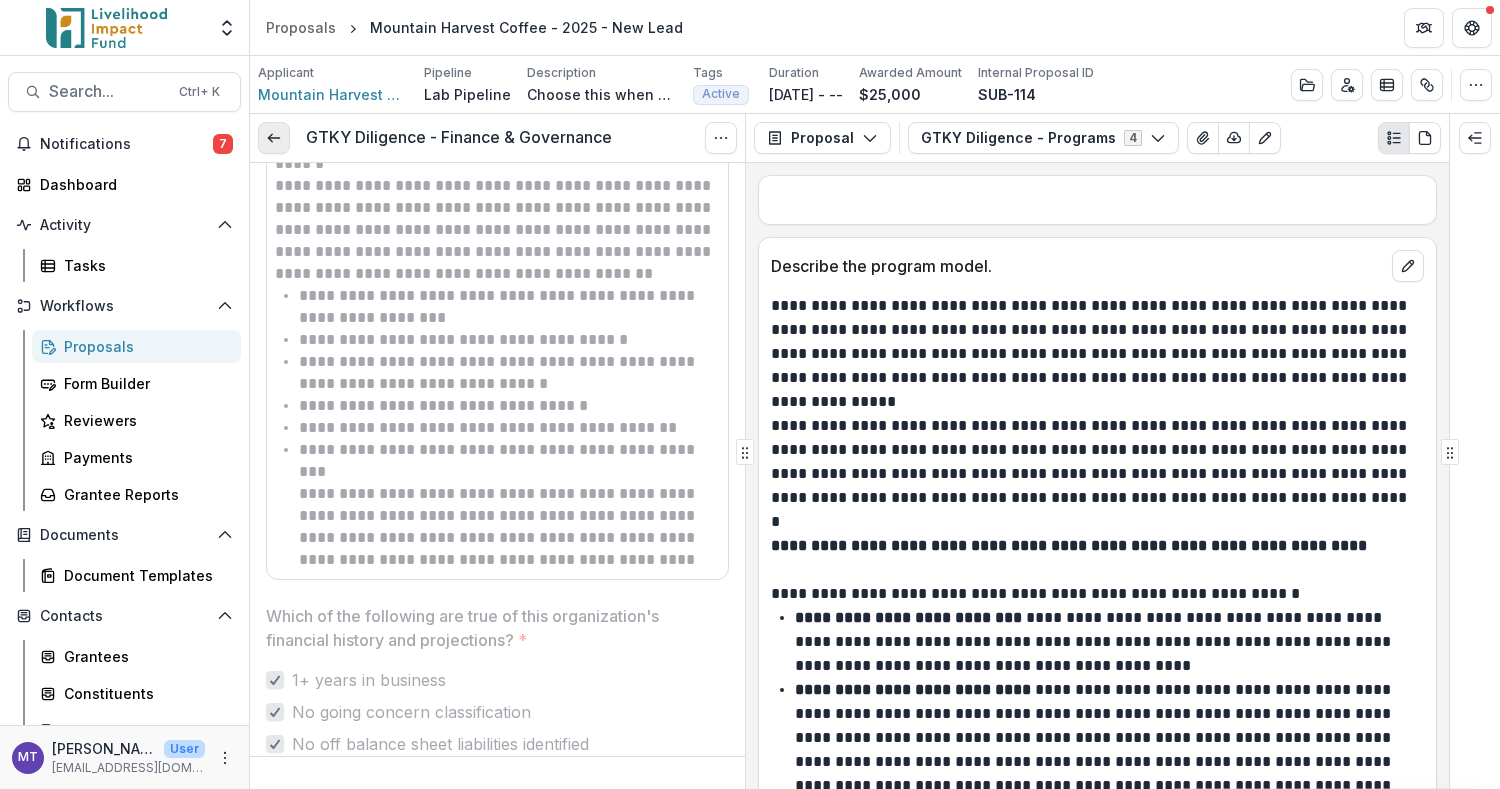 click 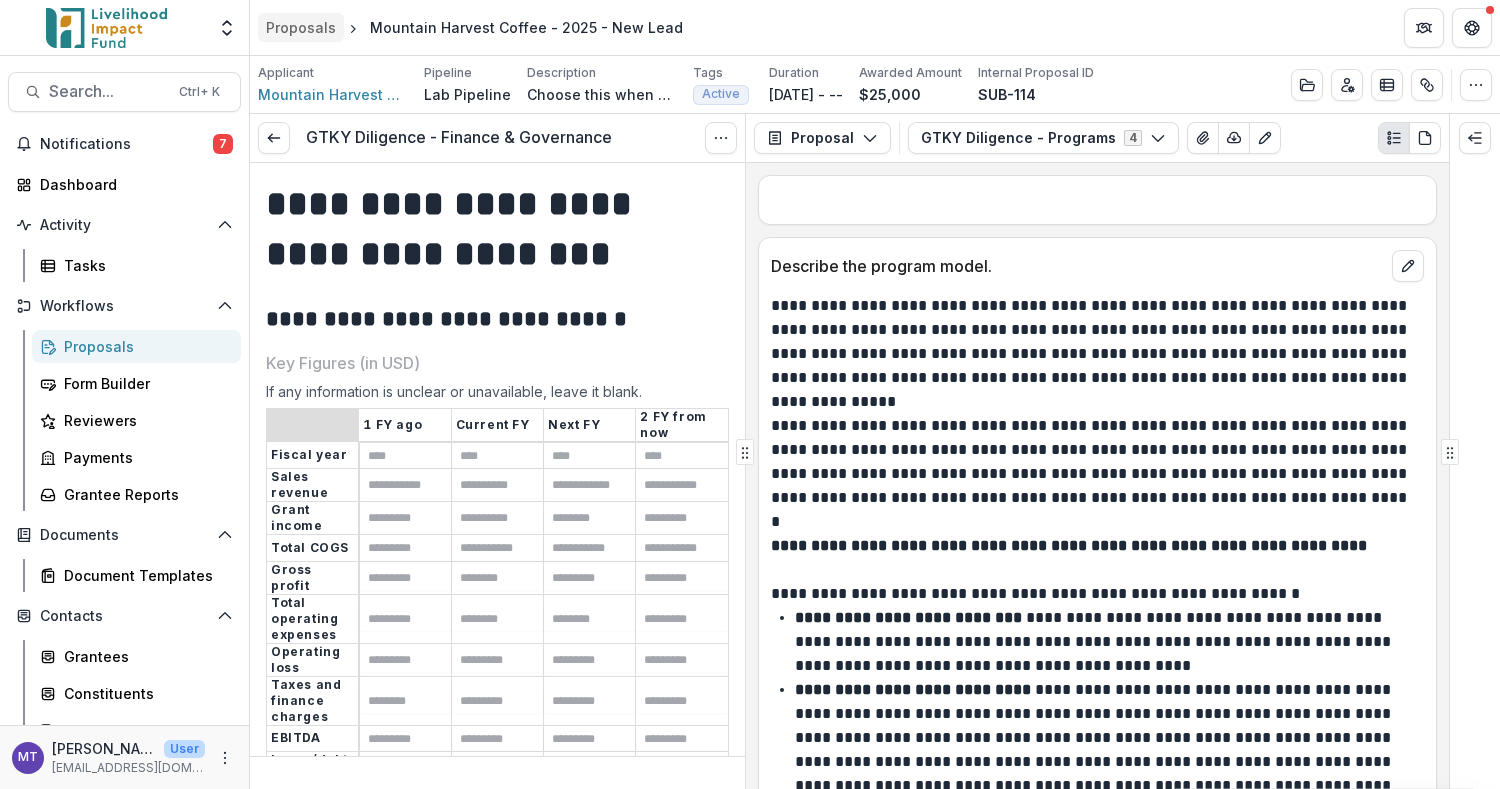 click on "Proposals" at bounding box center (301, 27) 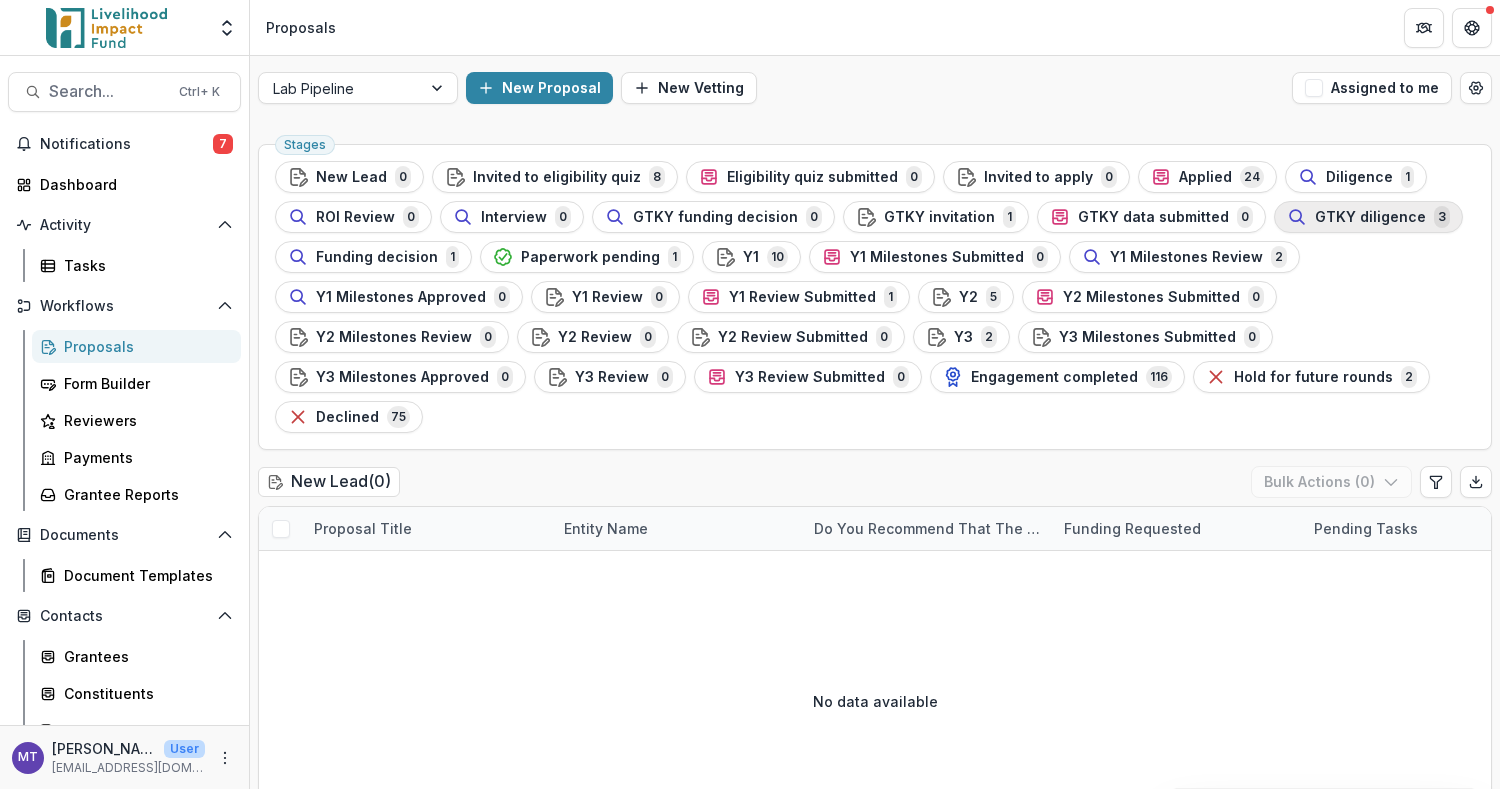 click on "GTKY diligence" at bounding box center (1370, 217) 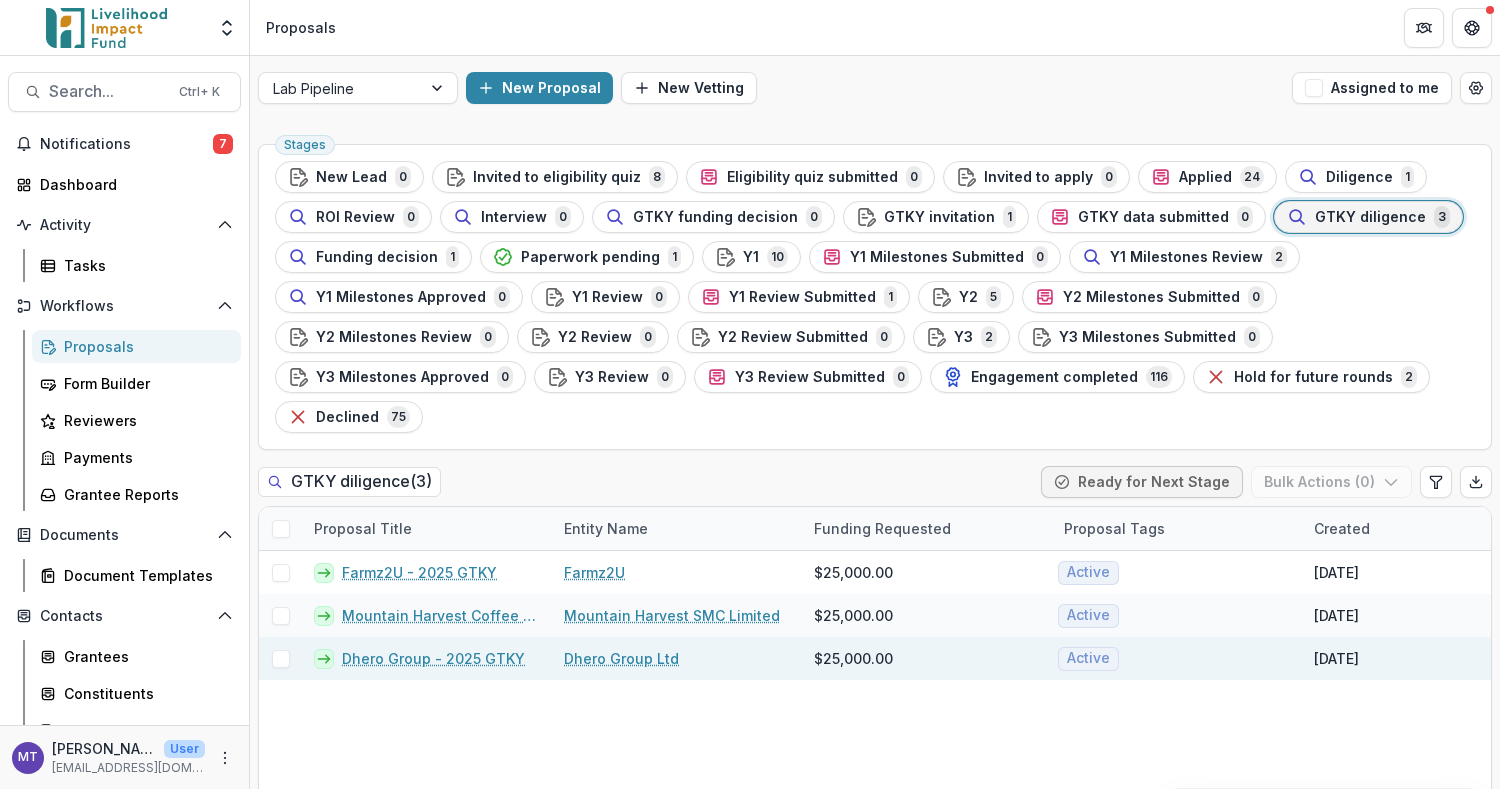 click on "Dhero Group - 2025 GTKY" at bounding box center [433, 658] 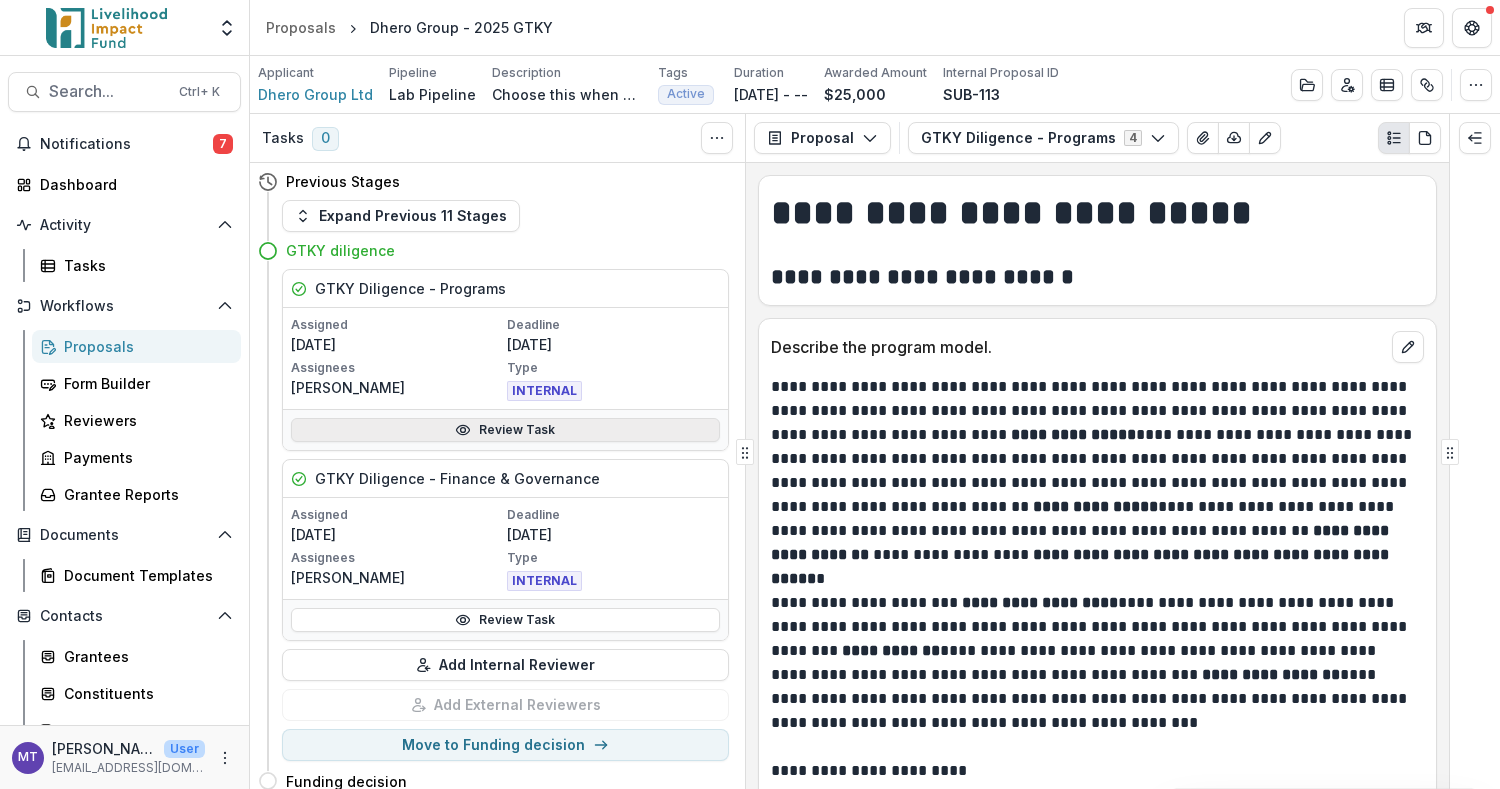 click on "Review Task" at bounding box center [505, 430] 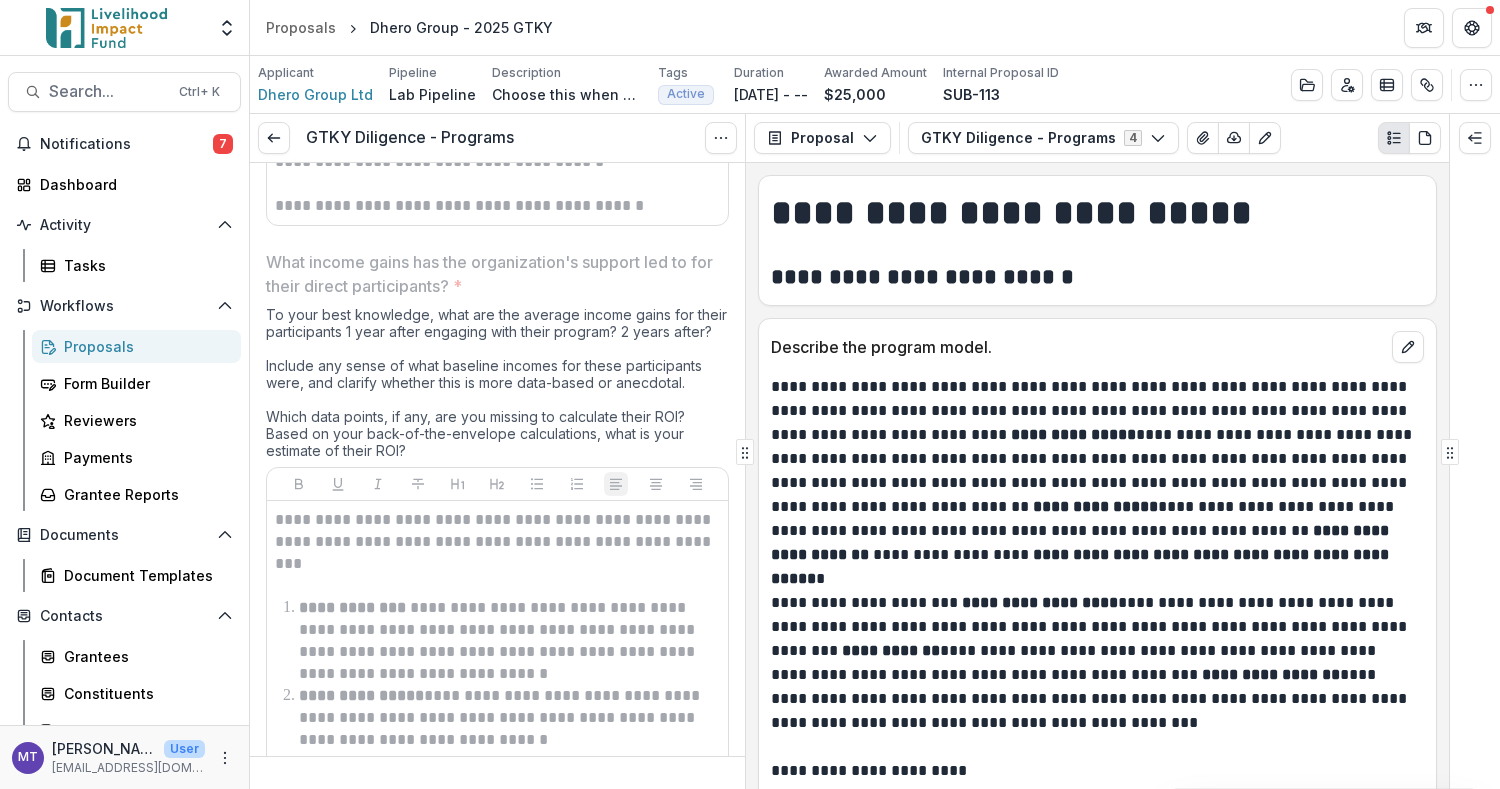 scroll, scrollTop: 1600, scrollLeft: 0, axis: vertical 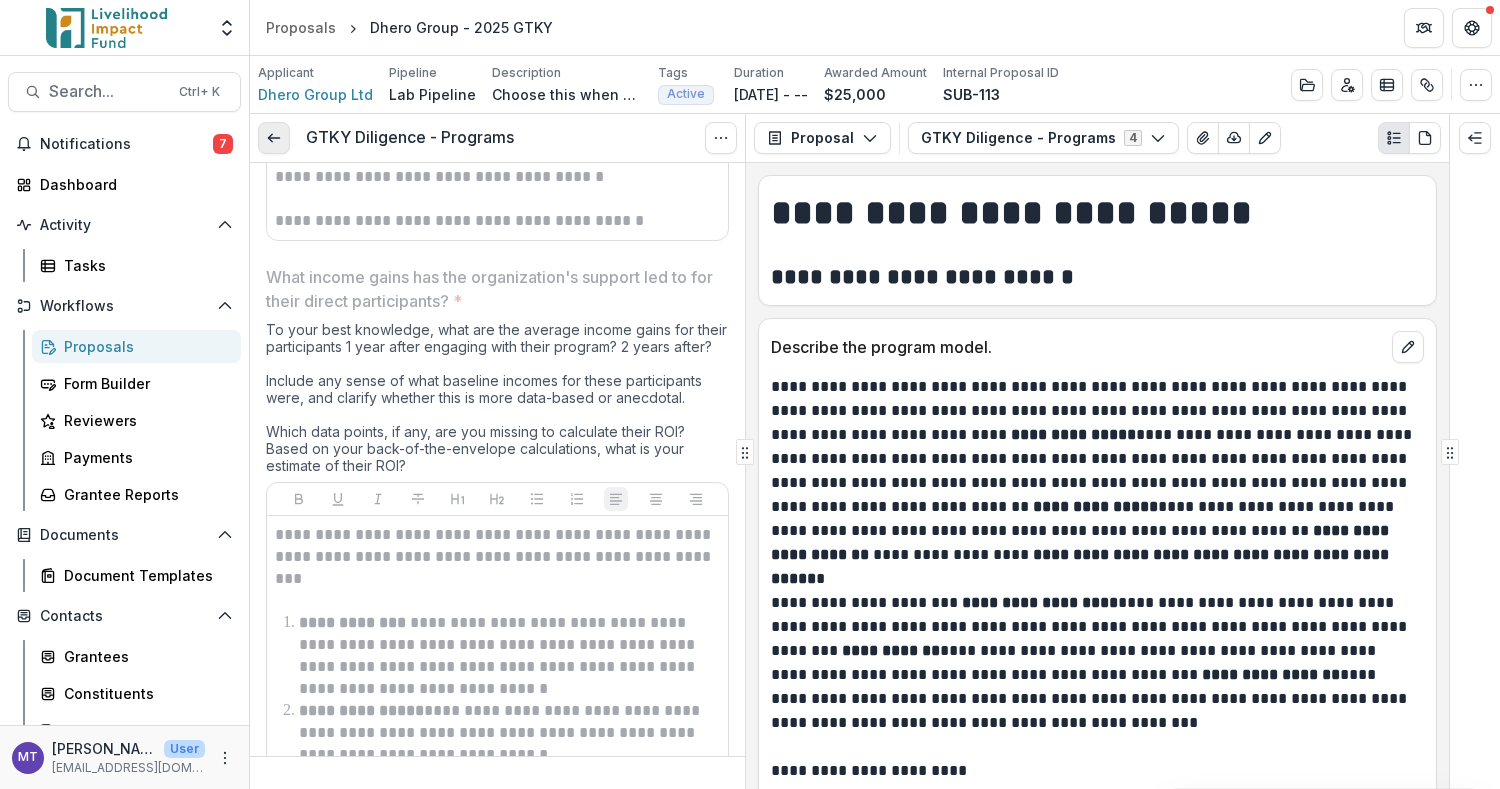 click at bounding box center (274, 138) 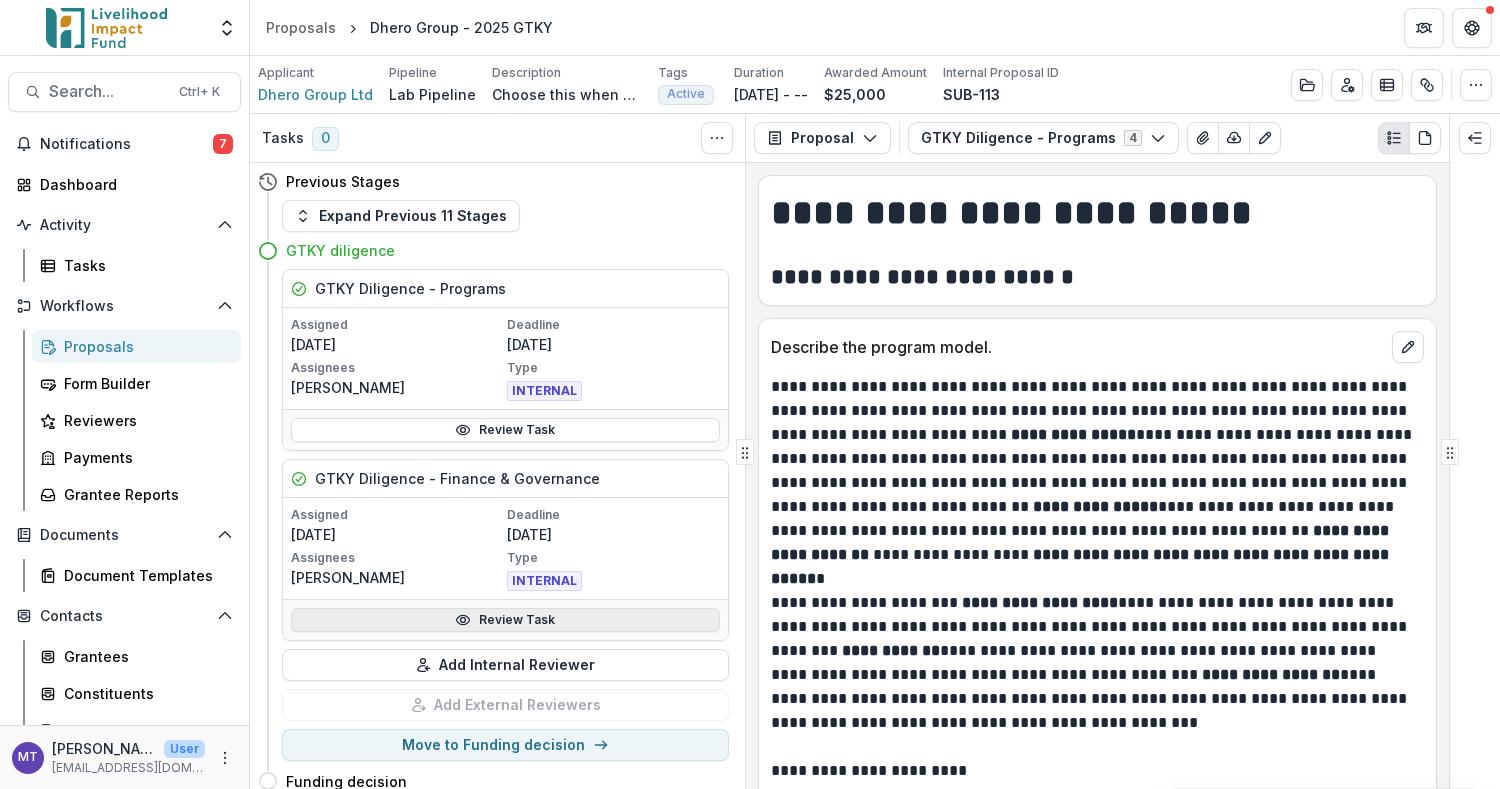 click on "Review Task" at bounding box center (505, 620) 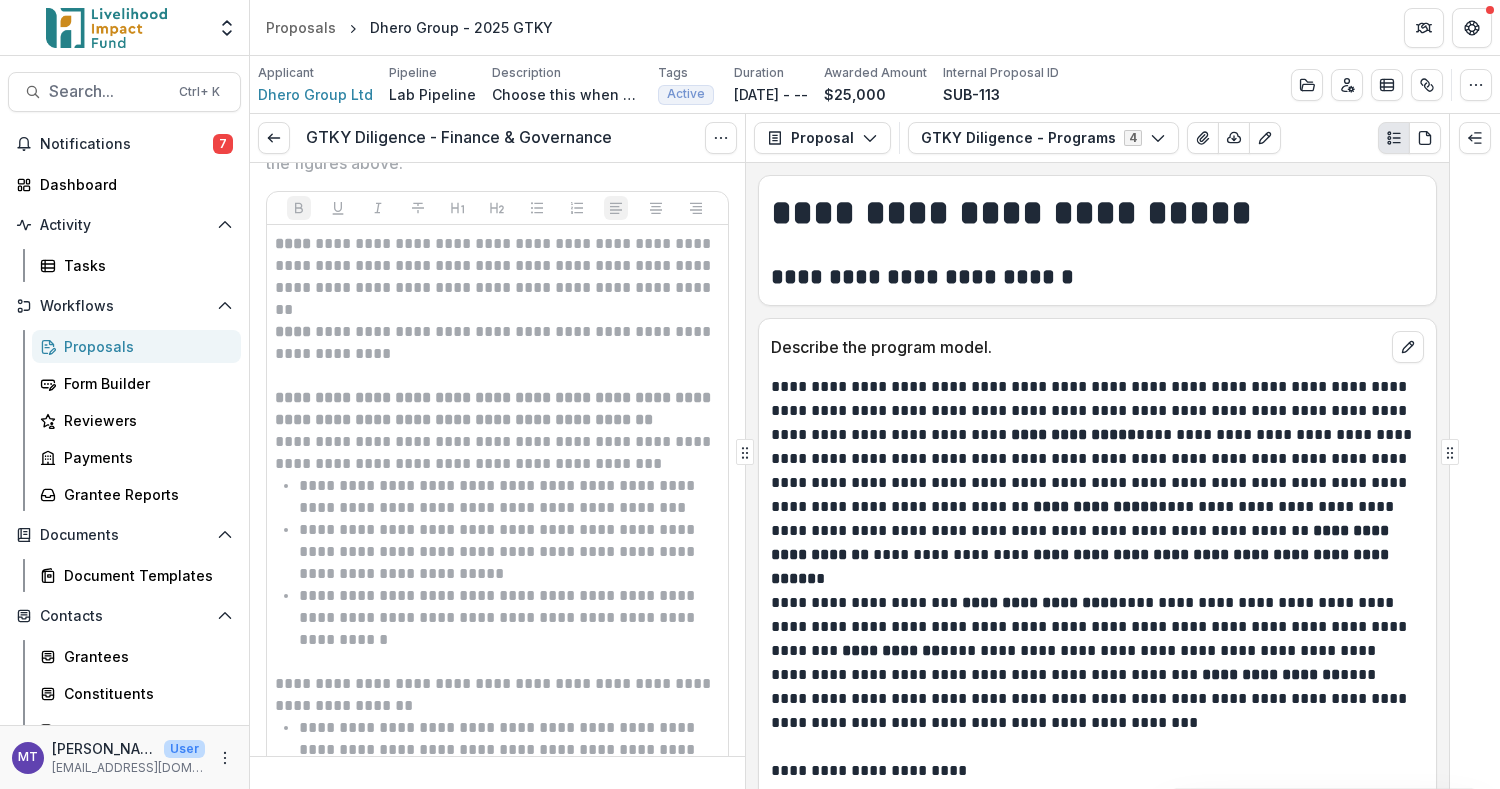 scroll, scrollTop: 523, scrollLeft: 0, axis: vertical 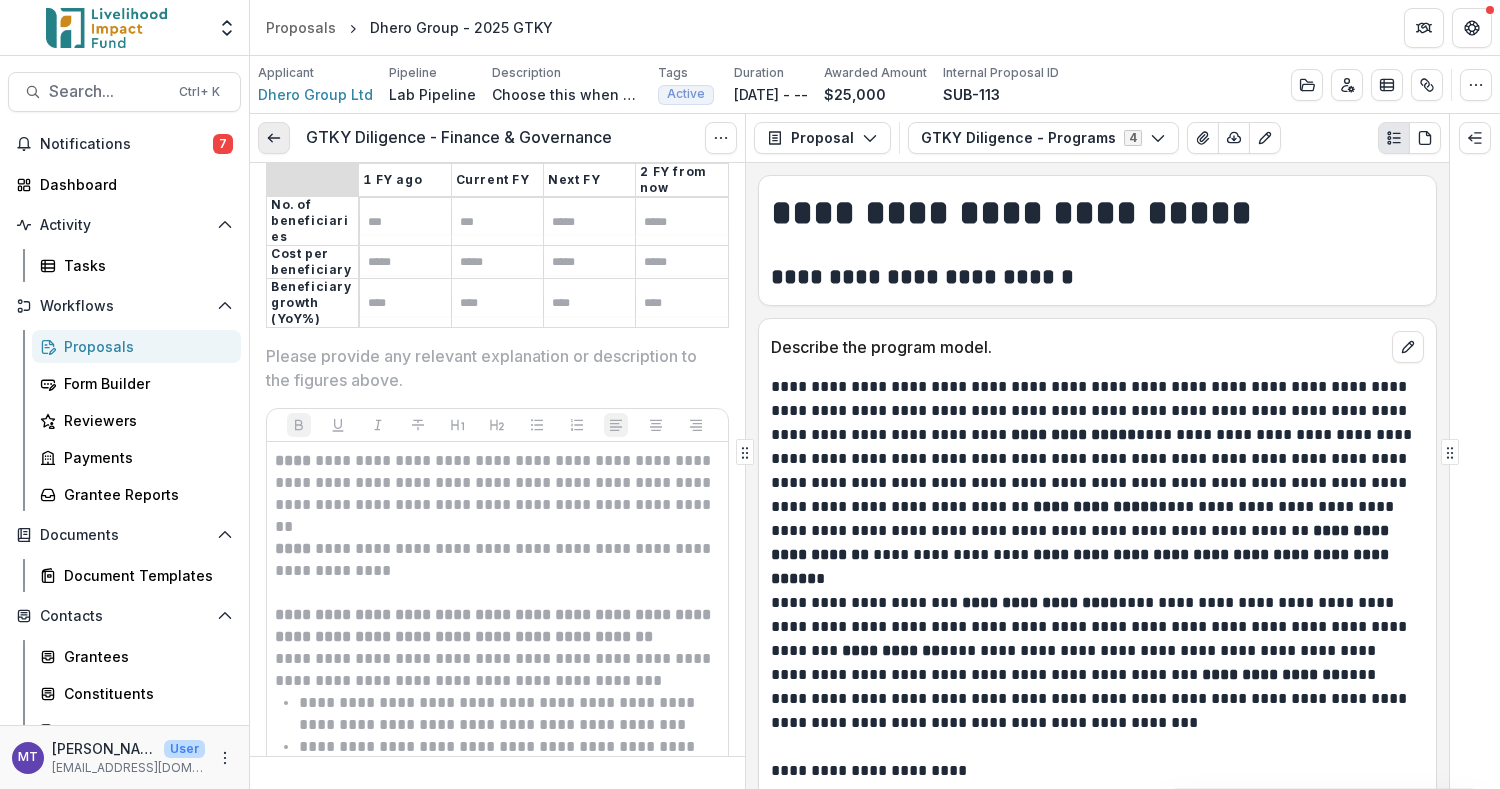 click at bounding box center [274, 138] 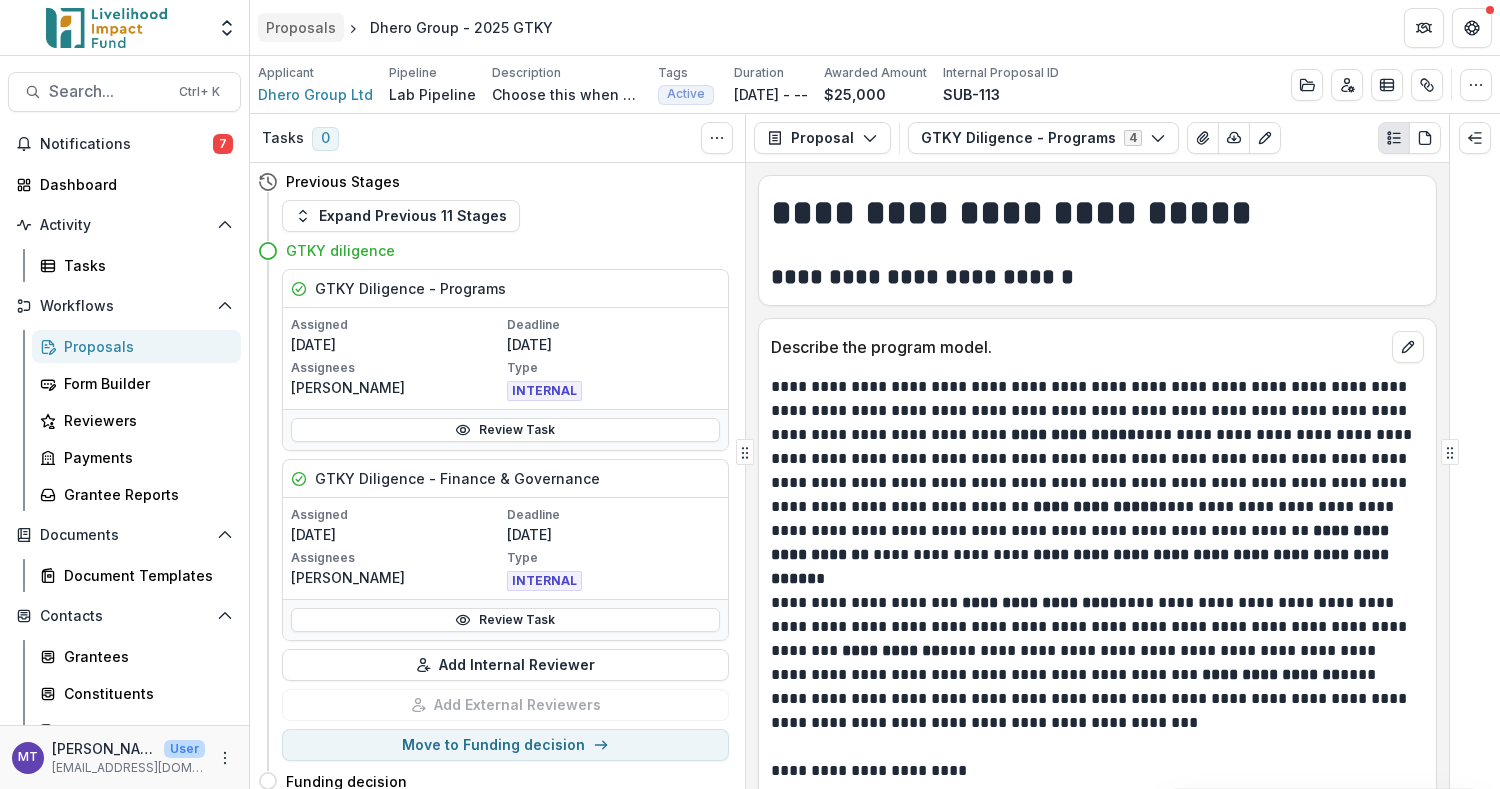 click on "Proposals" at bounding box center [301, 27] 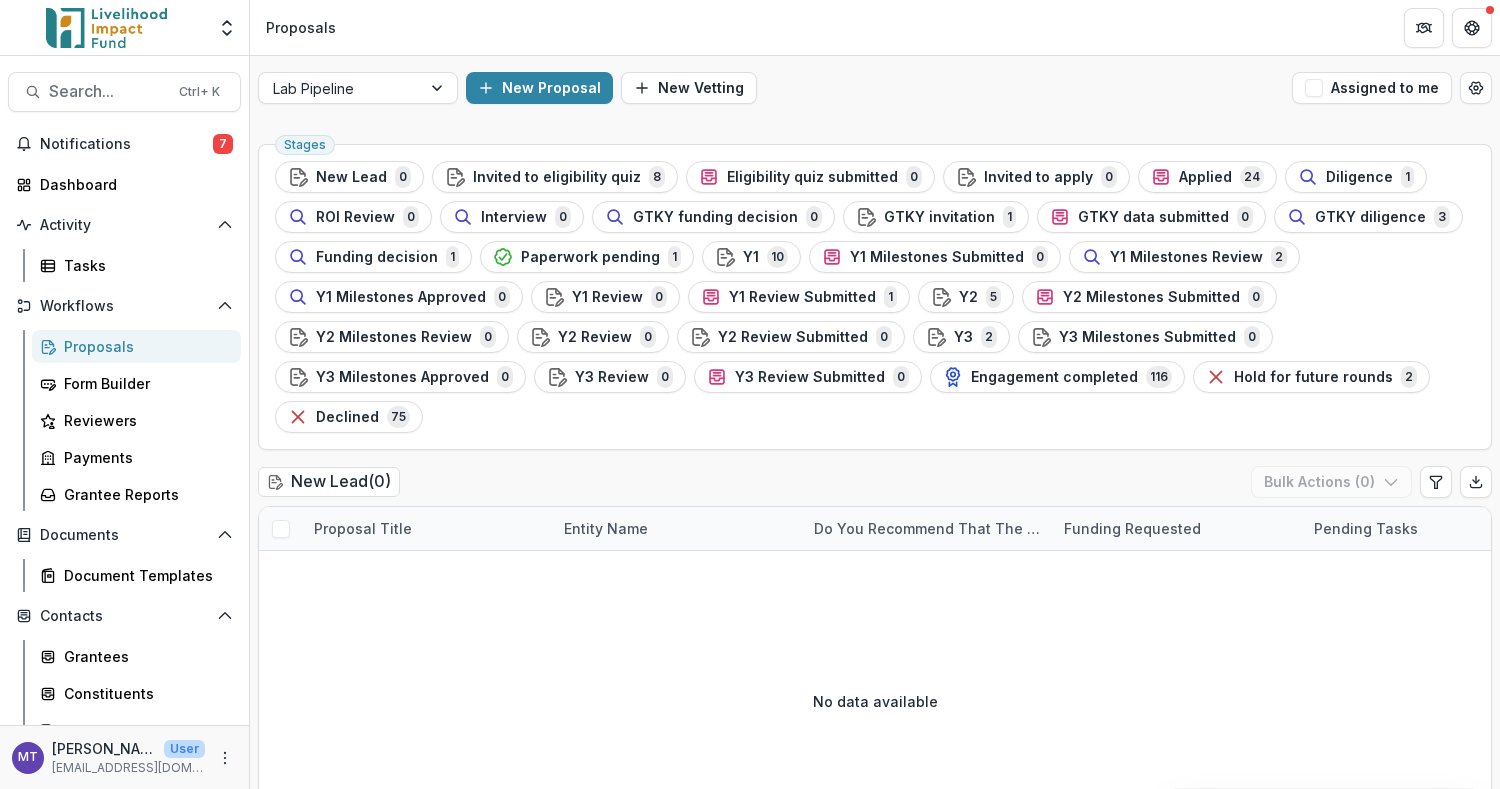 click on "New Lead  ( 0 ) Bulk Actions ( 0 )" at bounding box center (875, 486) 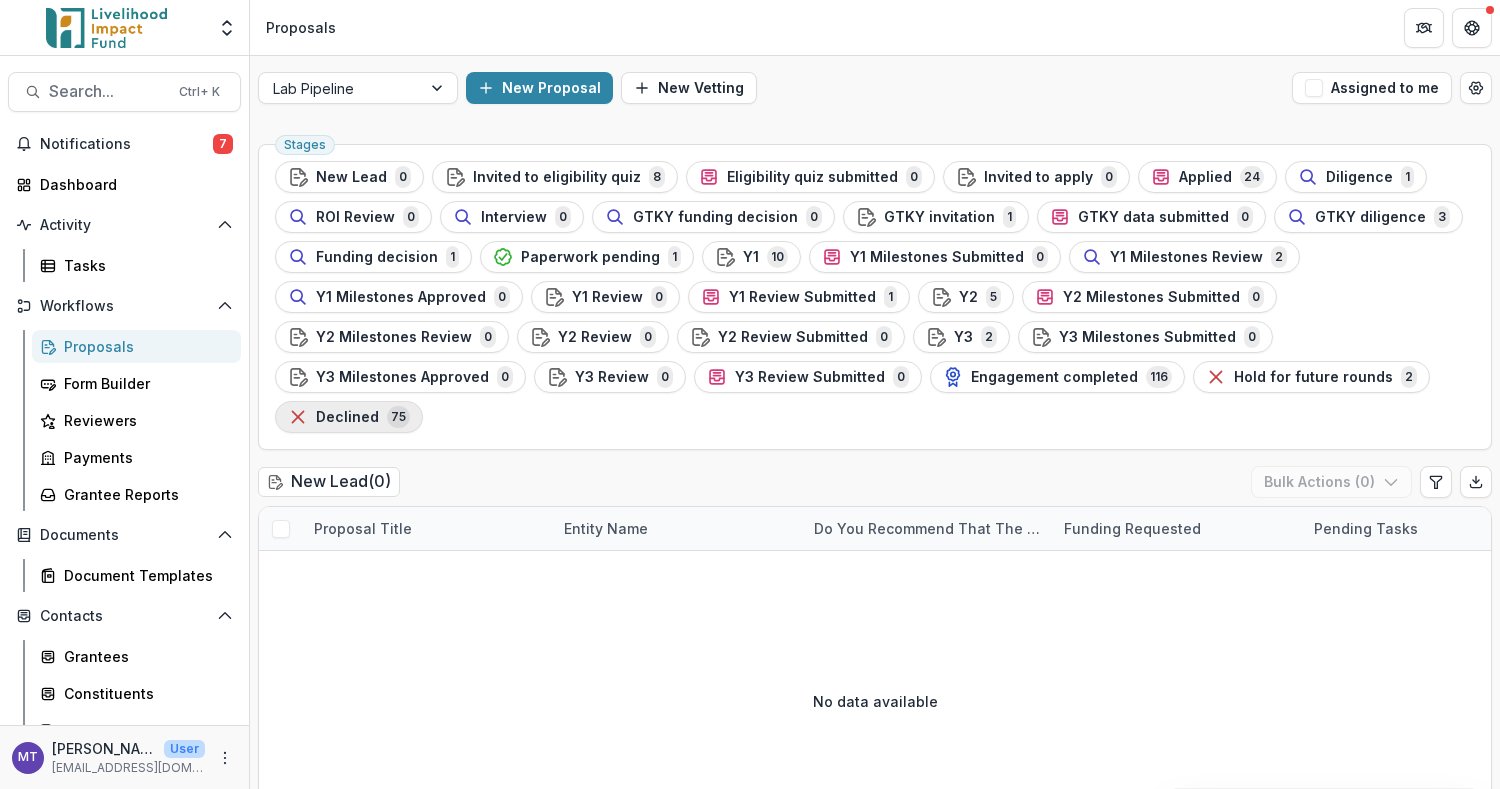 click on "Declined" at bounding box center [347, 417] 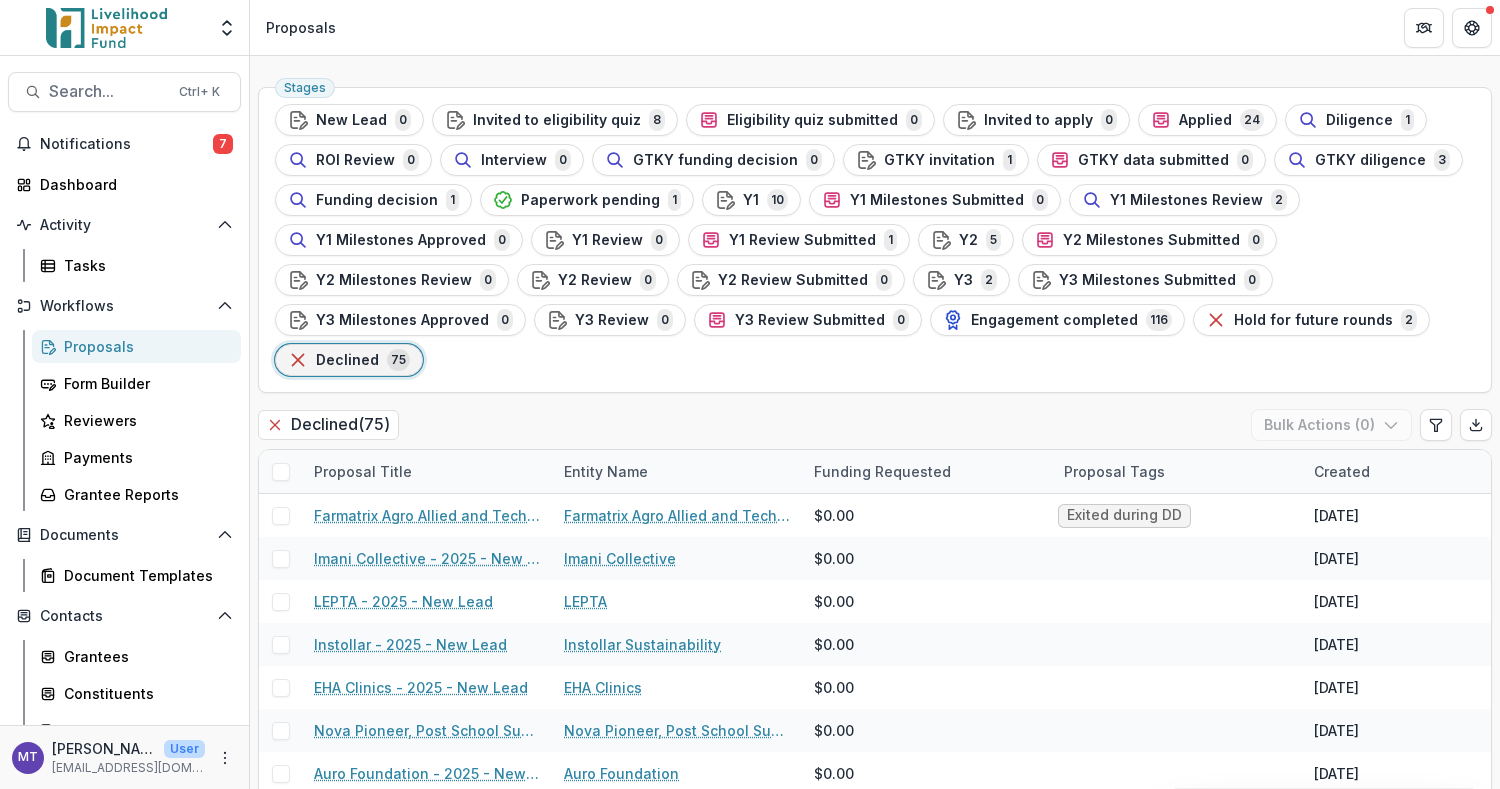 scroll, scrollTop: 82, scrollLeft: 0, axis: vertical 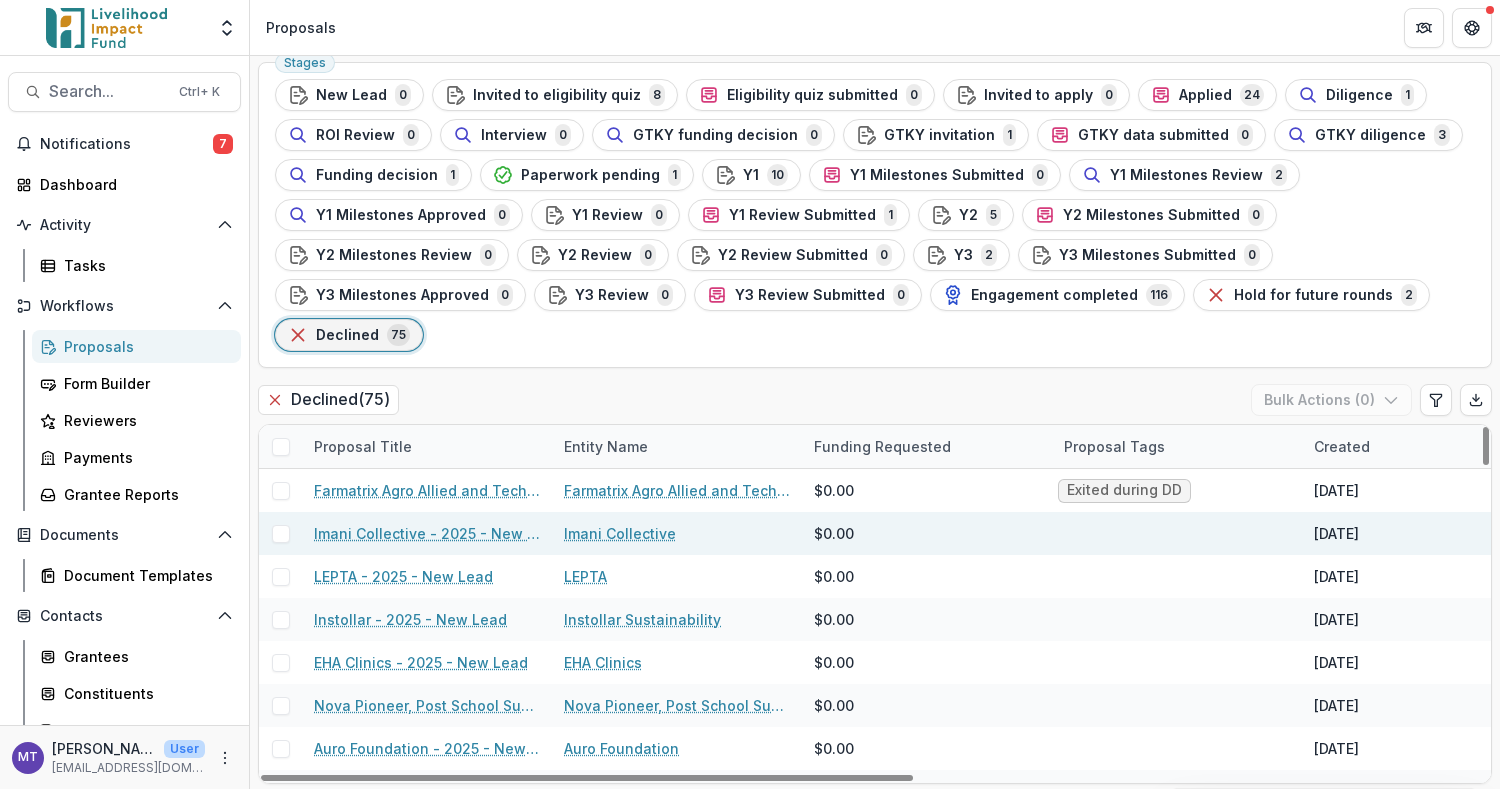 click on "Imani Collective - 2025 - New Lead" at bounding box center [427, 533] 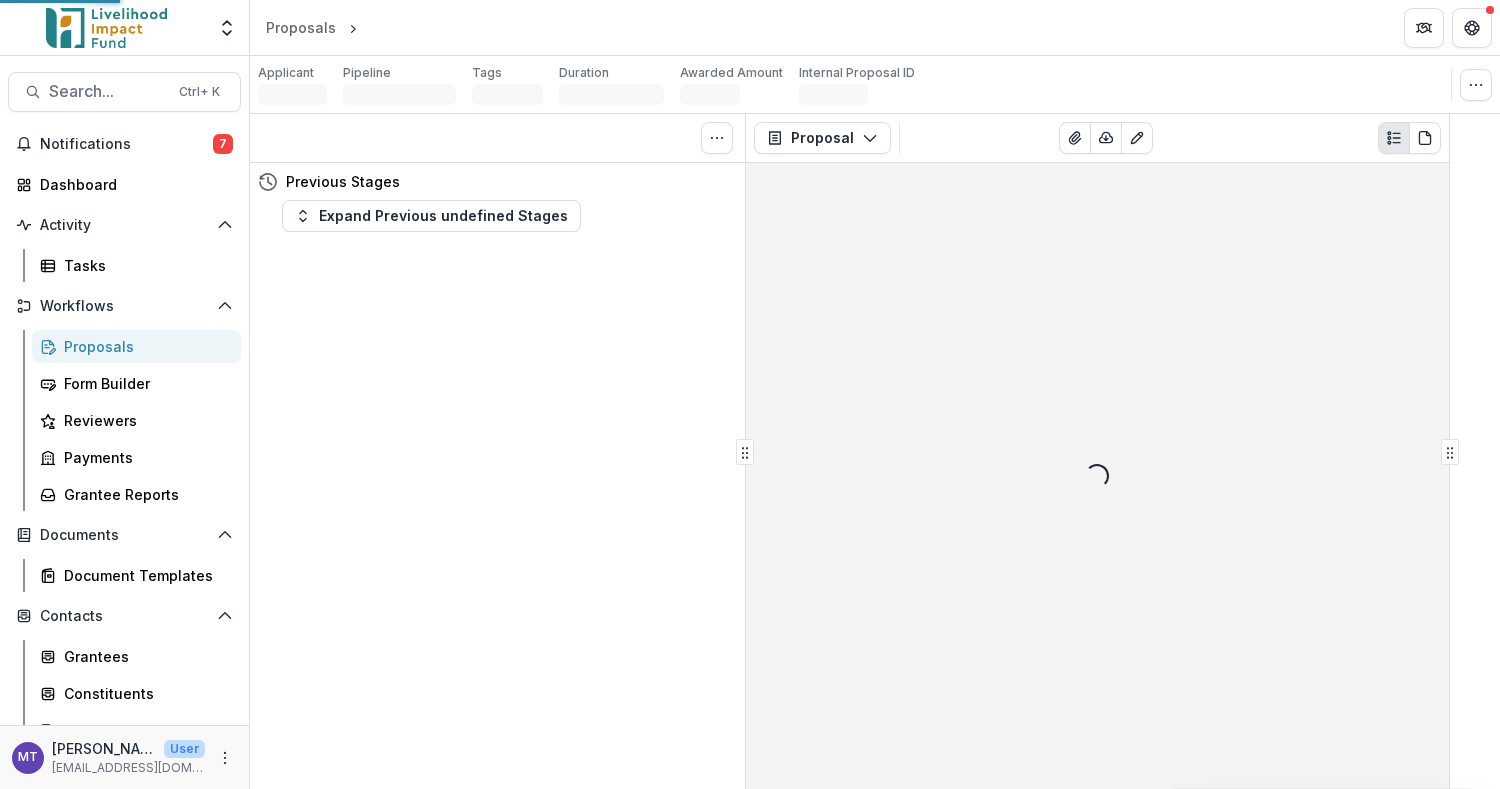 scroll, scrollTop: 0, scrollLeft: 0, axis: both 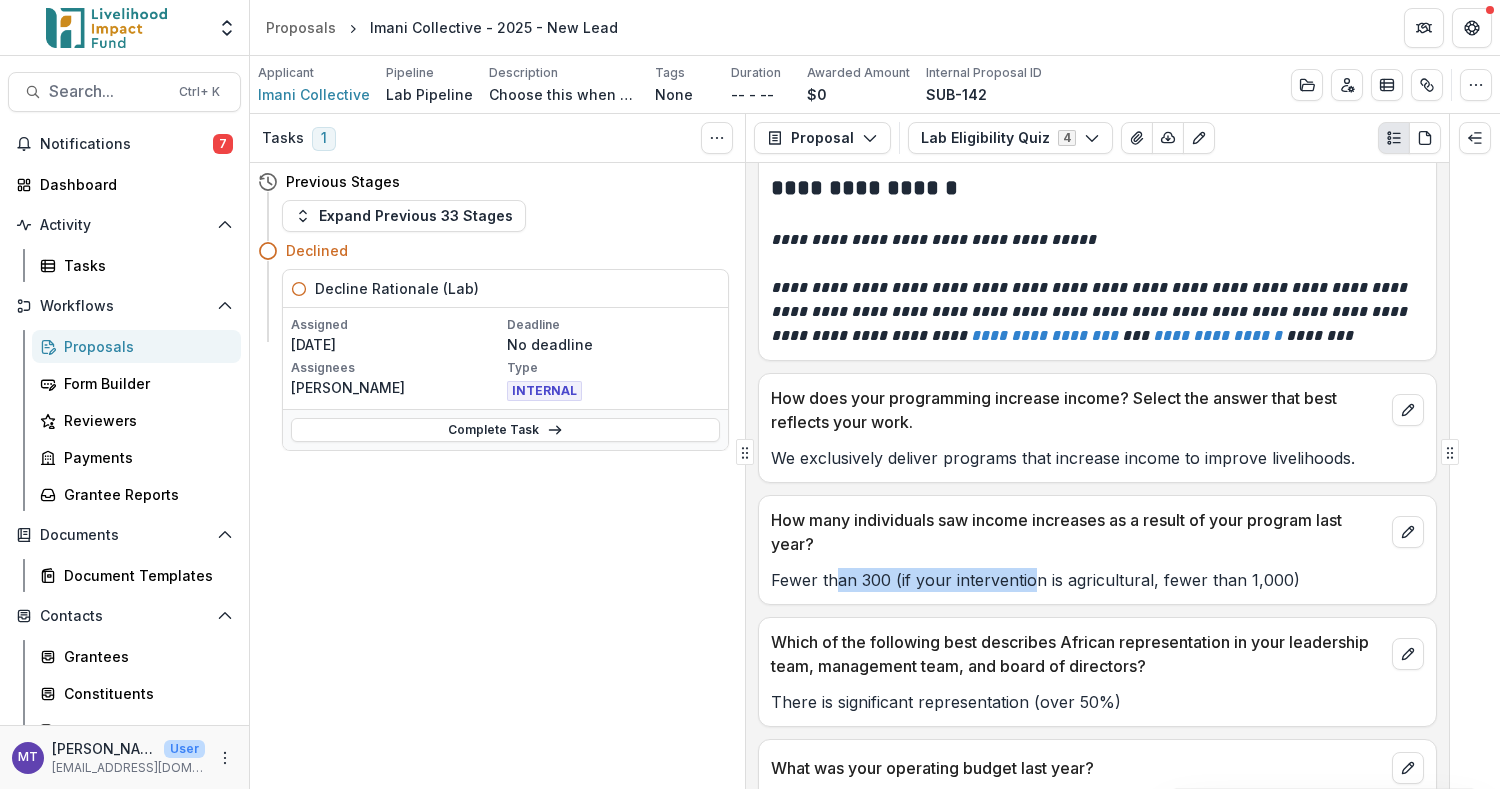 drag, startPoint x: 831, startPoint y: 573, endPoint x: 1028, endPoint y: 582, distance: 197.20547 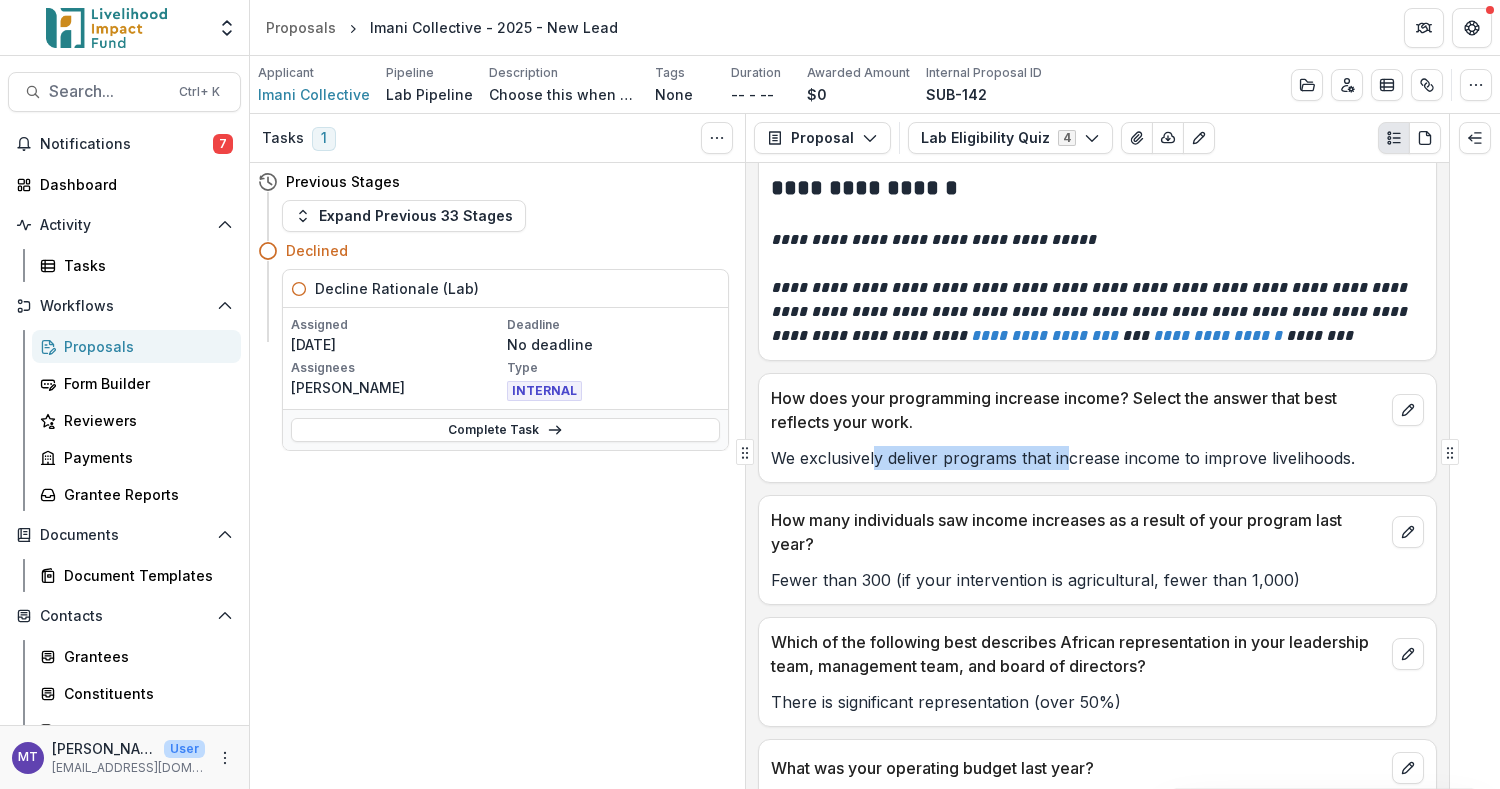 drag, startPoint x: 871, startPoint y: 459, endPoint x: 1068, endPoint y: 469, distance: 197.25365 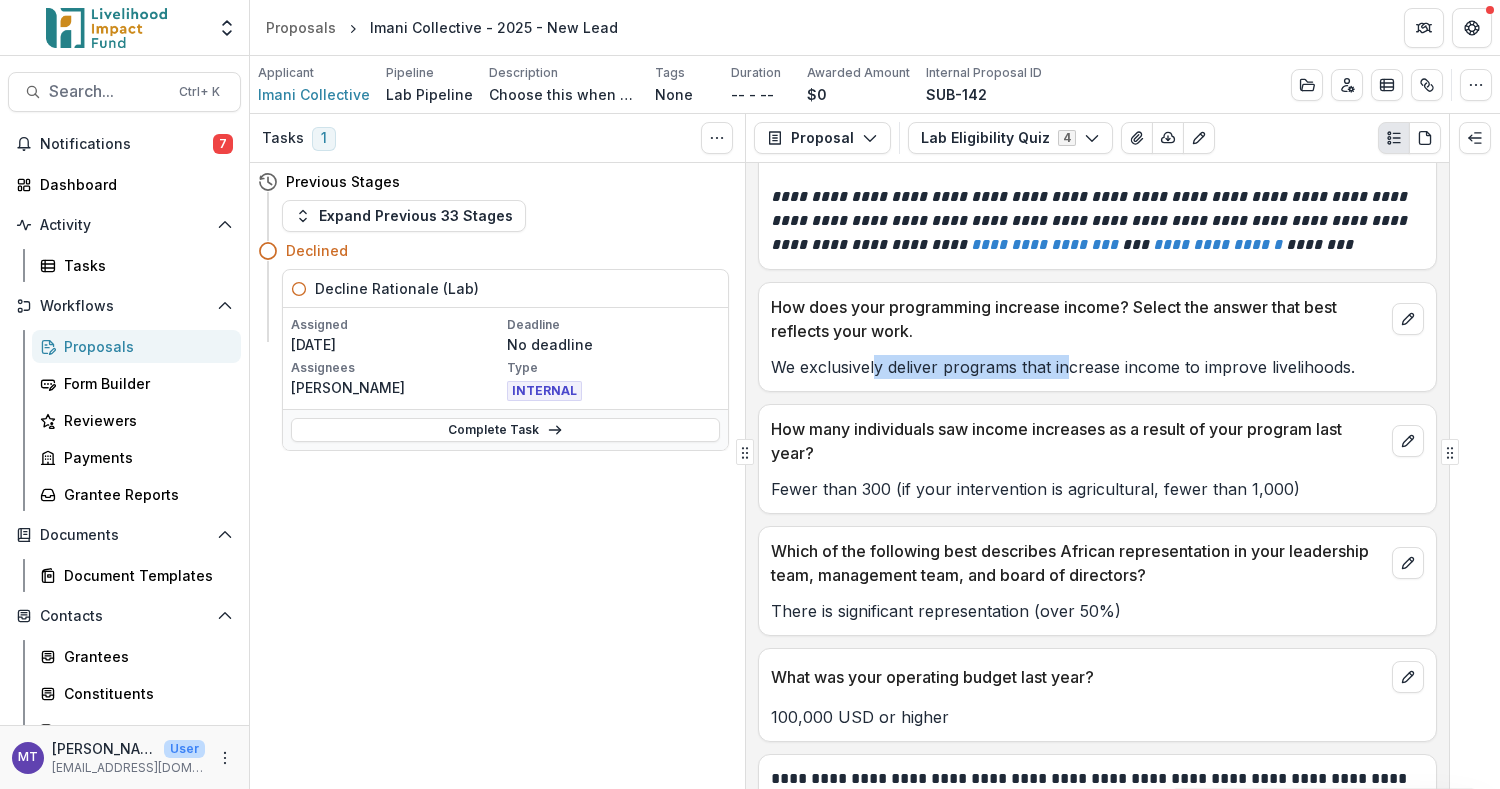 scroll, scrollTop: 198, scrollLeft: 0, axis: vertical 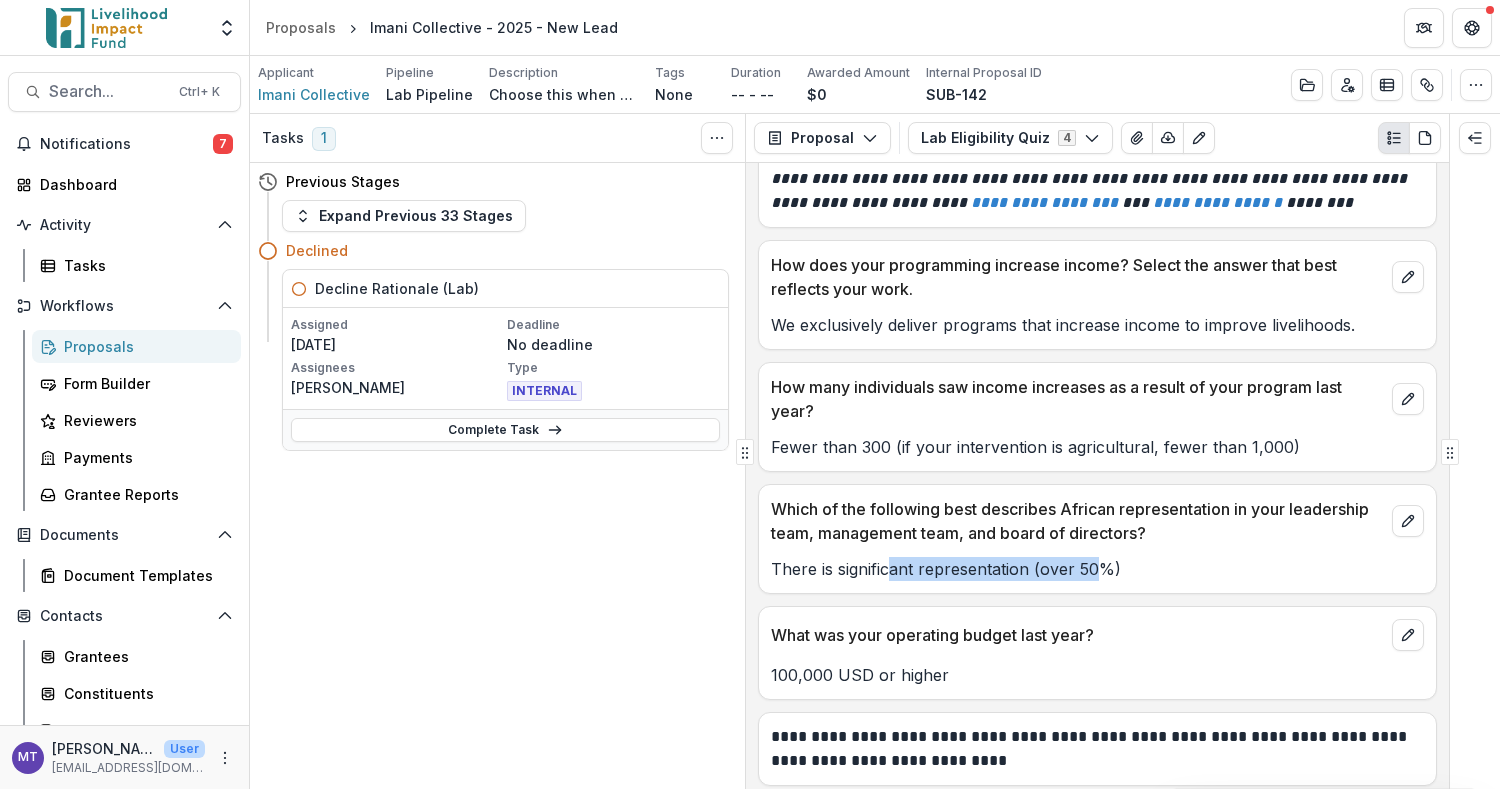 drag, startPoint x: 894, startPoint y: 576, endPoint x: 1091, endPoint y: 568, distance: 197.16237 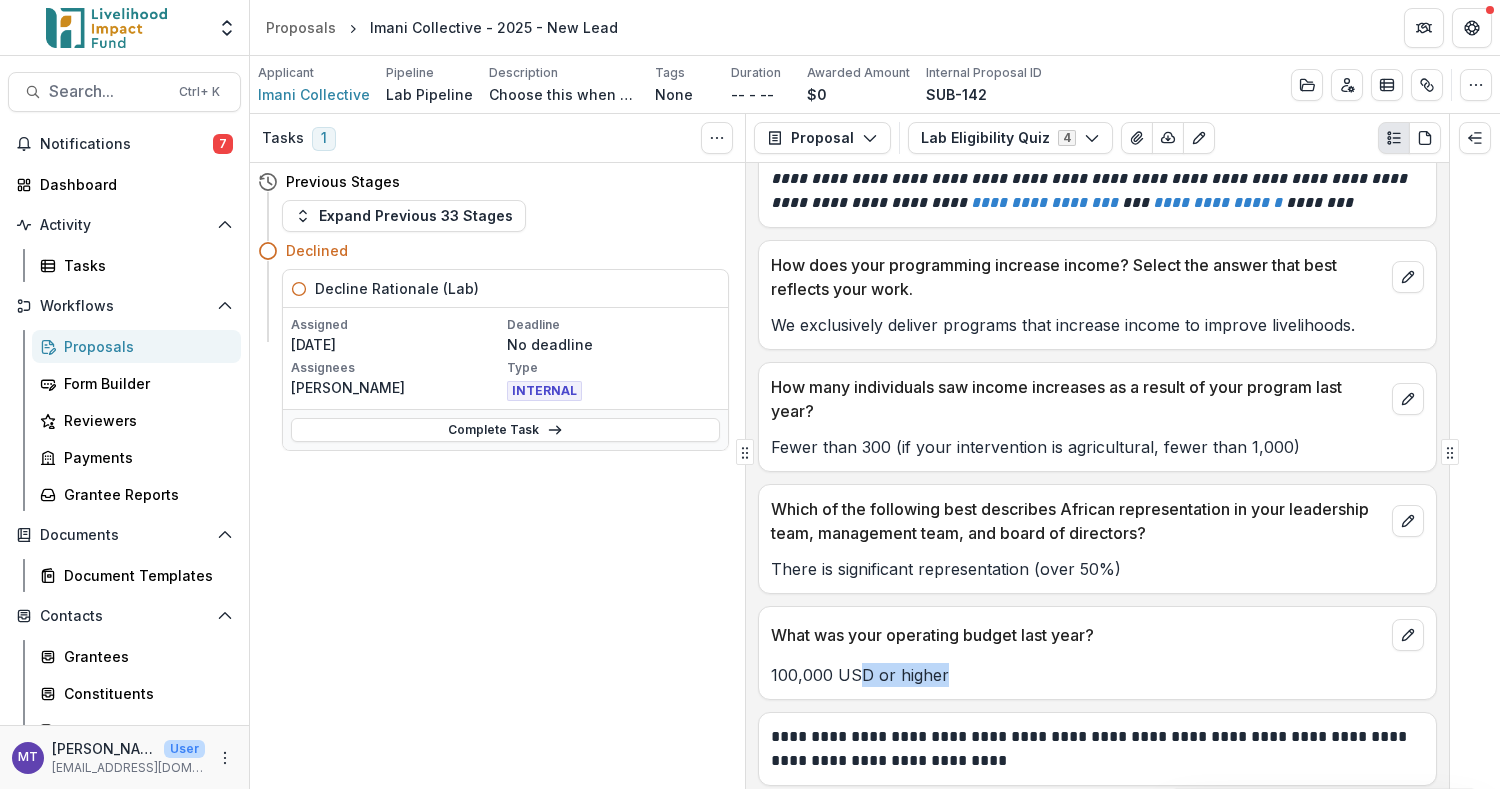 drag, startPoint x: 859, startPoint y: 667, endPoint x: 1007, endPoint y: 670, distance: 148.0304 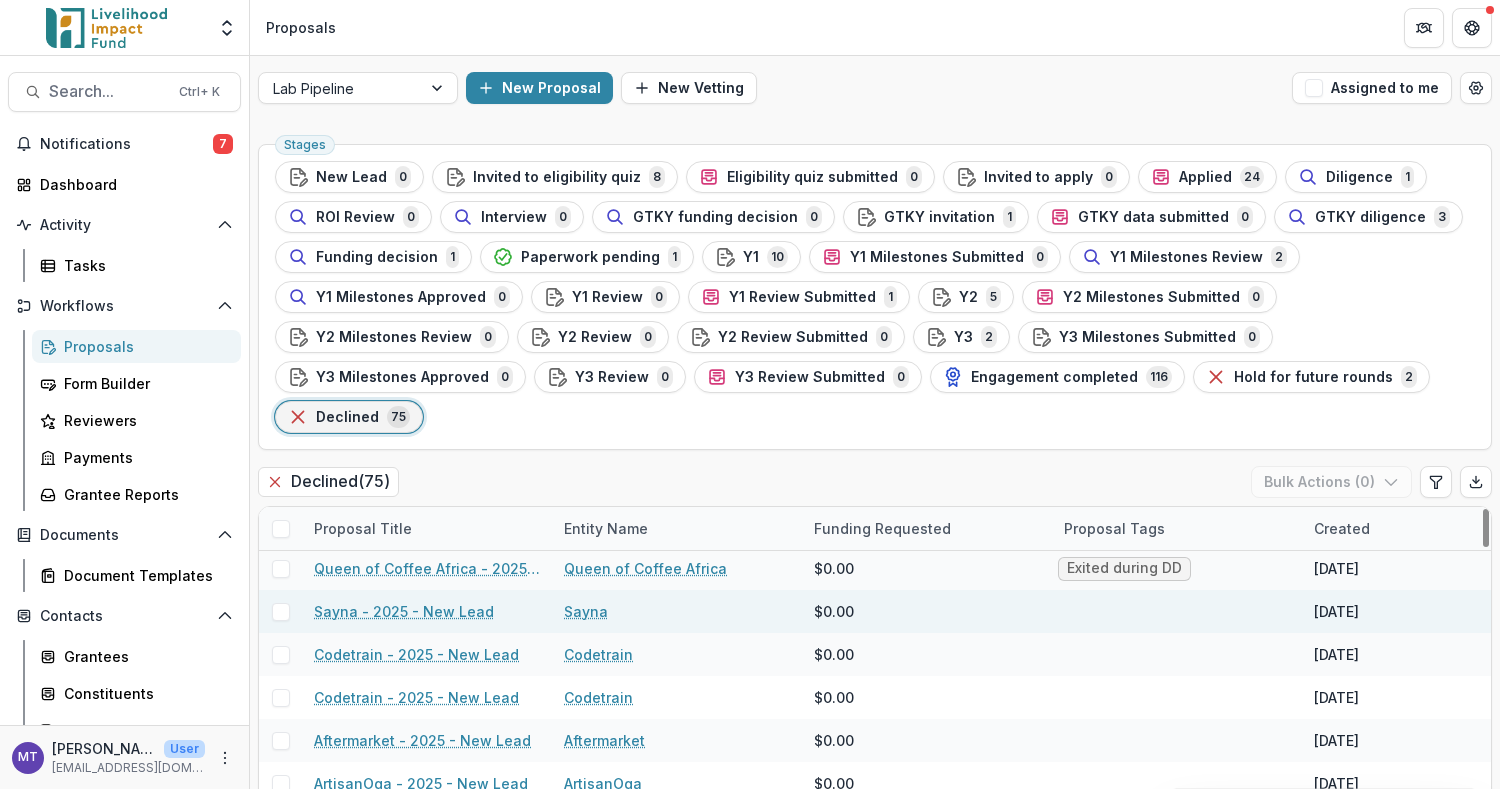 scroll, scrollTop: 800, scrollLeft: 0, axis: vertical 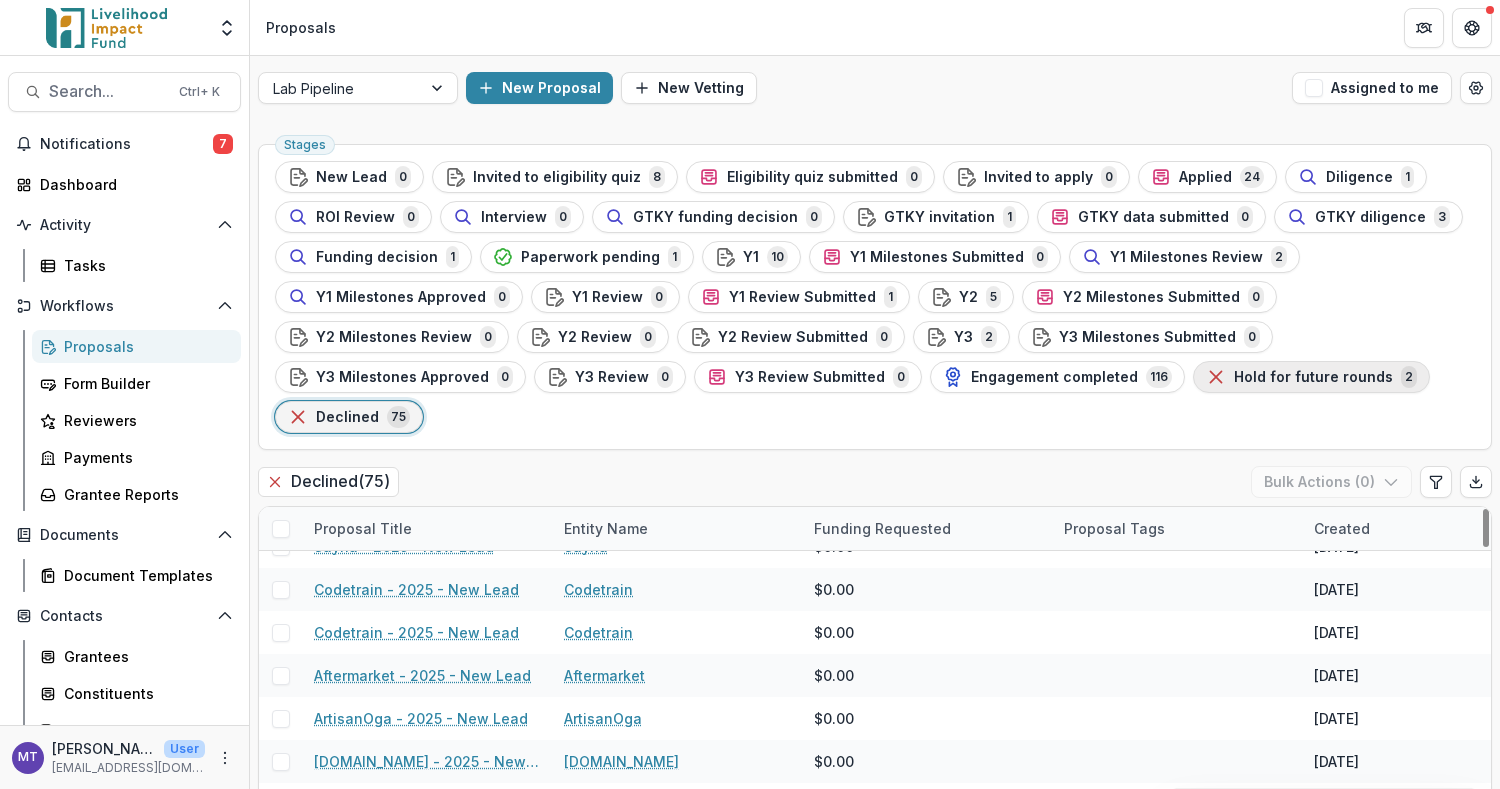 click on "Hold for future rounds" at bounding box center [1313, 377] 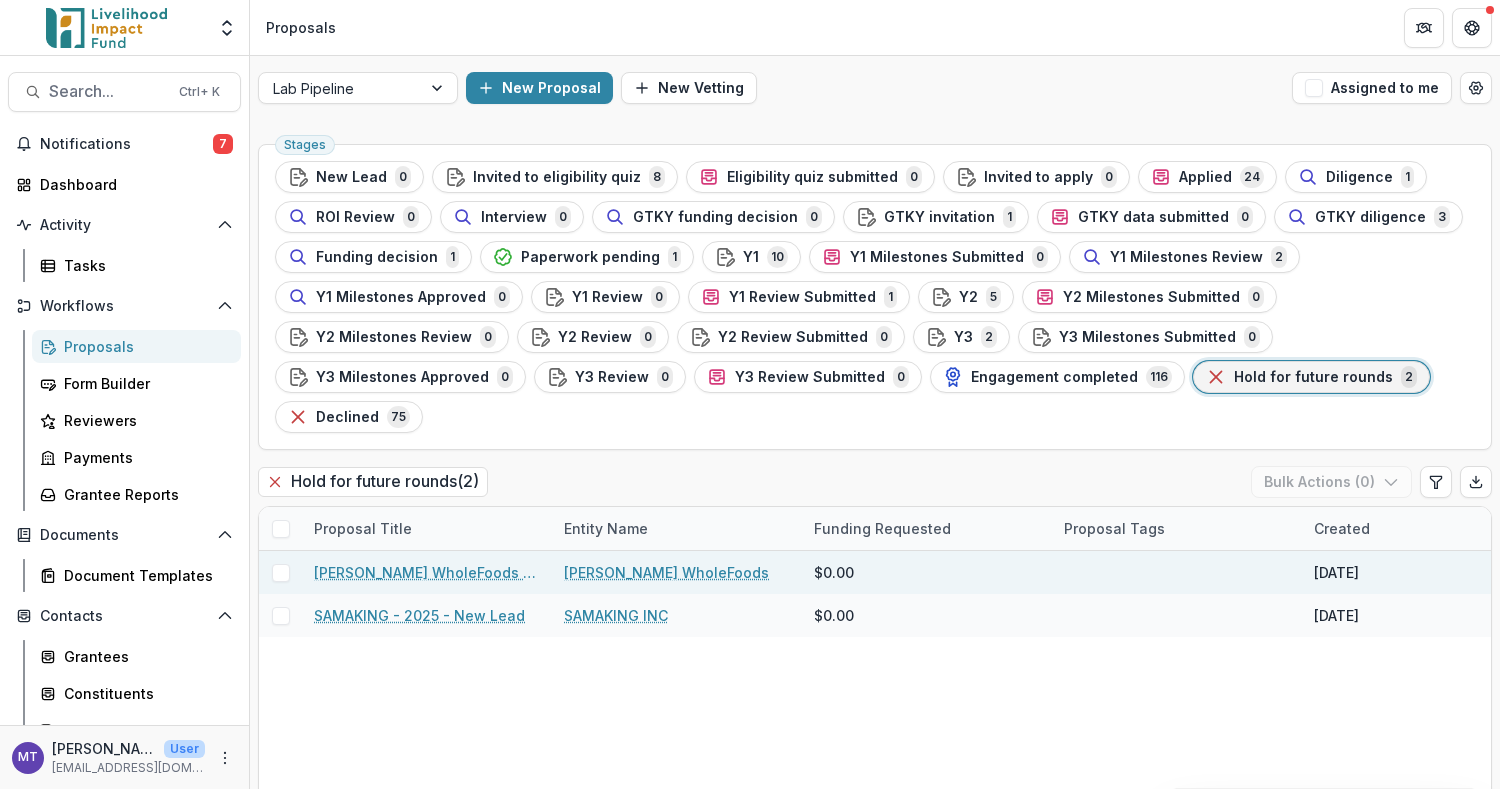 click on "[PERSON_NAME] WholeFoods  - 2025 - New Lead" at bounding box center [427, 572] 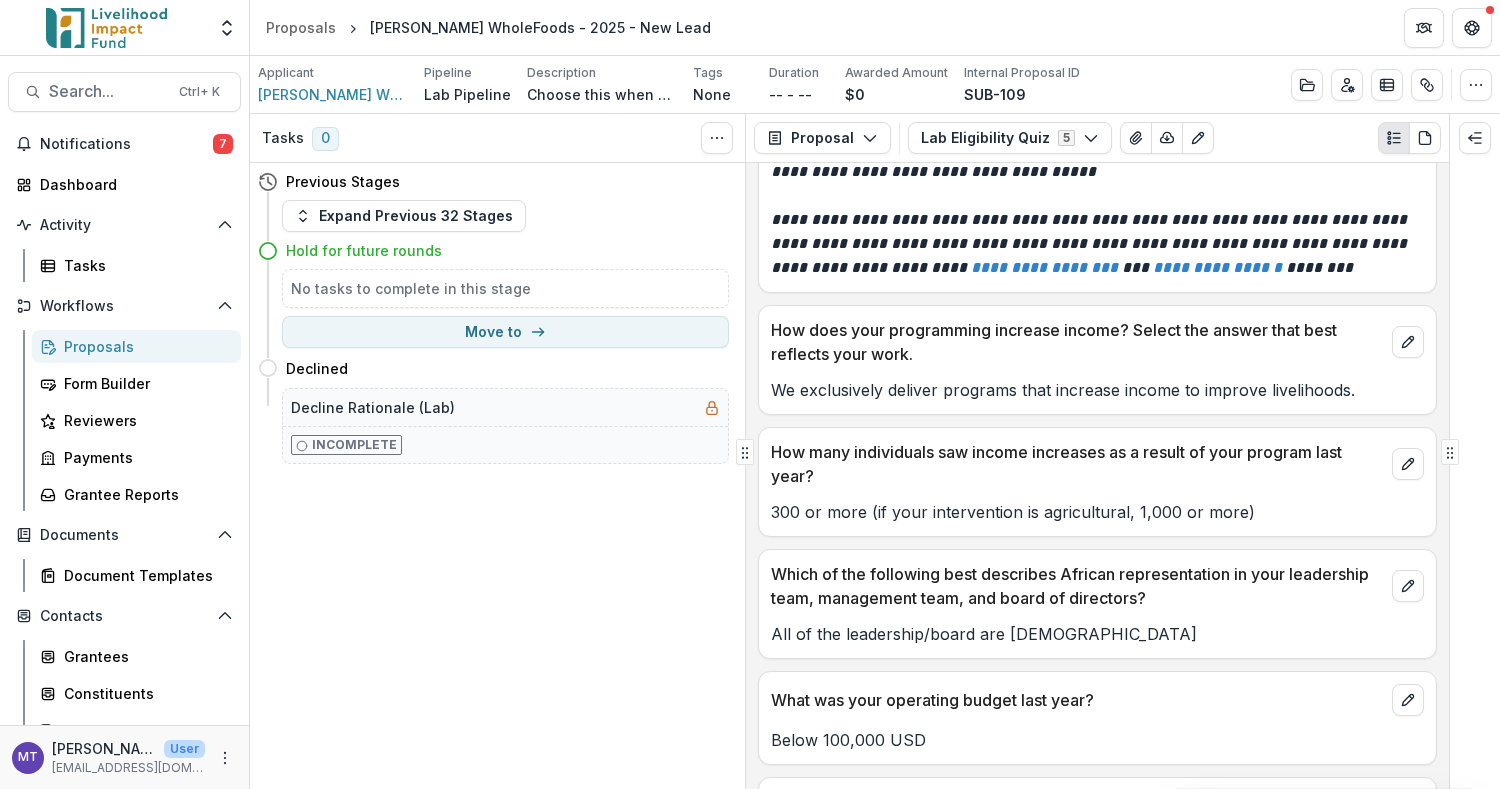 scroll, scrollTop: 198, scrollLeft: 0, axis: vertical 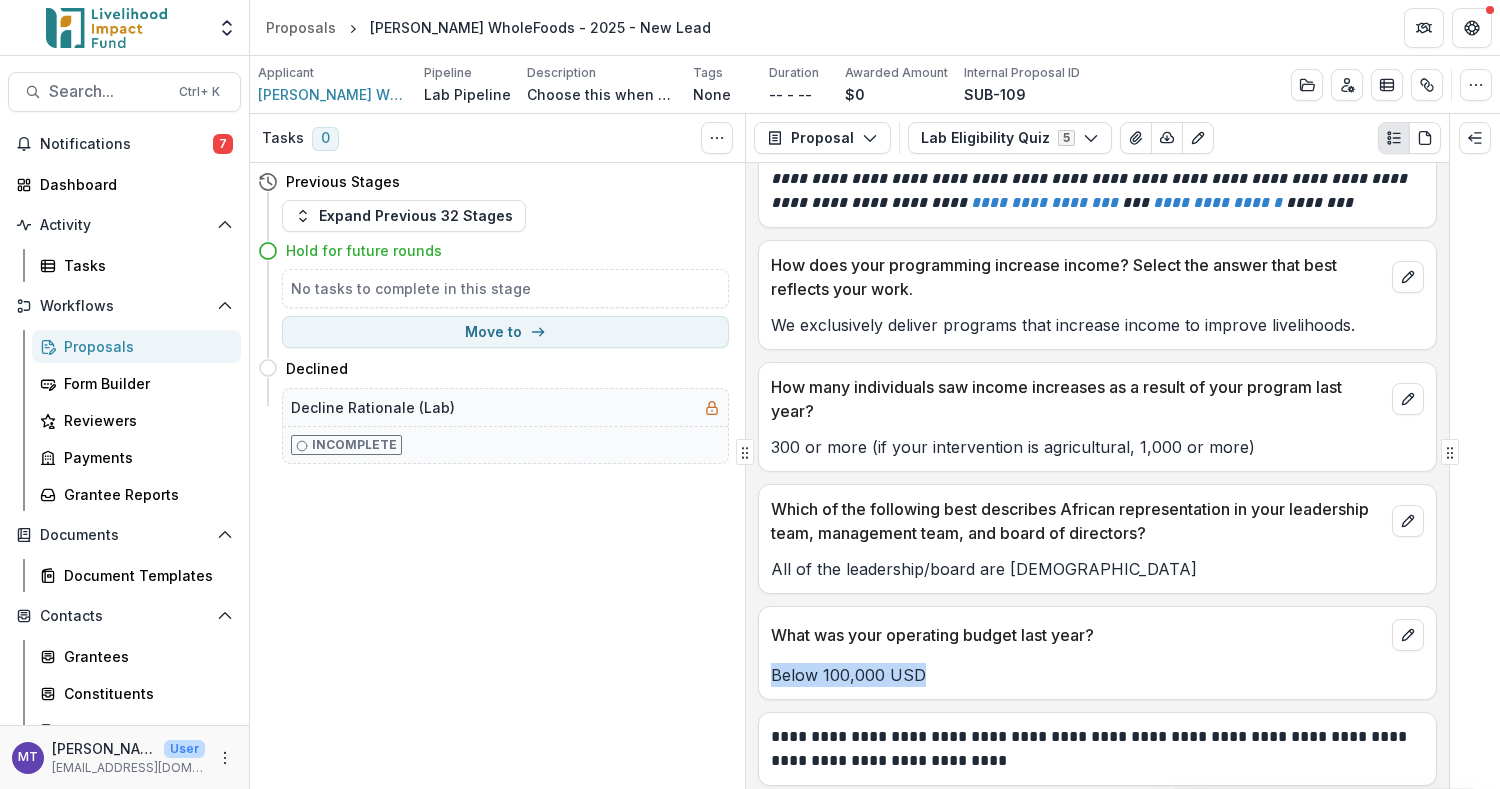 drag, startPoint x: 908, startPoint y: 673, endPoint x: 773, endPoint y: 675, distance: 135.01482 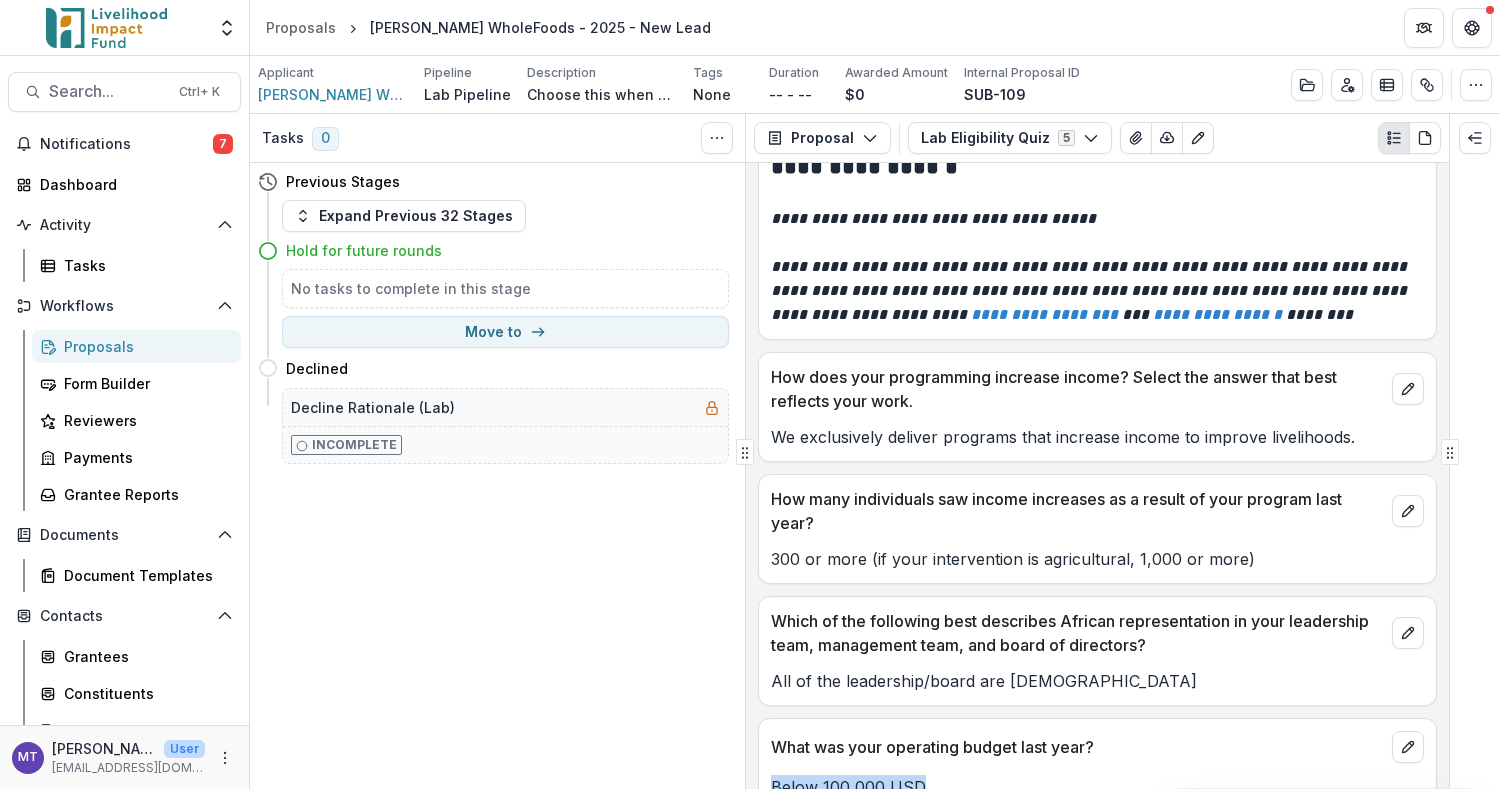scroll, scrollTop: 65, scrollLeft: 0, axis: vertical 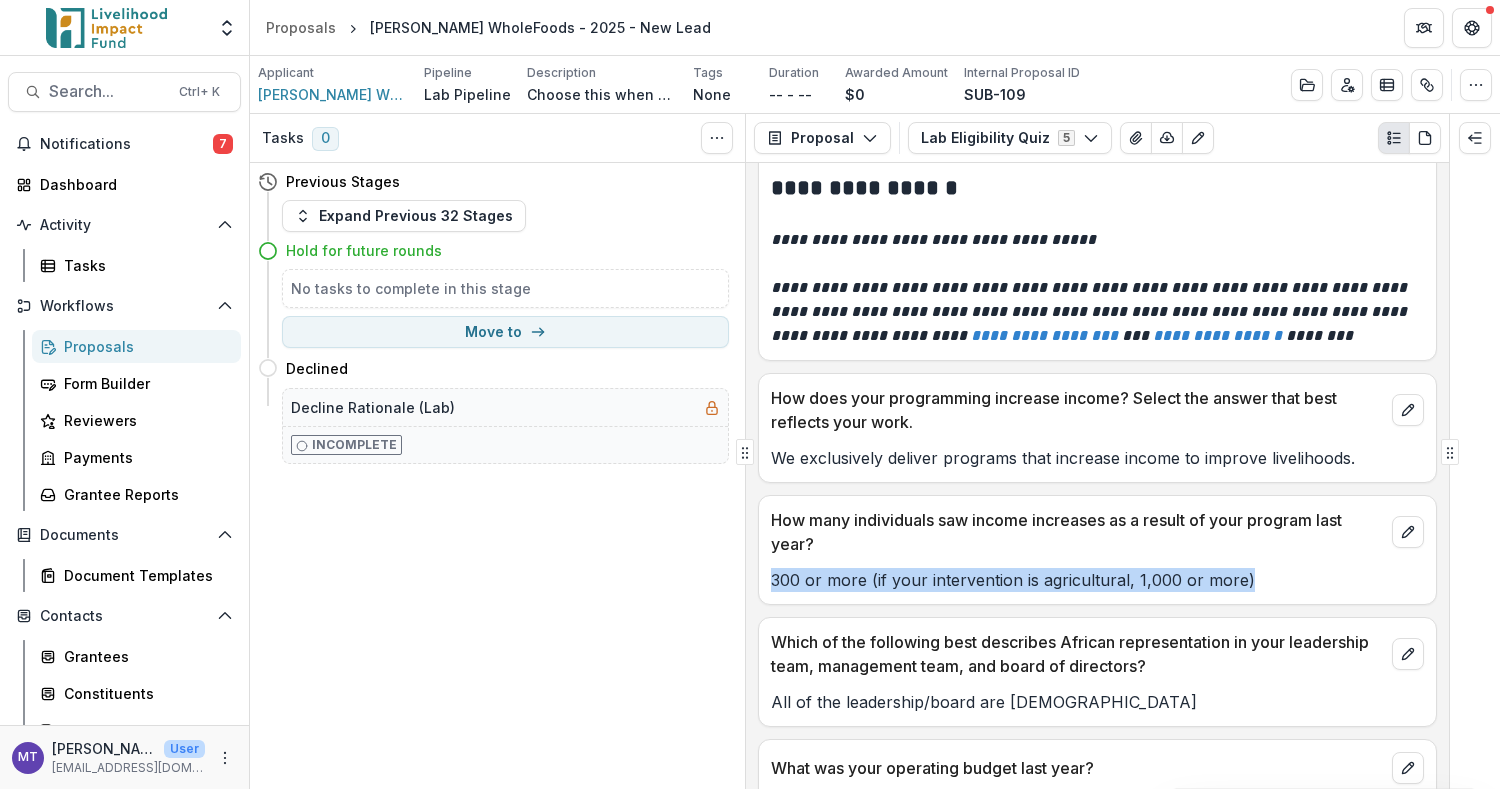 drag, startPoint x: 1255, startPoint y: 569, endPoint x: 774, endPoint y: 573, distance: 481.01663 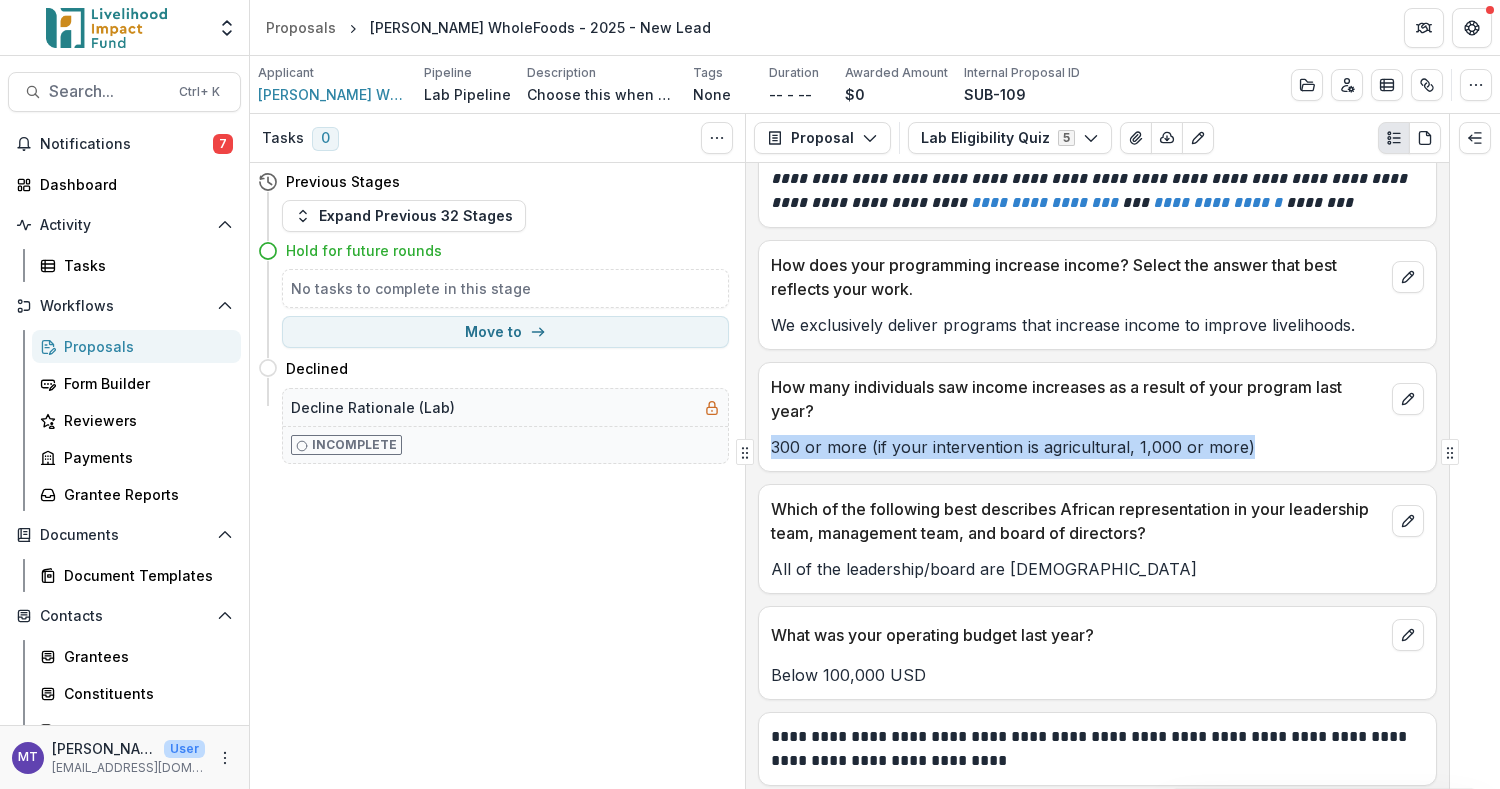 scroll, scrollTop: 65, scrollLeft: 0, axis: vertical 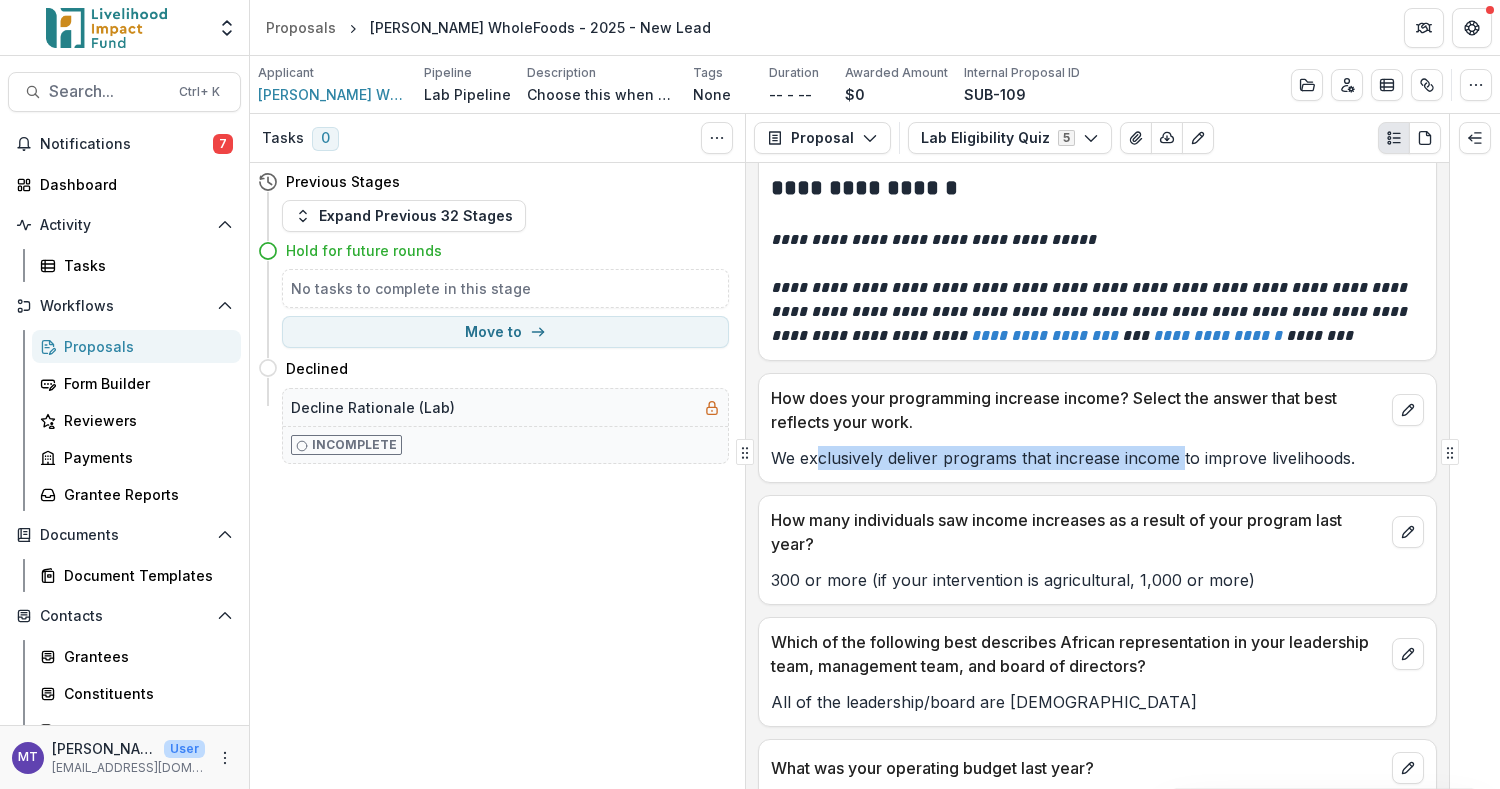drag, startPoint x: 1181, startPoint y: 452, endPoint x: 818, endPoint y: 451, distance: 363.00137 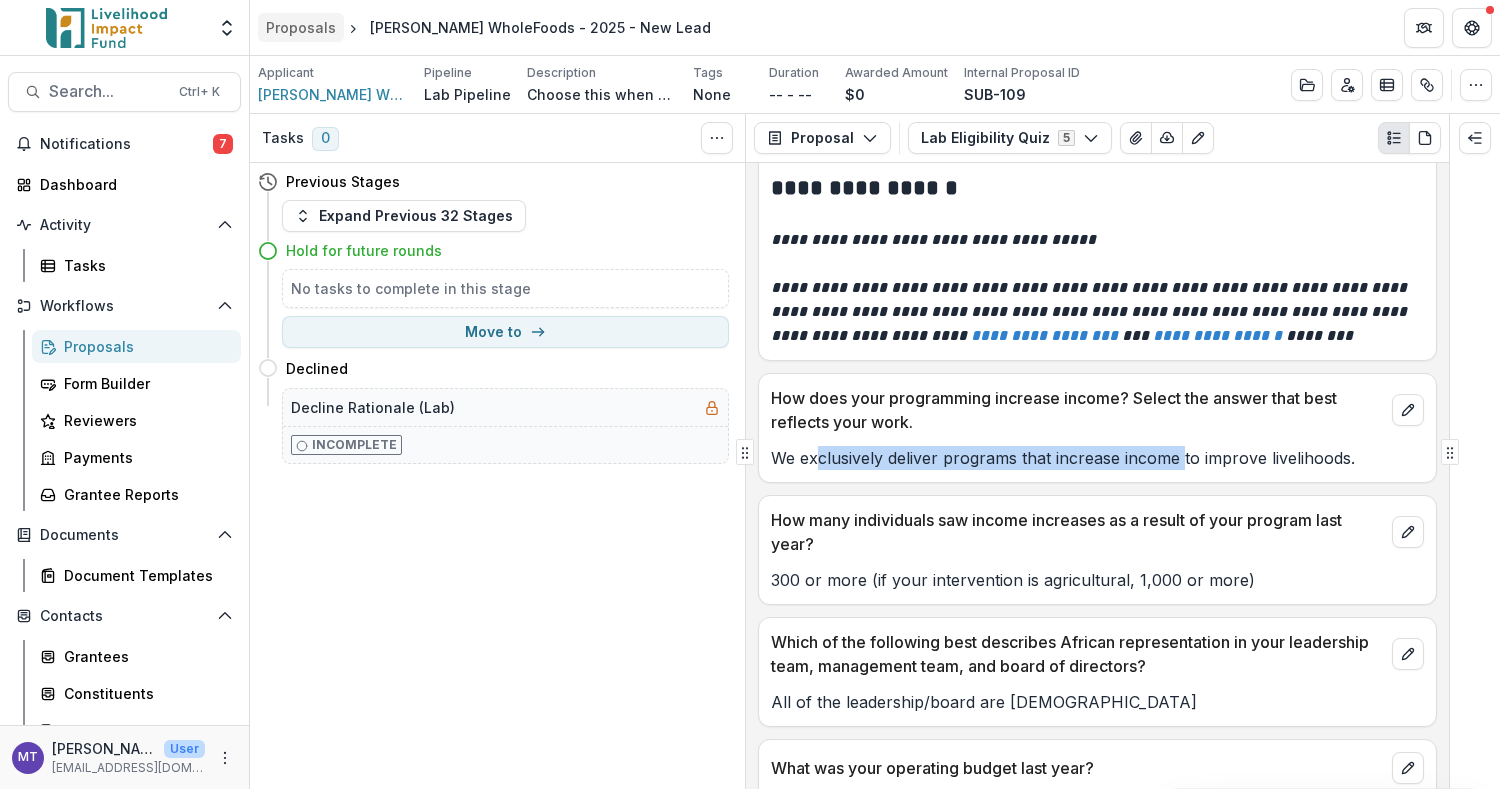 click on "Proposals" at bounding box center (301, 27) 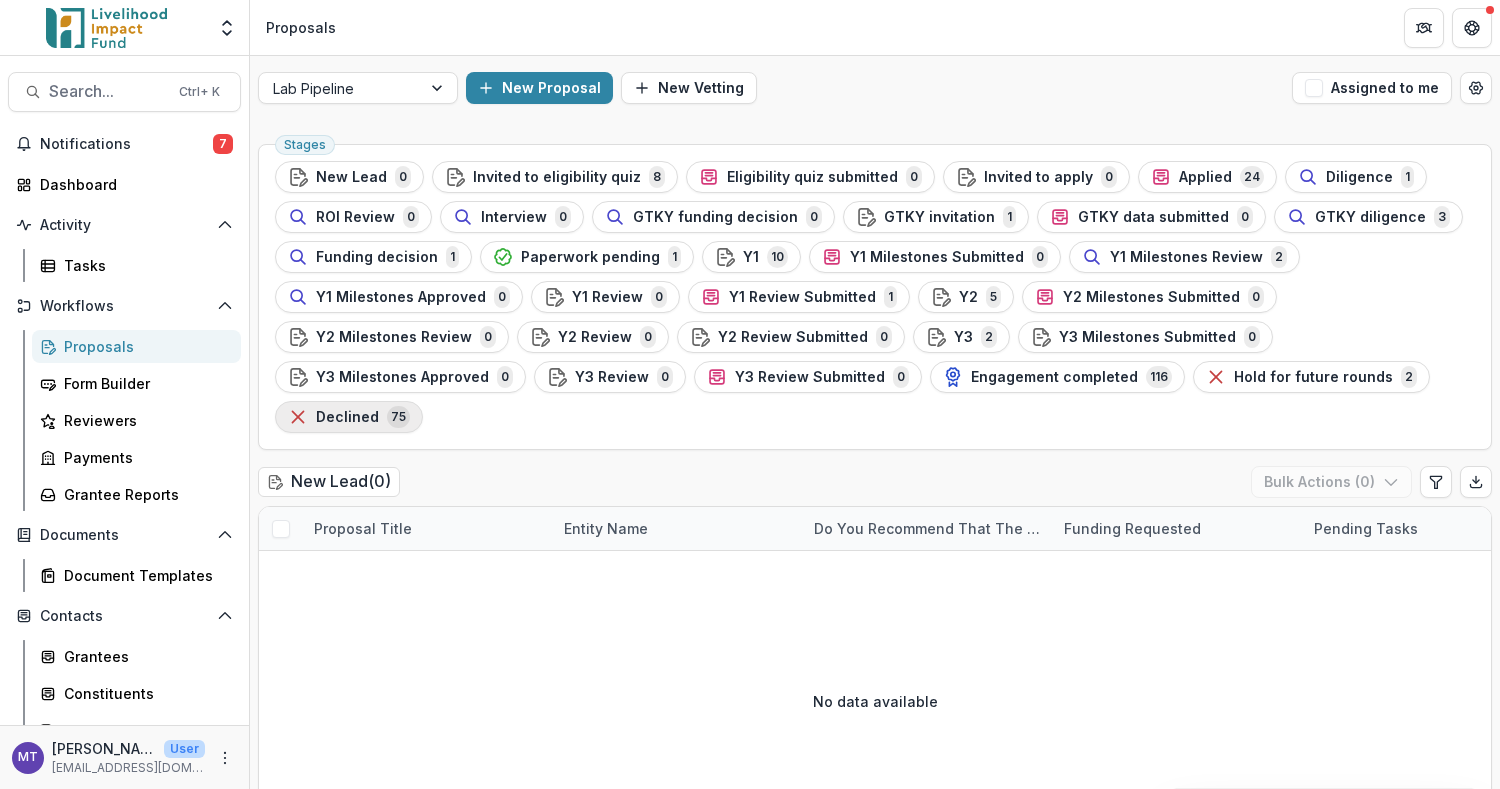 click on "Declined" at bounding box center (347, 417) 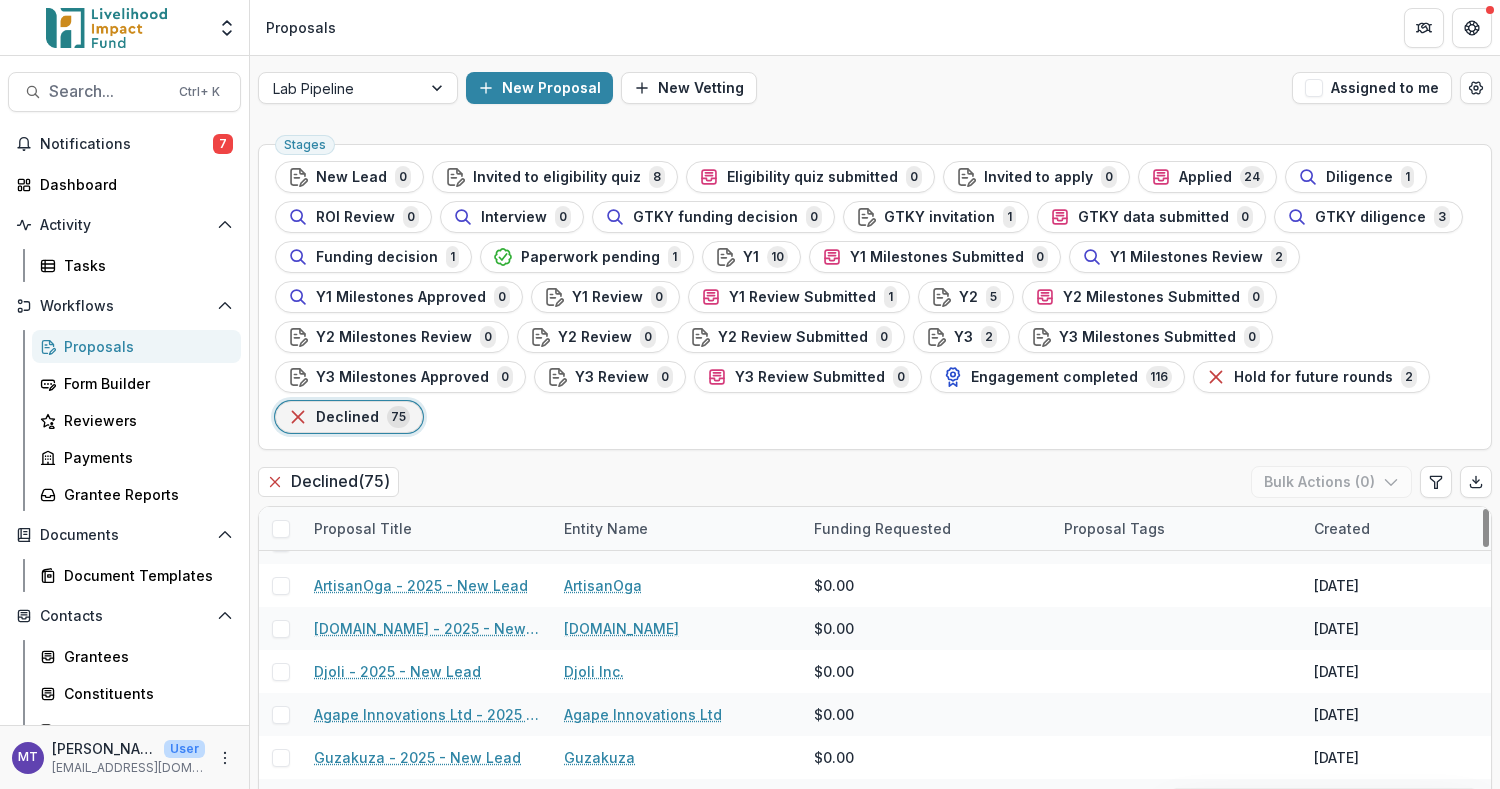 scroll, scrollTop: 800, scrollLeft: 0, axis: vertical 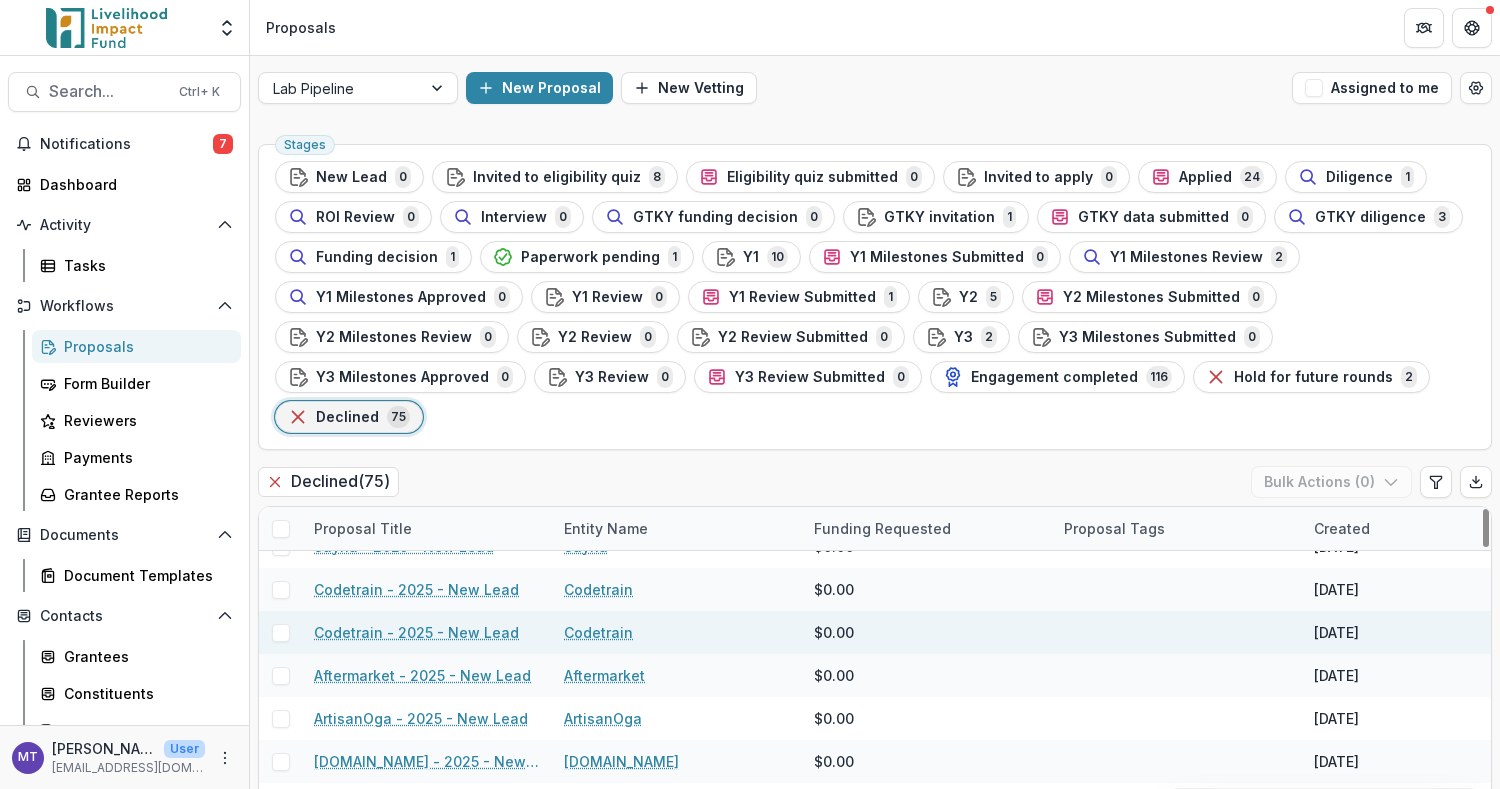 click on "Codetrain - 2025 - New Lead" at bounding box center (416, 632) 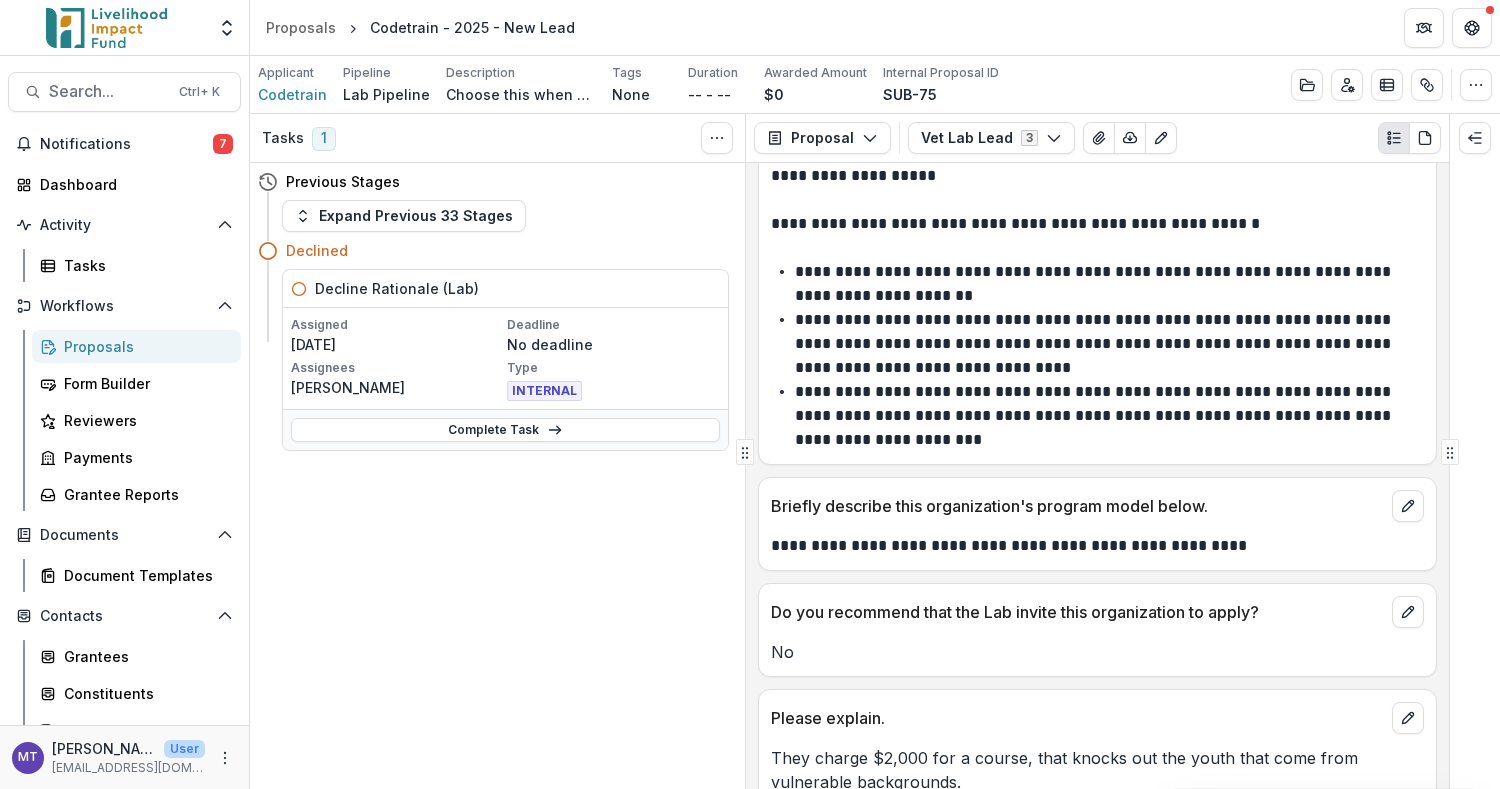 scroll, scrollTop: 119, scrollLeft: 0, axis: vertical 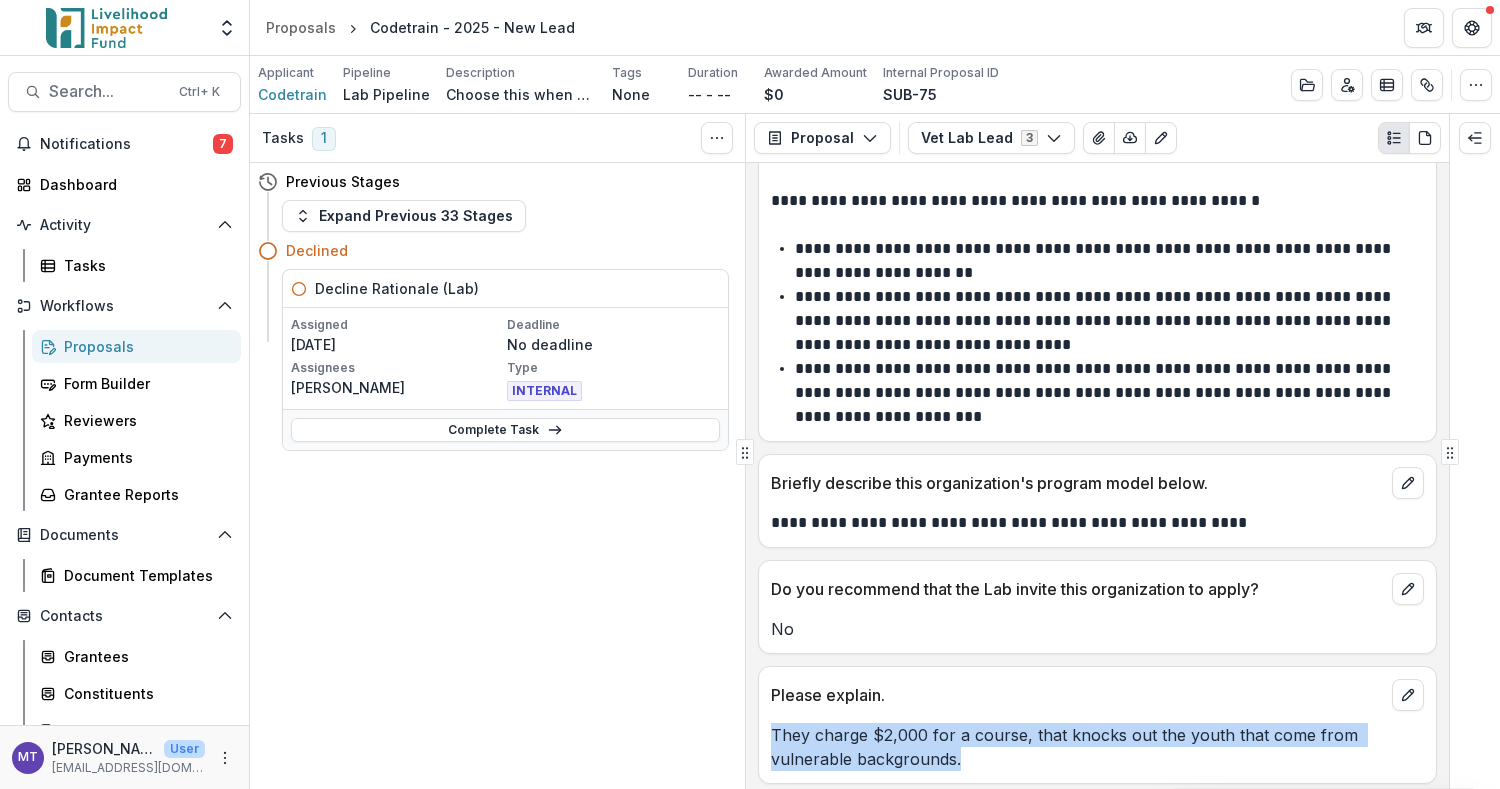 drag, startPoint x: 1023, startPoint y: 743, endPoint x: 753, endPoint y: 730, distance: 270.31277 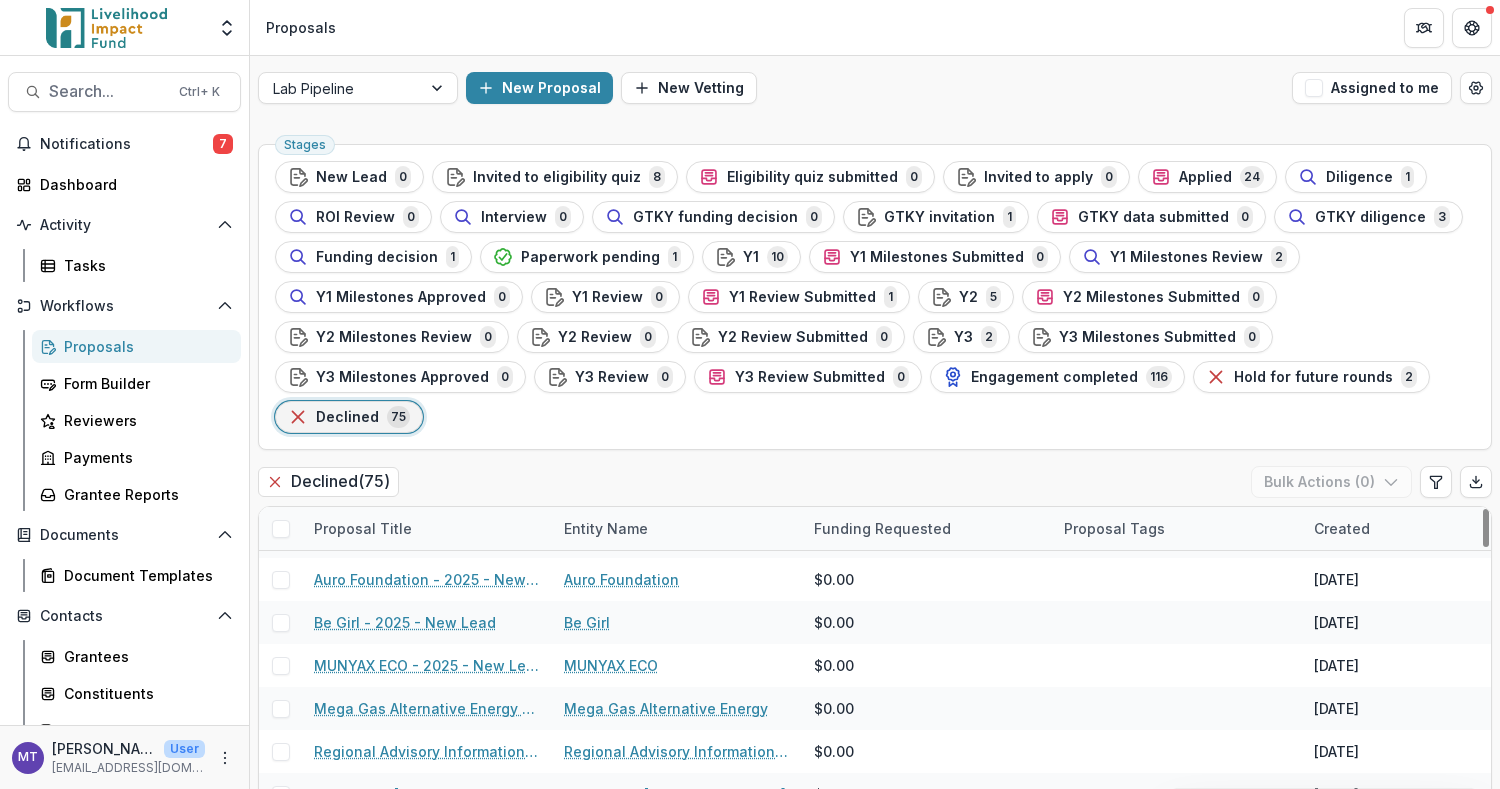 scroll, scrollTop: 266, scrollLeft: 0, axis: vertical 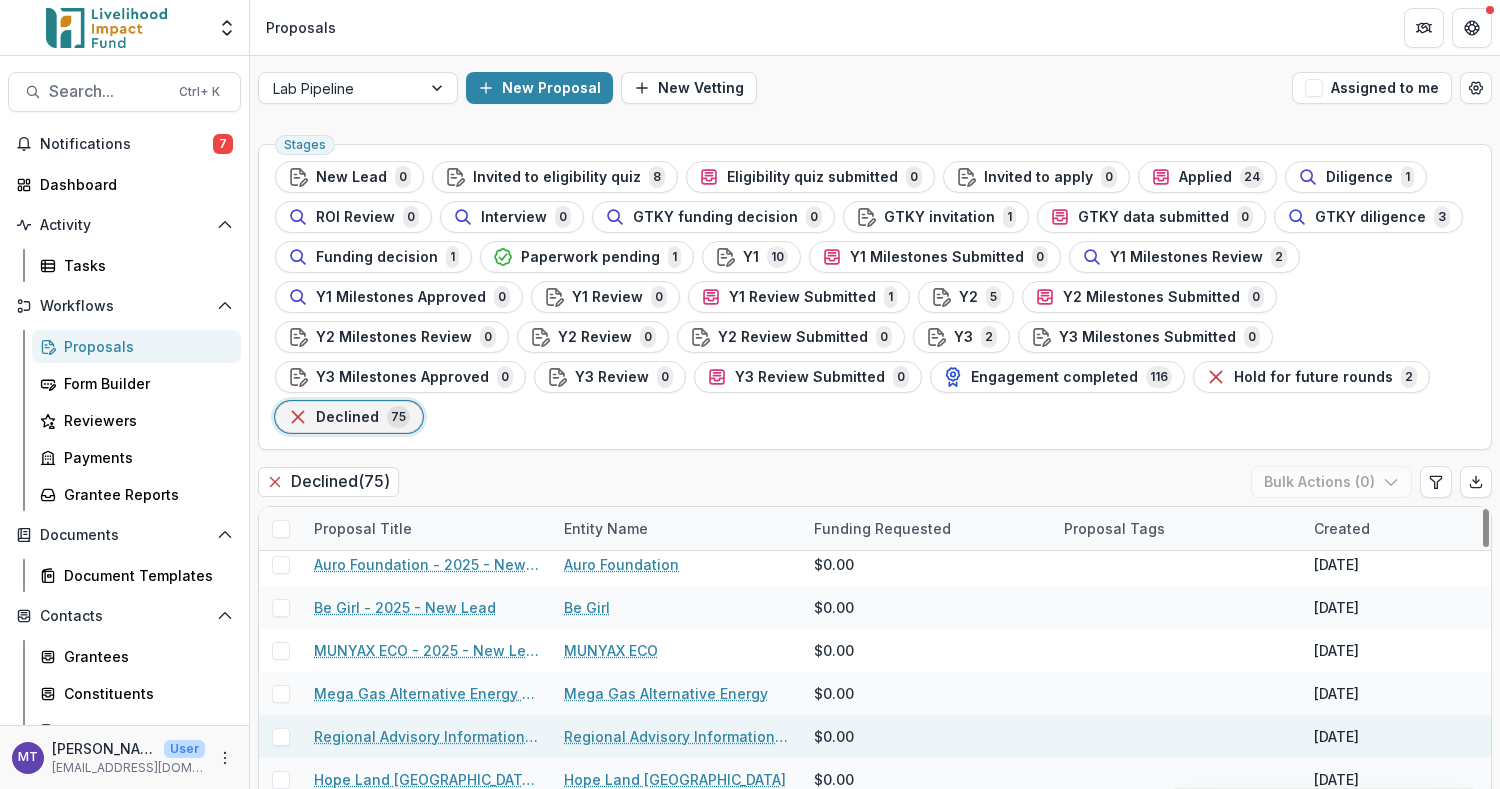 click on "Regional Advisory Information and Network Systems(RAINS) - 2025 - New Lead" at bounding box center [427, 736] 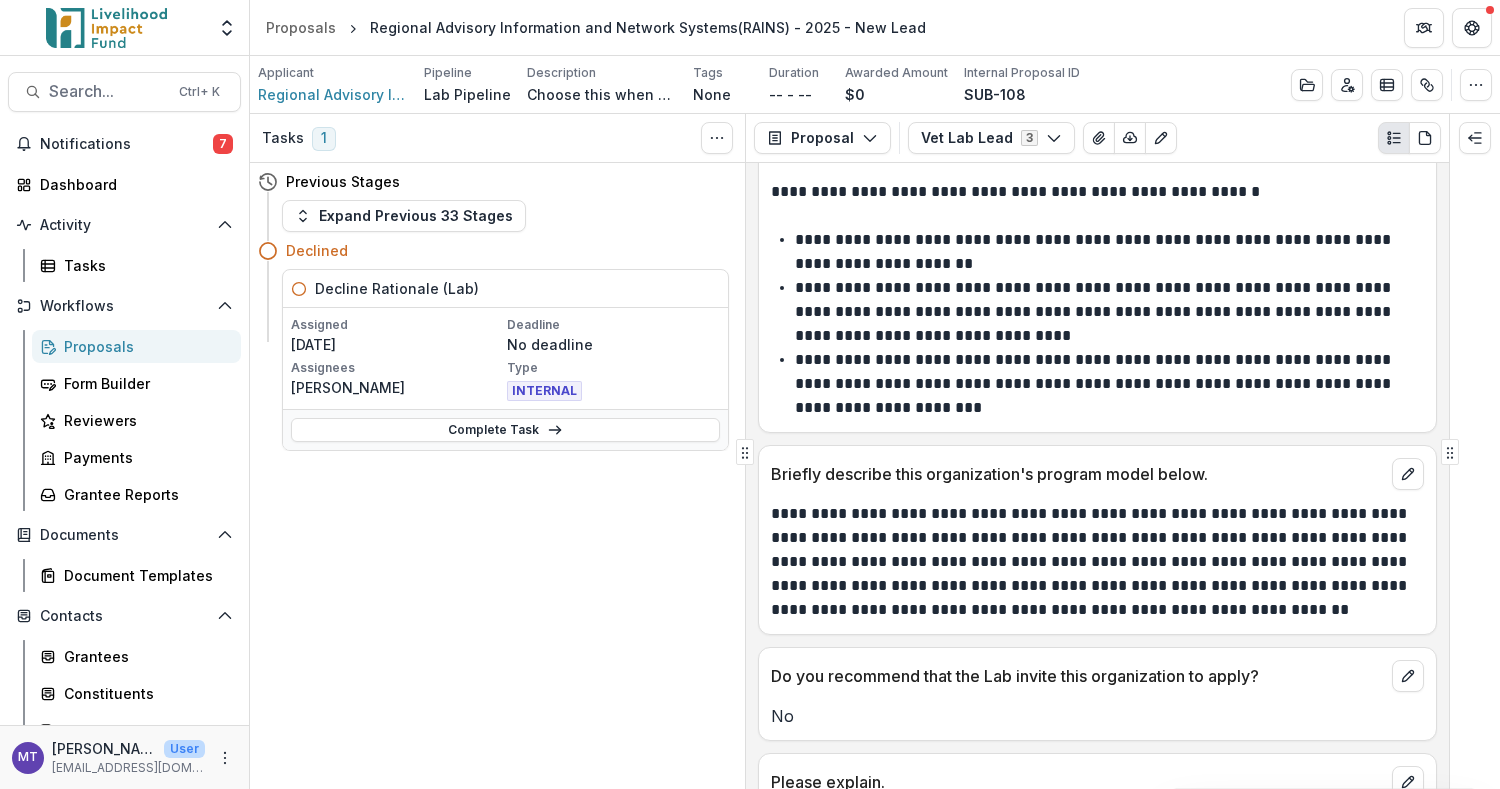 scroll, scrollTop: 192, scrollLeft: 0, axis: vertical 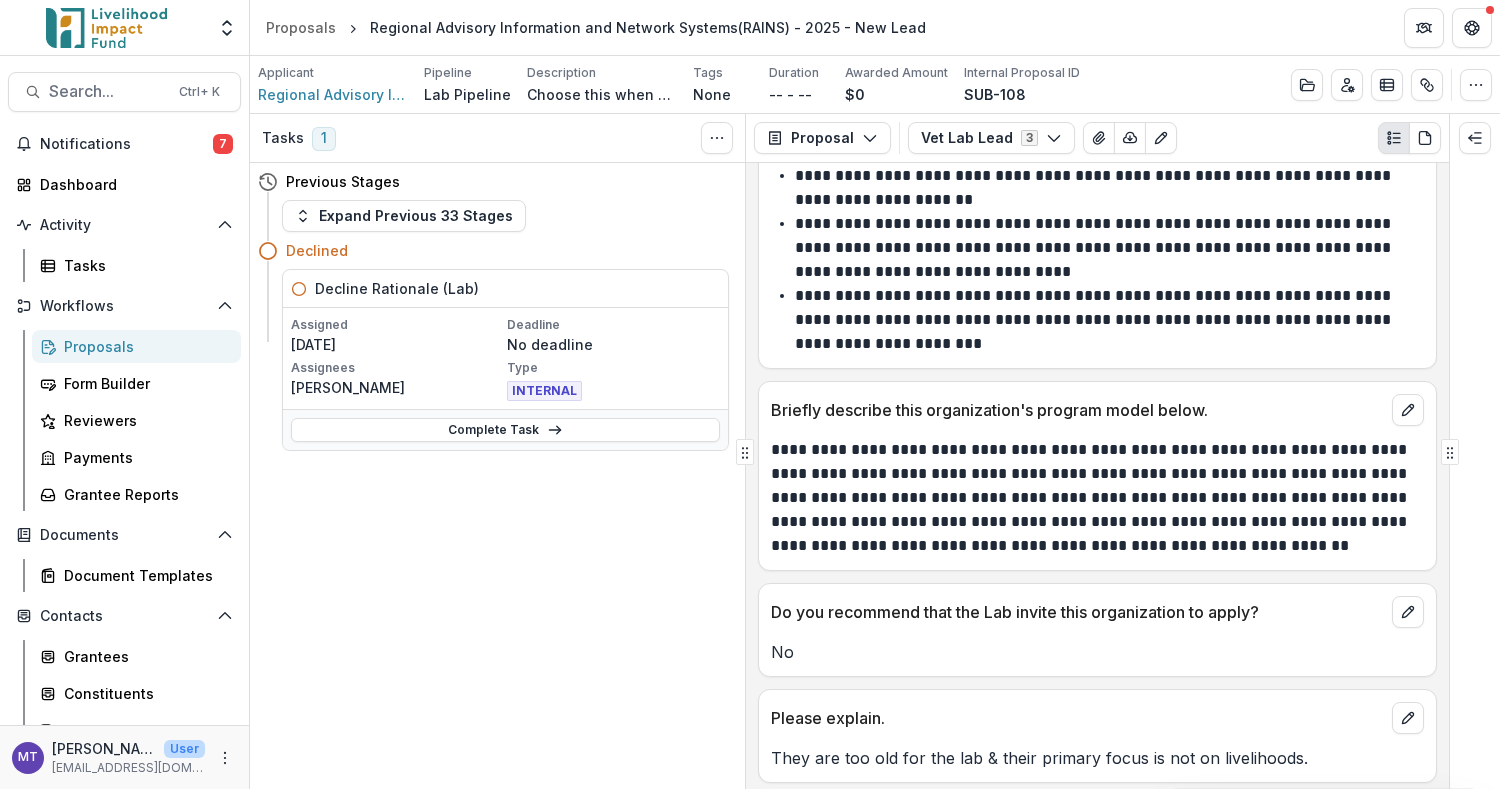 click on "Tasks 1 Show Cancelled Tasks Previous Stages Expand Previous 33 Stages Declined Decline Rationale (Lab) Assigned [DATE] Deadline No deadline Assignees [PERSON_NAME] Type INTERNAL Complete Task" at bounding box center [497, 451] 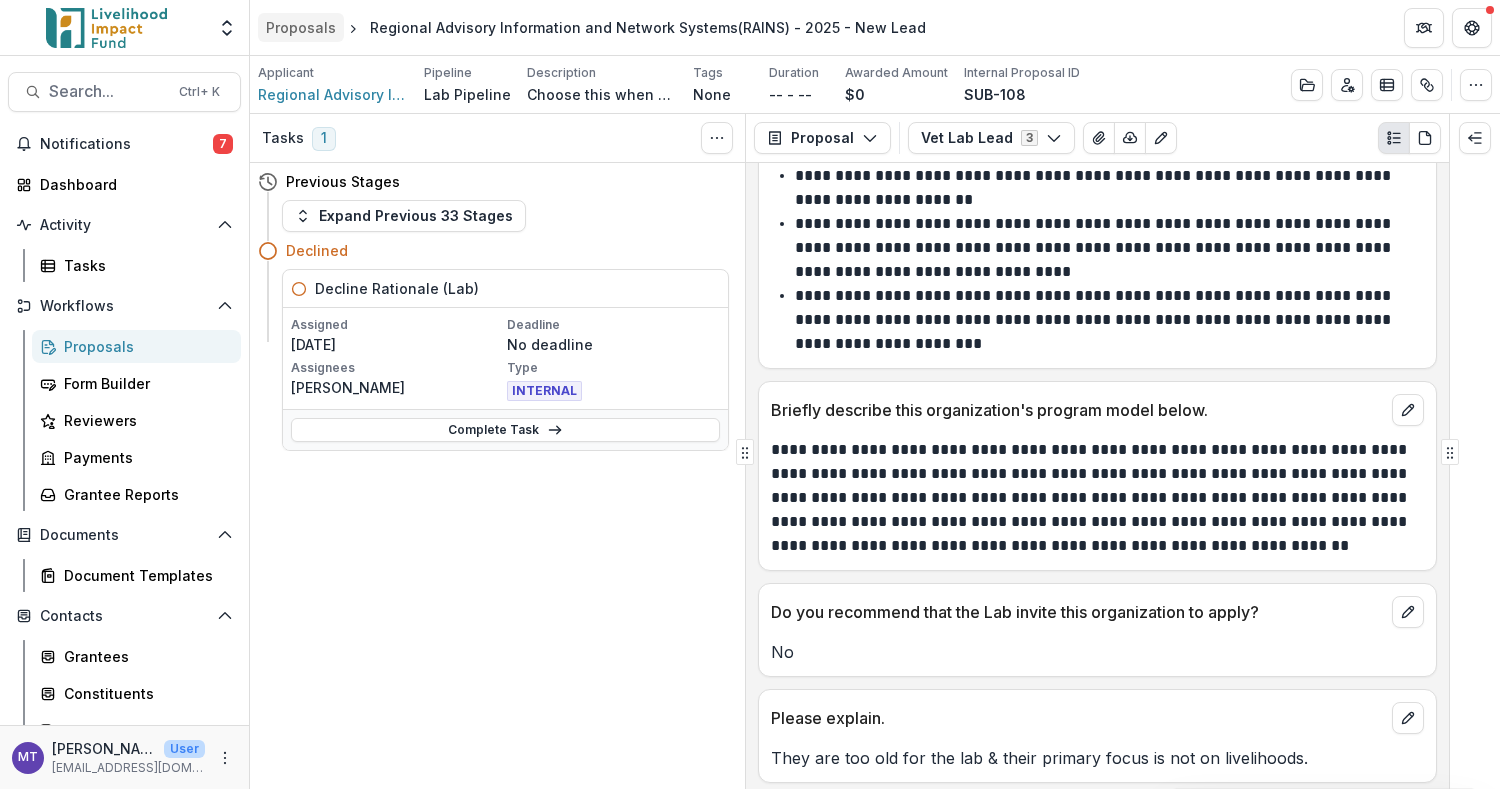 click on "Proposals" at bounding box center [301, 27] 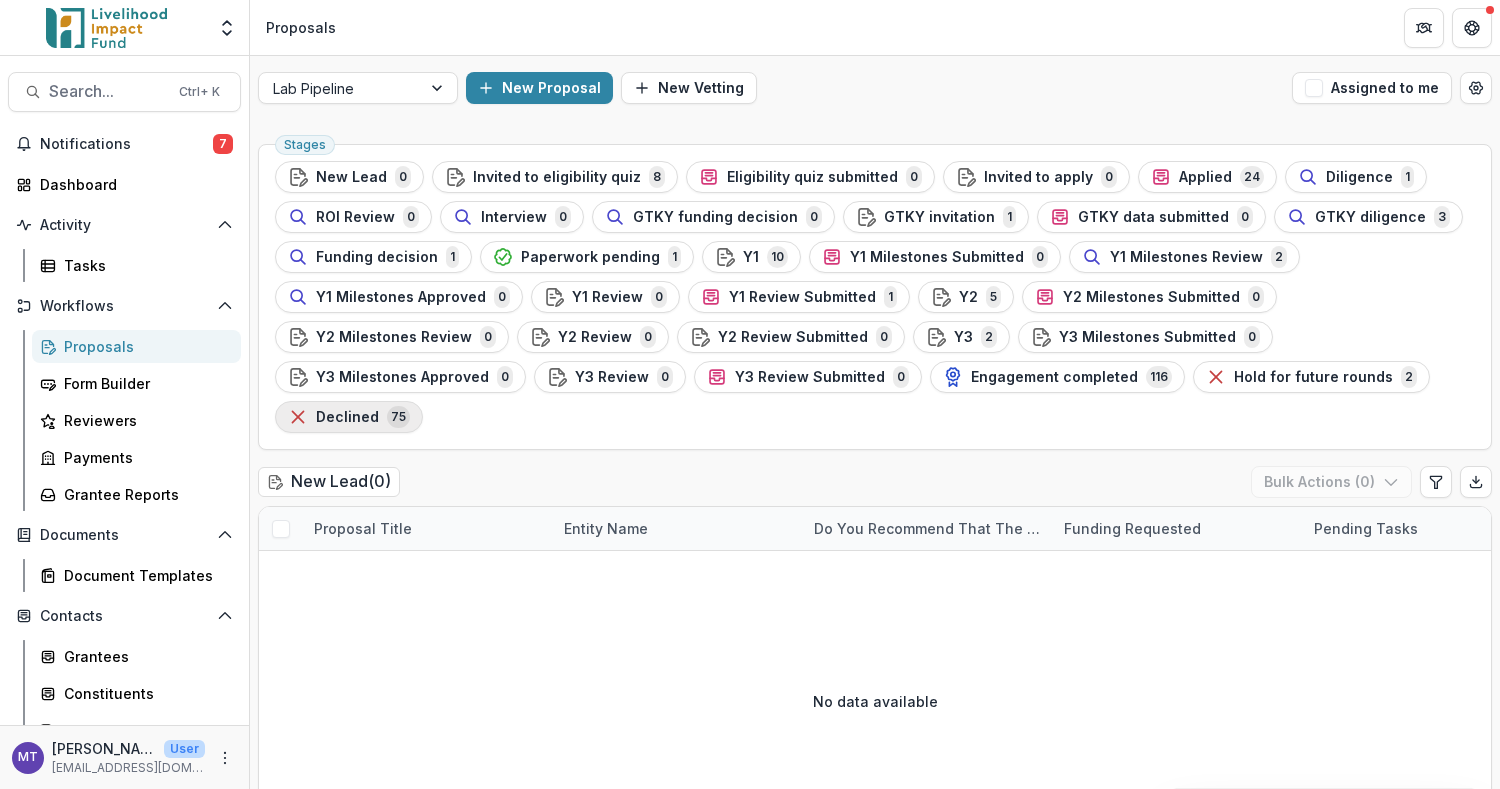click on "Declined" at bounding box center [347, 417] 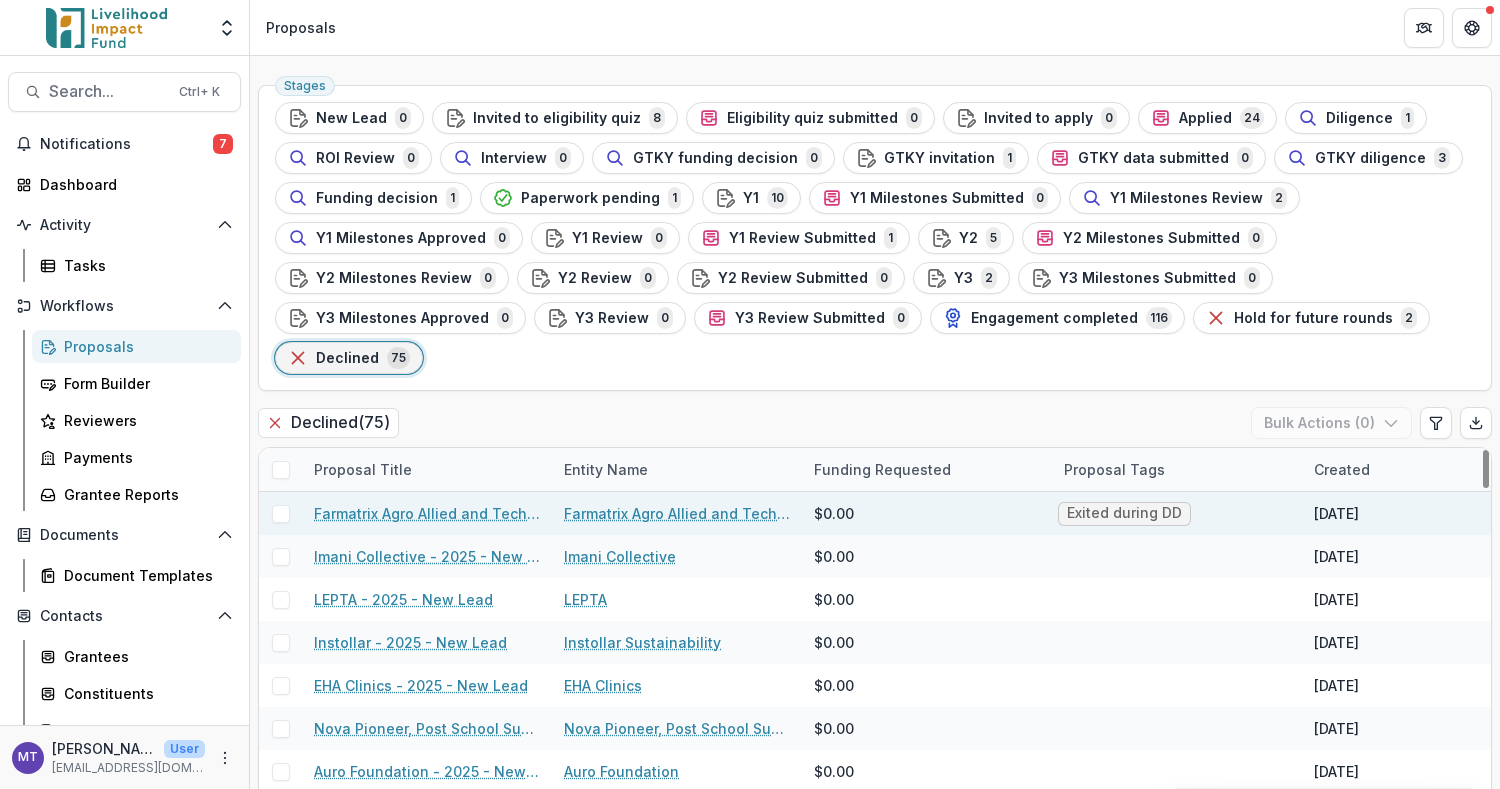 scroll, scrollTop: 82, scrollLeft: 0, axis: vertical 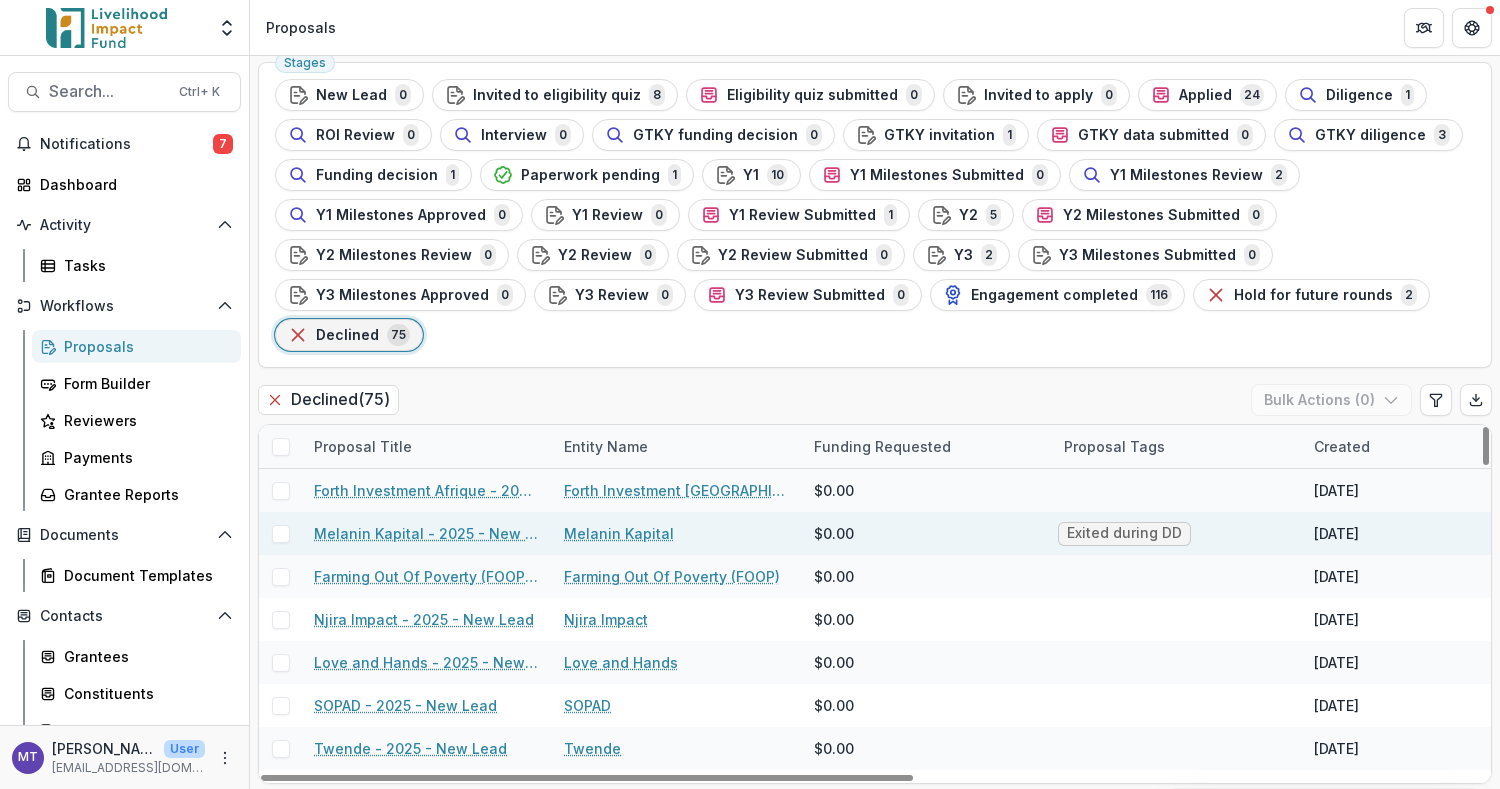click on "Melanin Kapital - 2025 - New Lead" at bounding box center (427, 533) 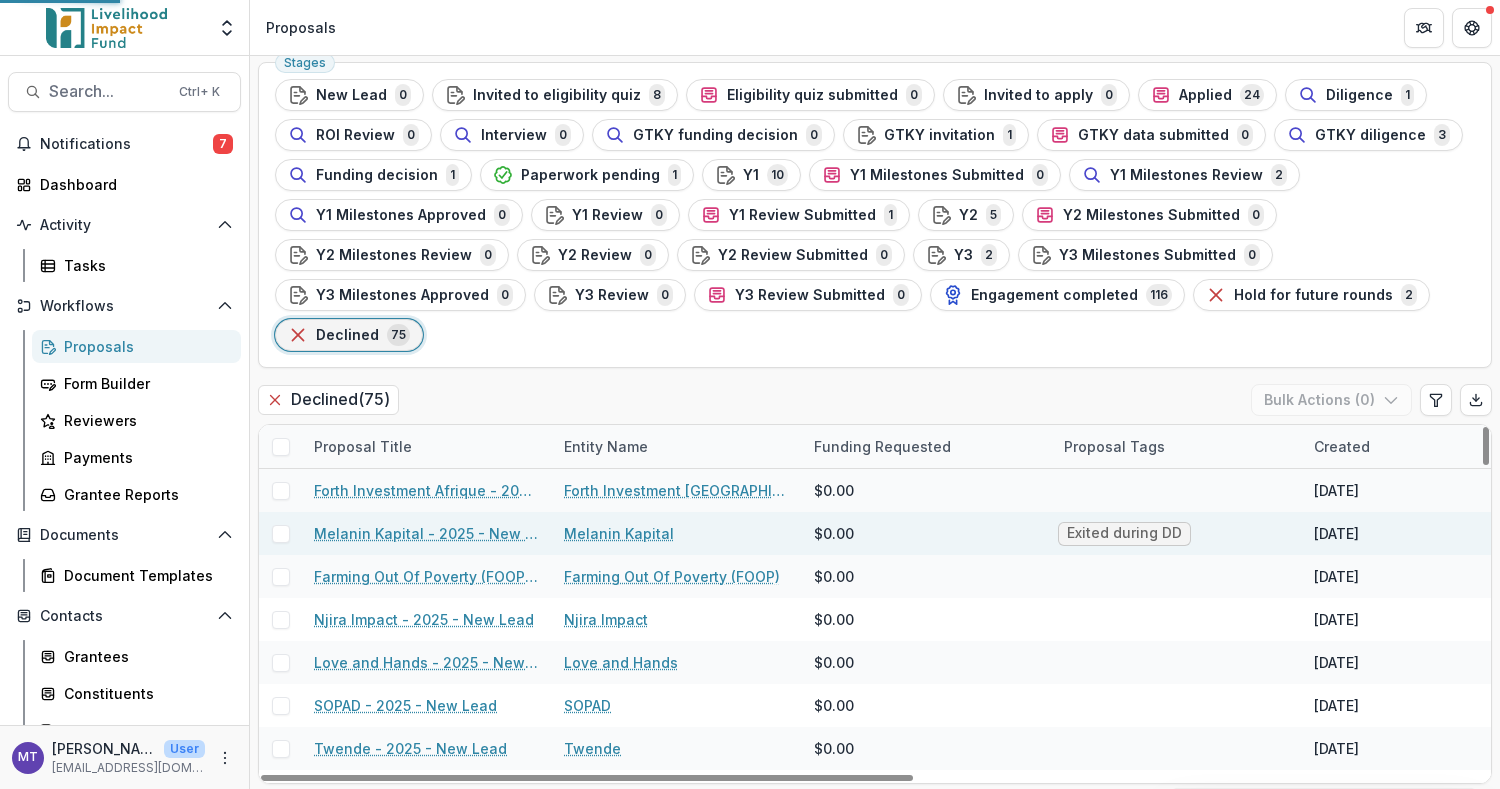 scroll, scrollTop: 0, scrollLeft: 0, axis: both 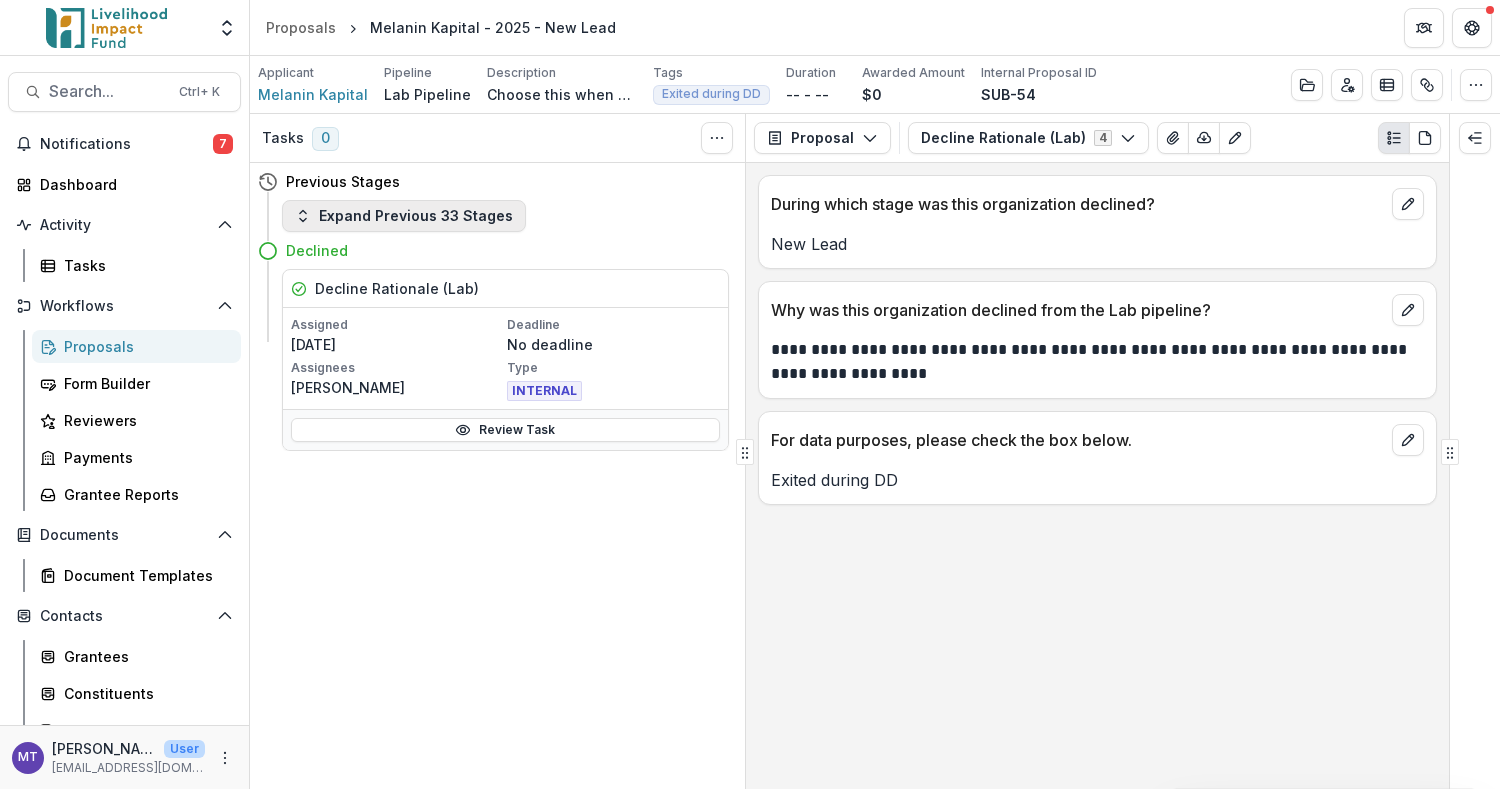 click on "Expand Previous 33 Stages" at bounding box center [404, 216] 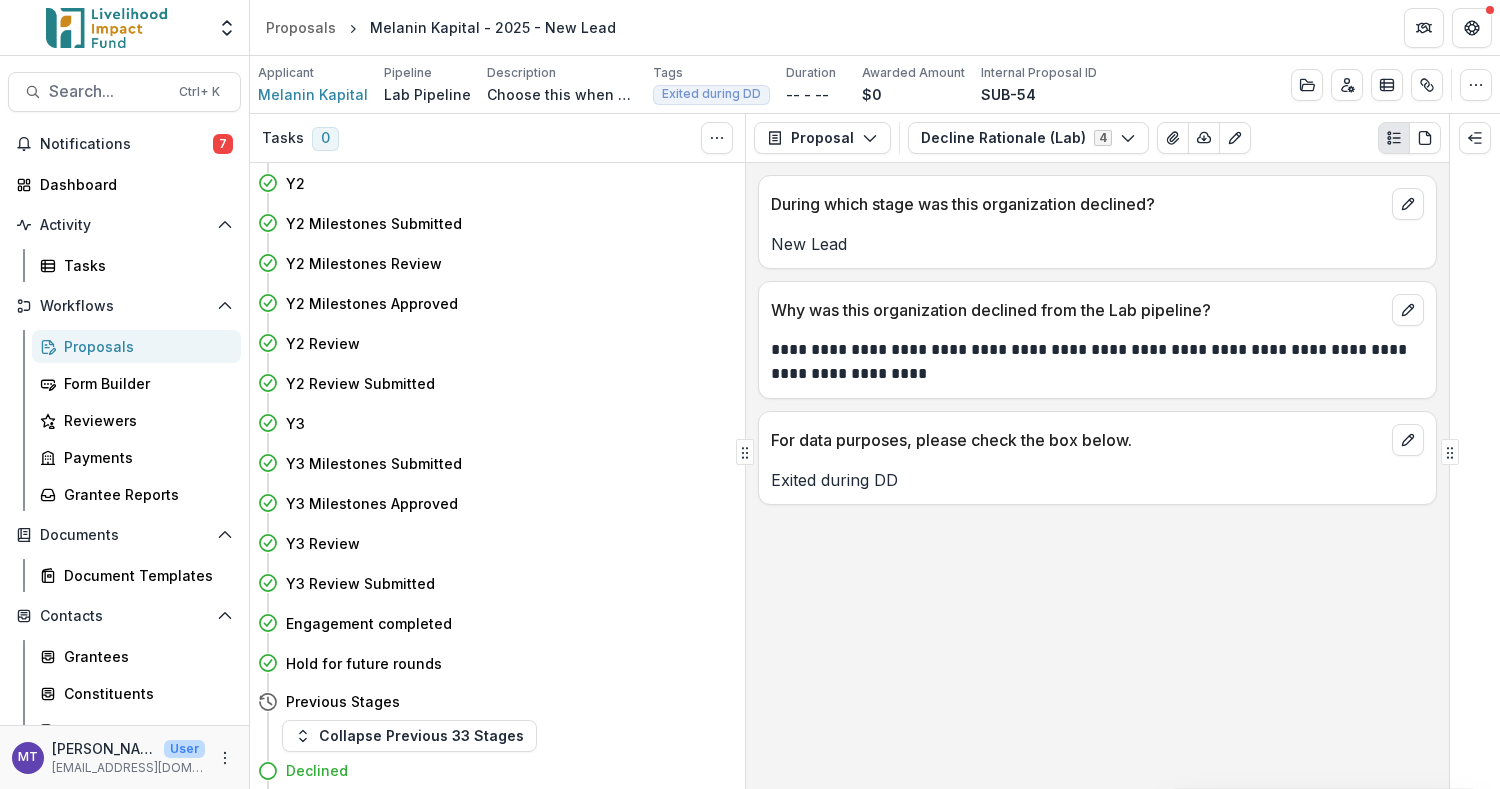 scroll, scrollTop: 1200, scrollLeft: 0, axis: vertical 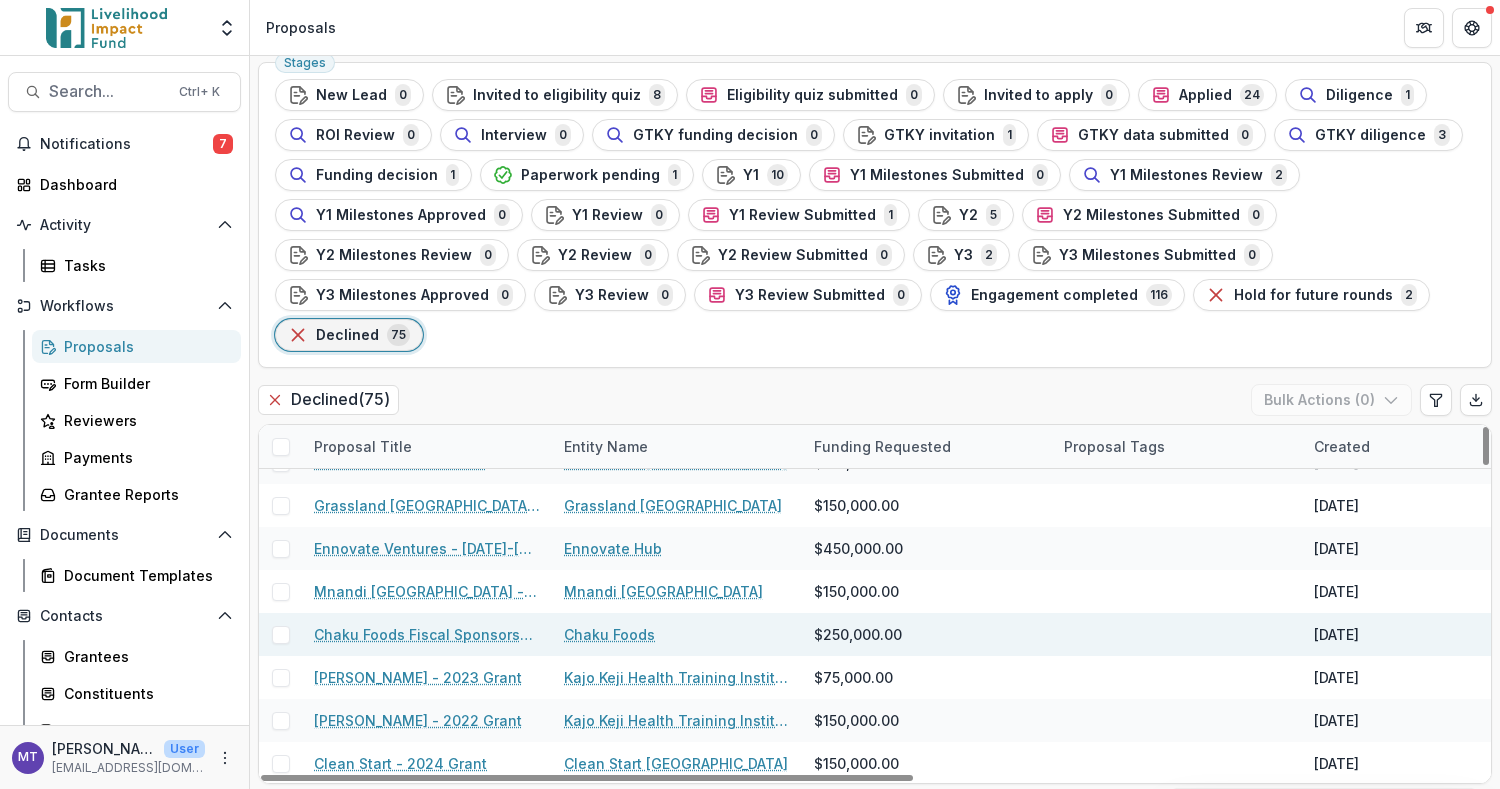click on "Chaku Foods Fiscal Sponsorship-2025" at bounding box center [427, 634] 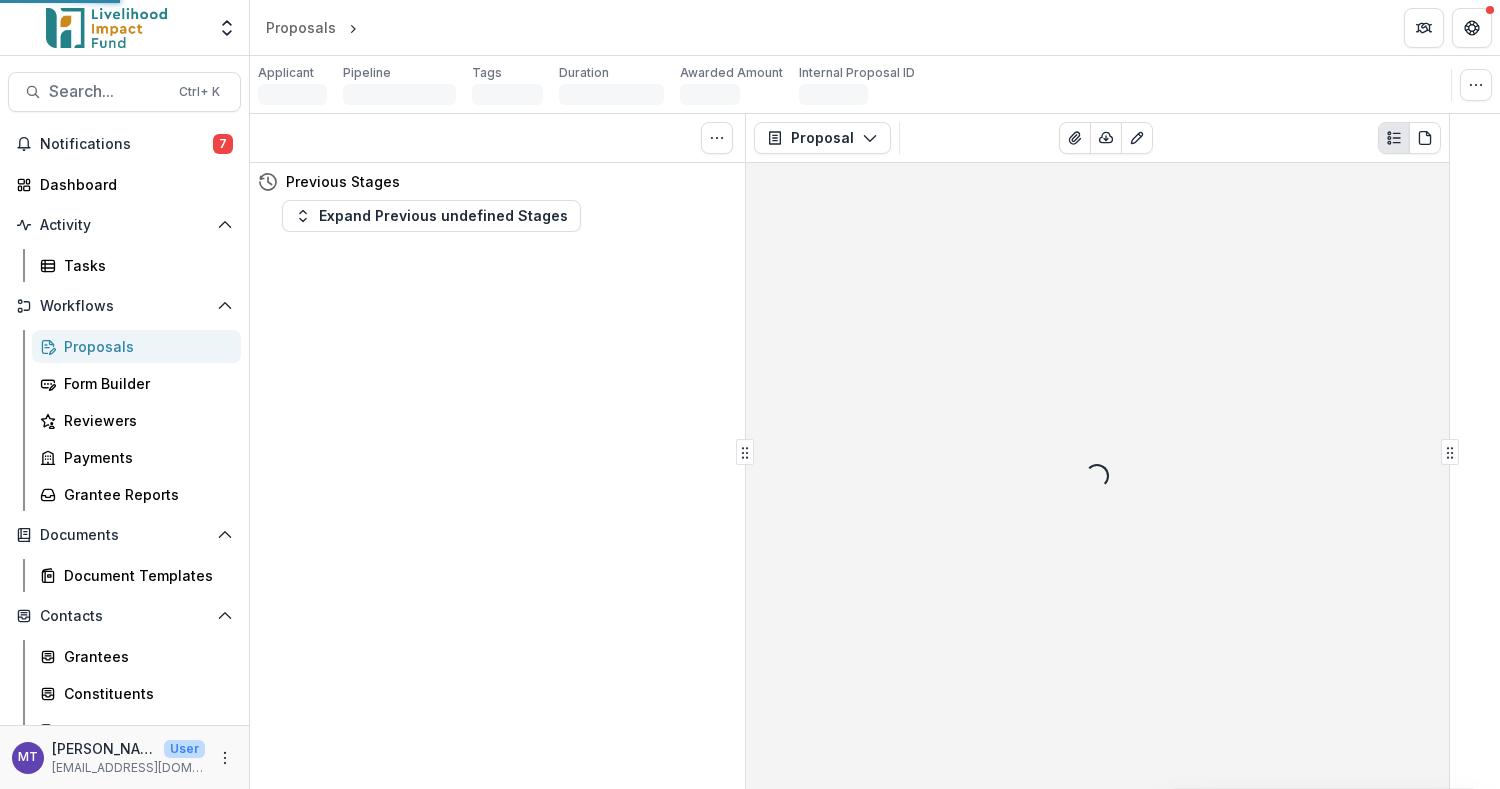 scroll, scrollTop: 0, scrollLeft: 0, axis: both 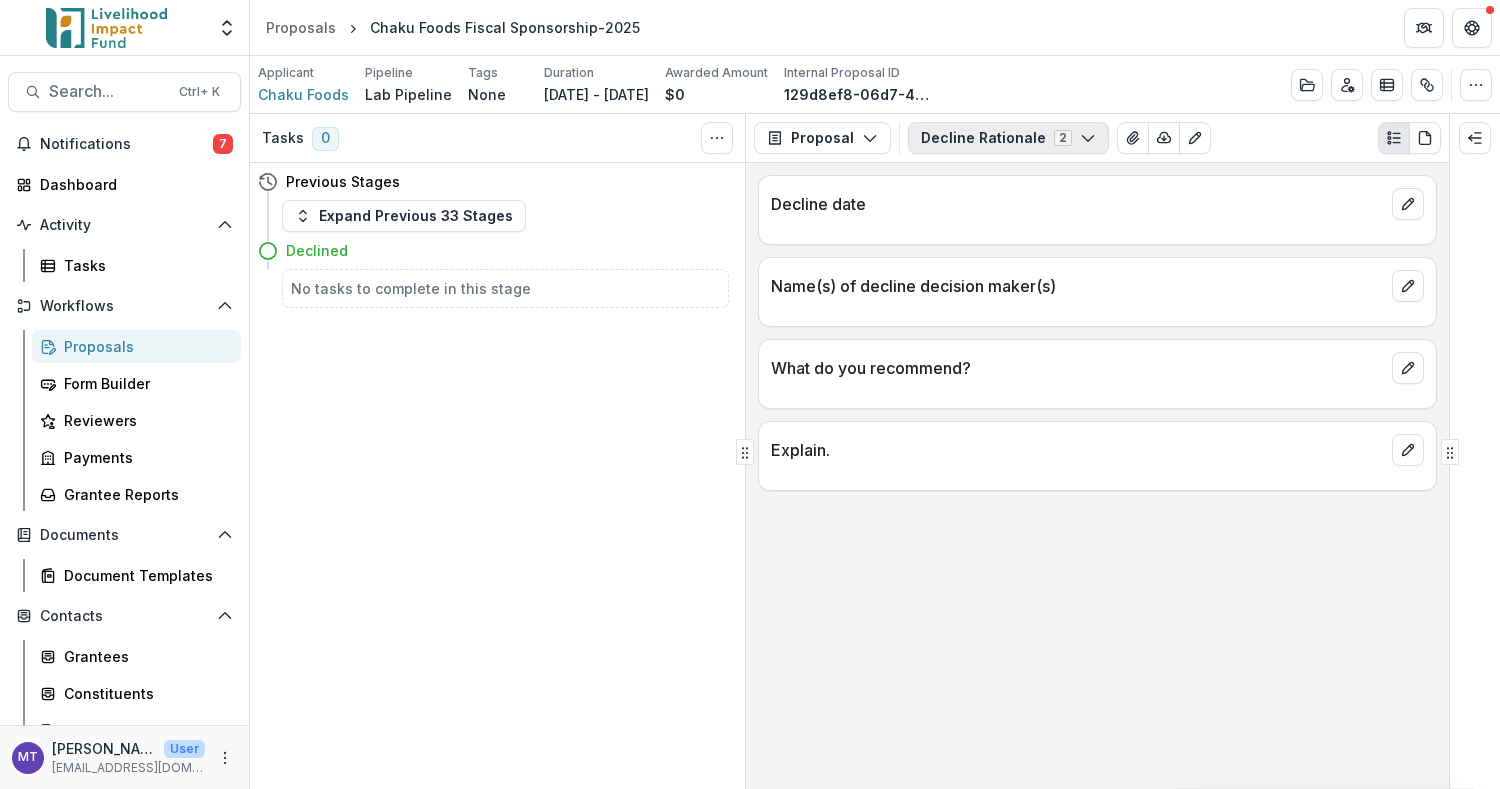 click 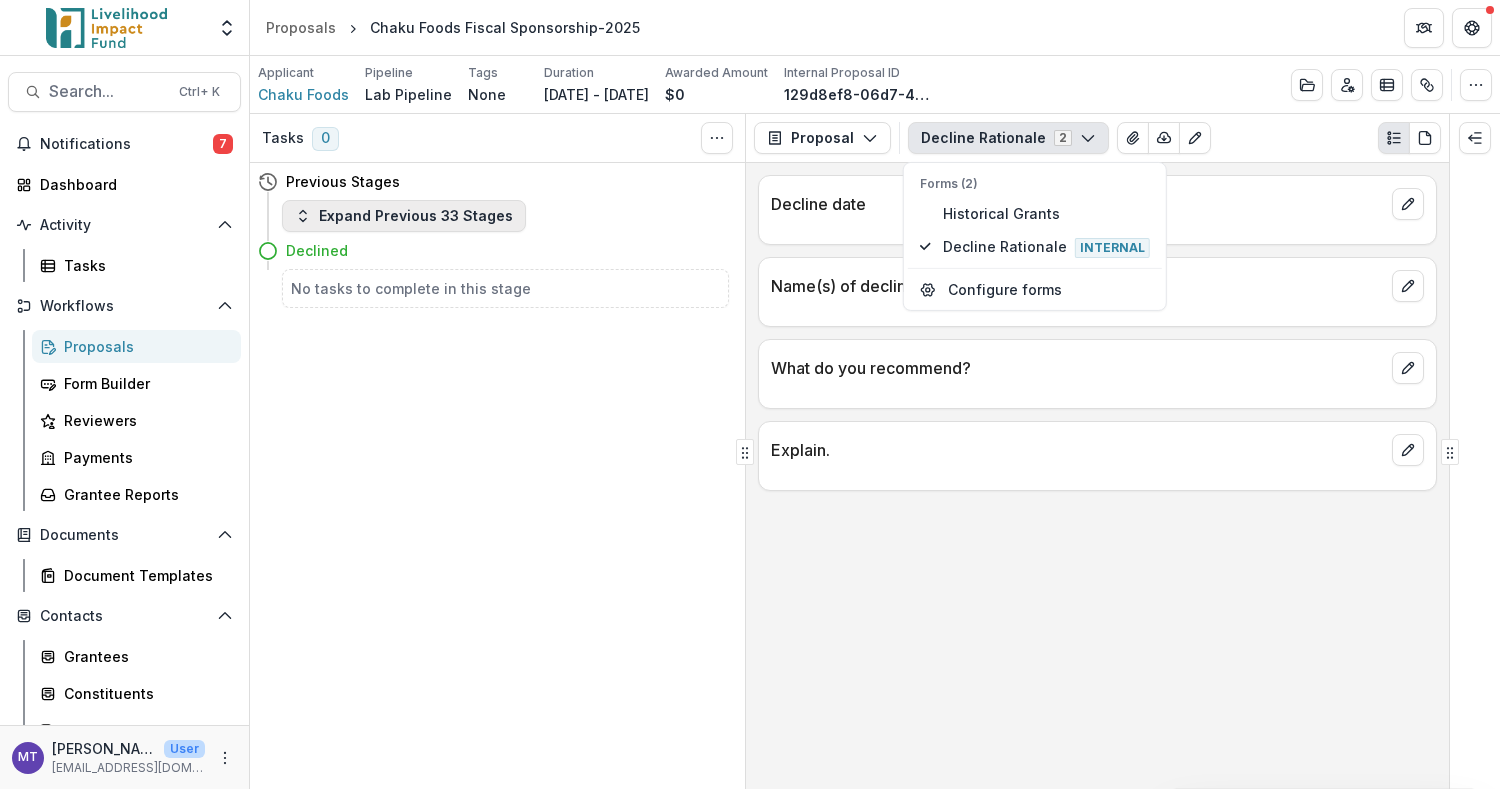 click on "Expand Previous 33 Stages" at bounding box center [404, 216] 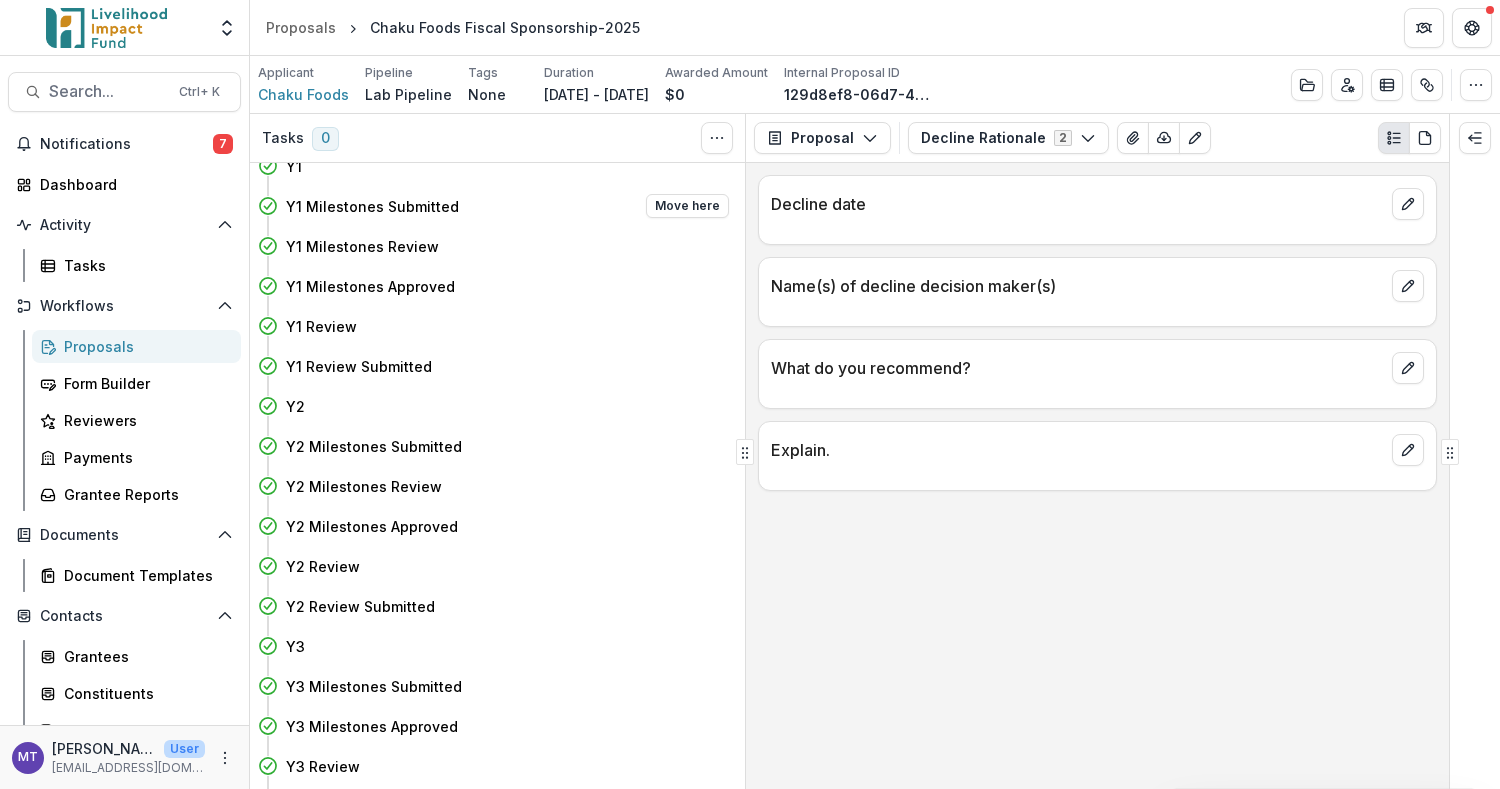 scroll, scrollTop: 836, scrollLeft: 0, axis: vertical 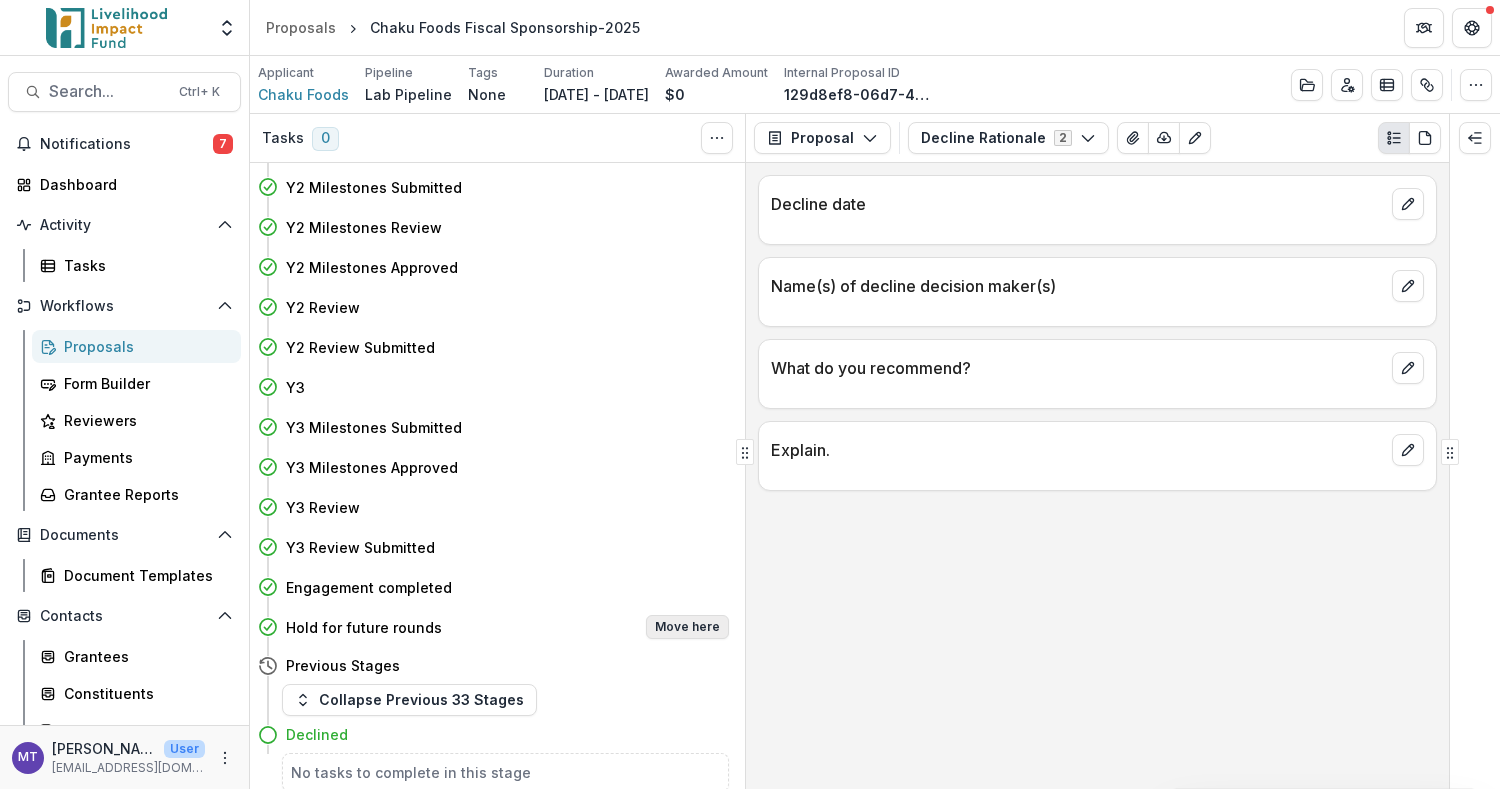 click on "Move here" at bounding box center (687, 627) 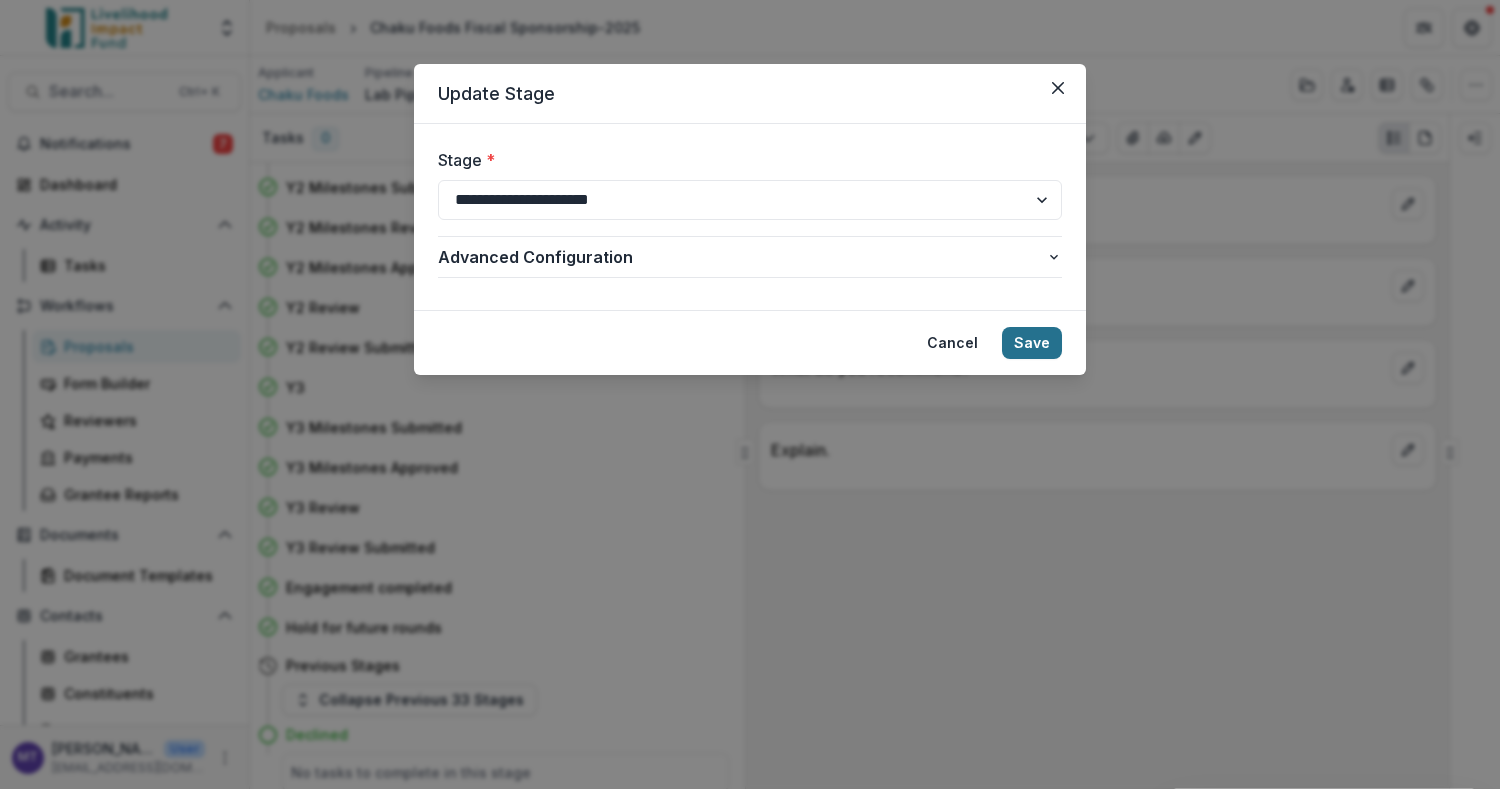 click on "Save" at bounding box center [1032, 343] 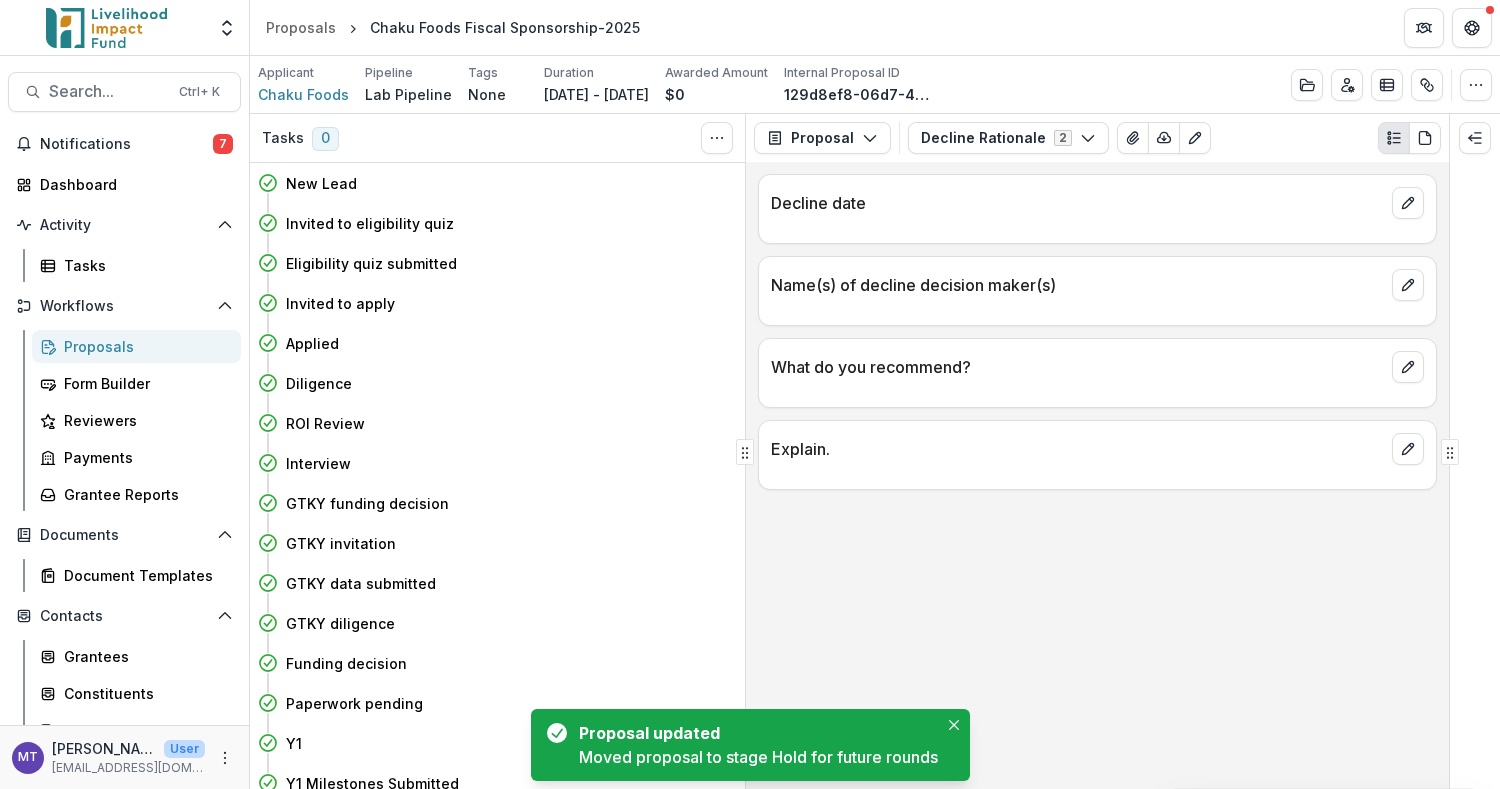 scroll, scrollTop: 0, scrollLeft: 0, axis: both 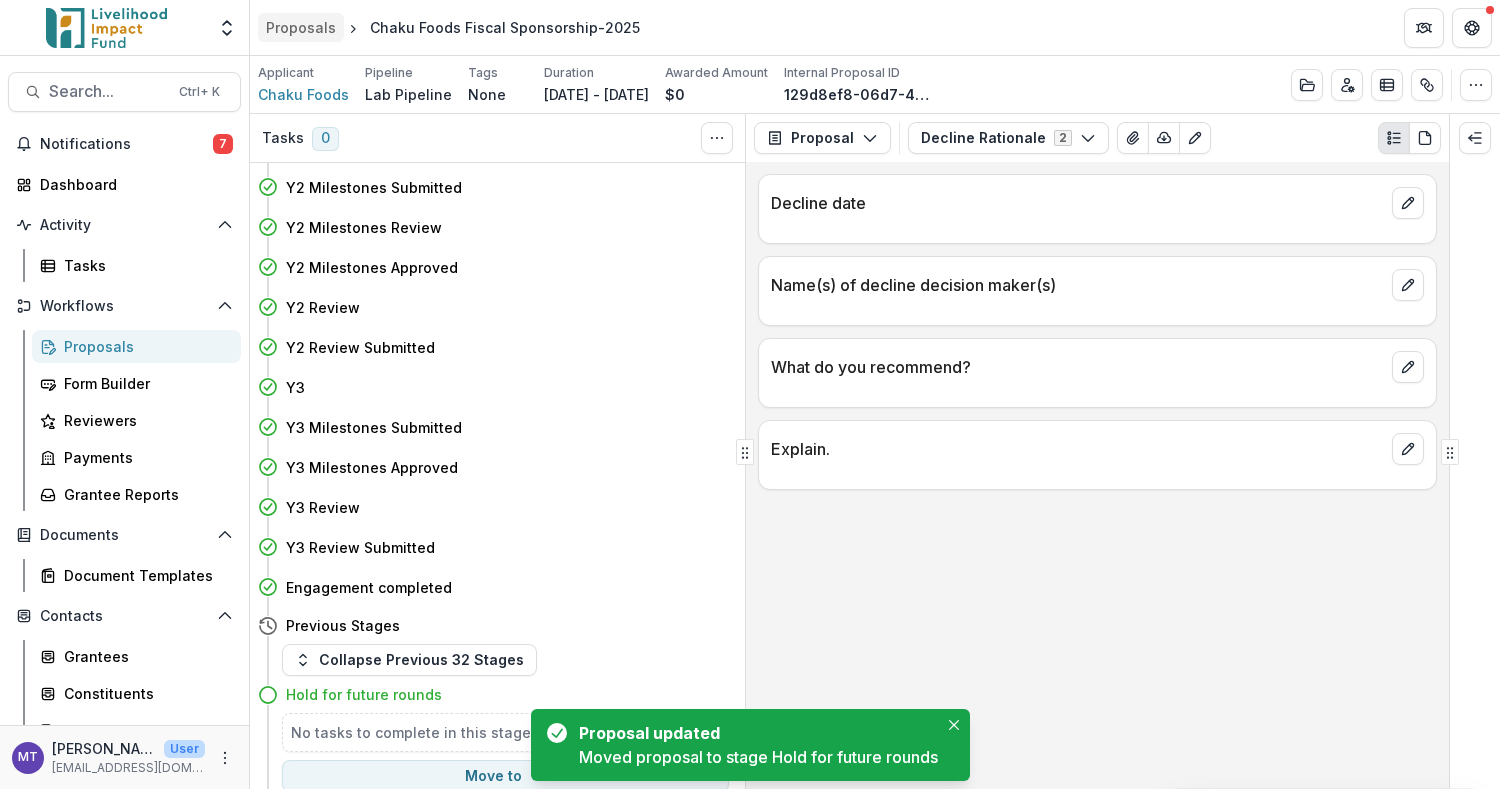 click on "Proposals" at bounding box center [301, 27] 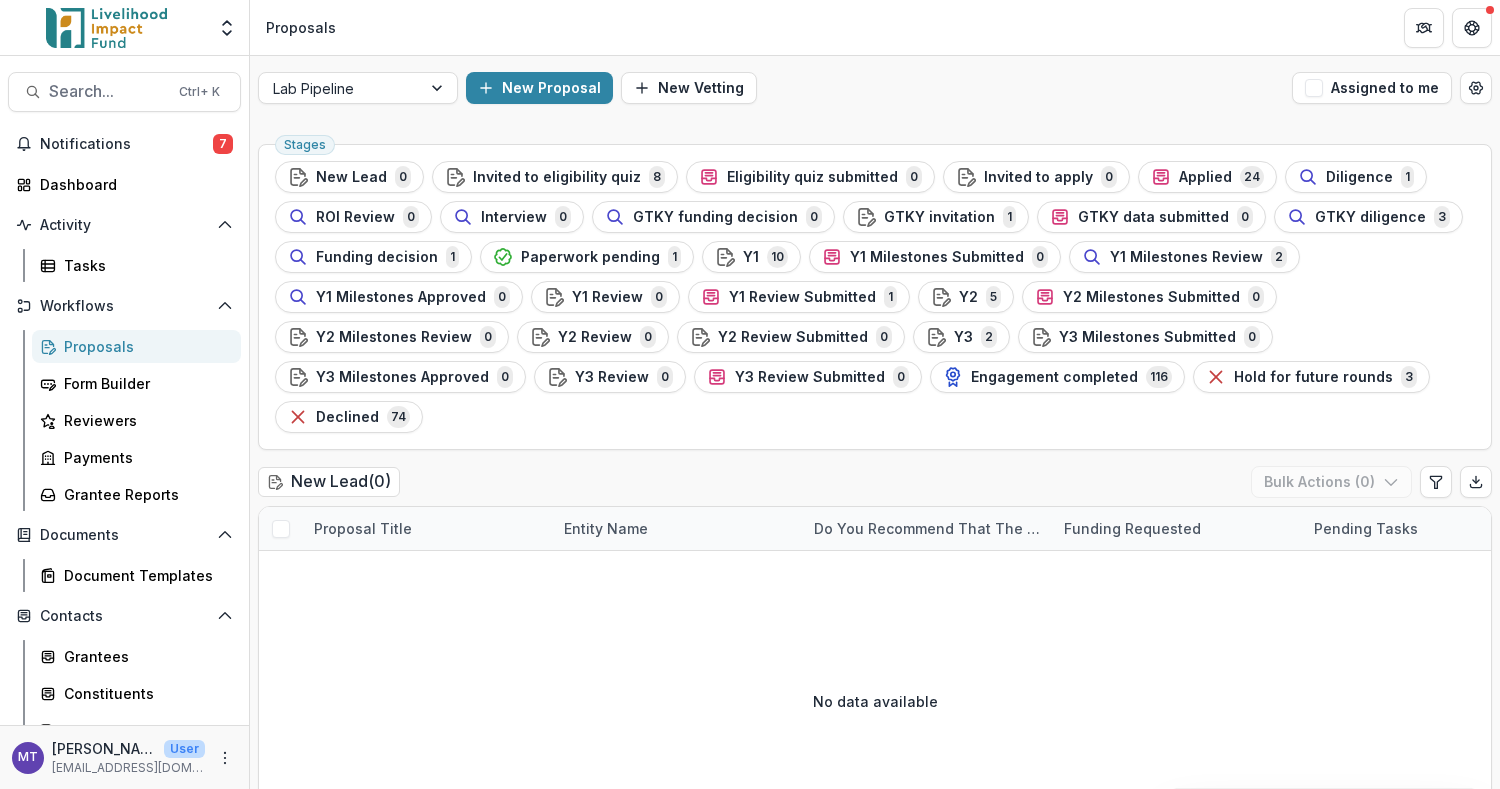 click on "Declined 74" at bounding box center (349, 417) 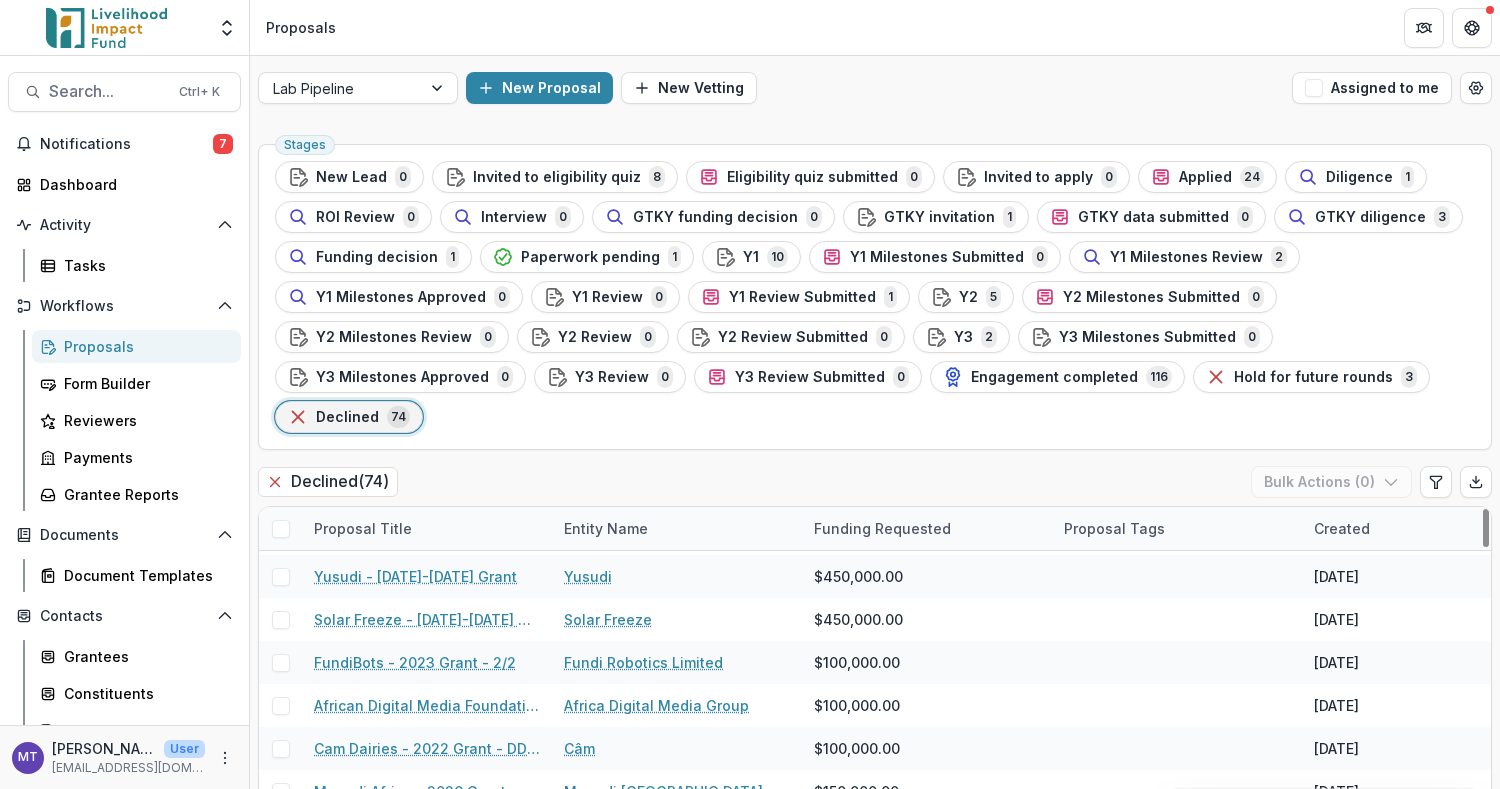scroll, scrollTop: 2866, scrollLeft: 0, axis: vertical 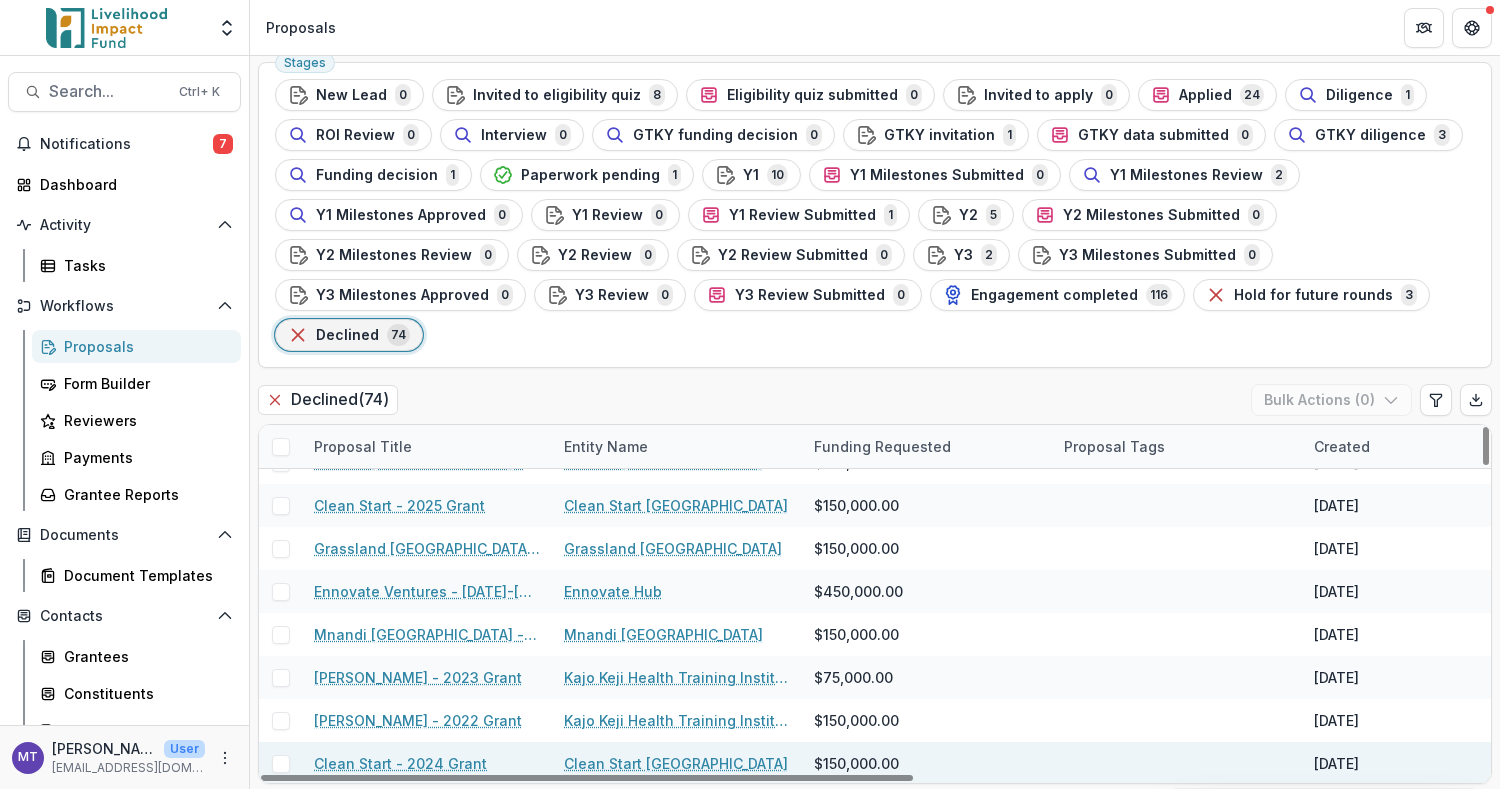 click on "Clean Start - 2024 Grant" at bounding box center [400, 763] 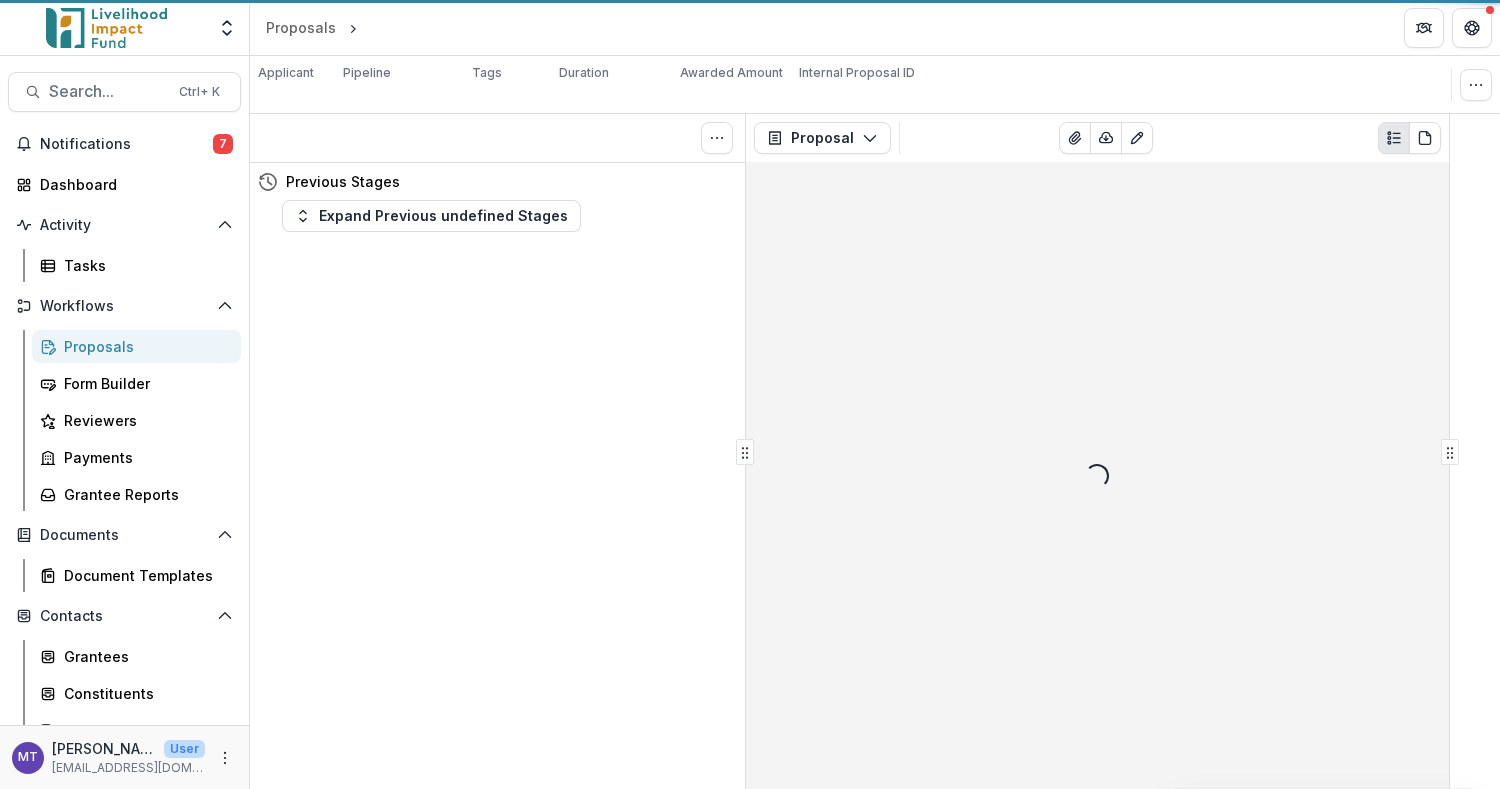 scroll, scrollTop: 0, scrollLeft: 0, axis: both 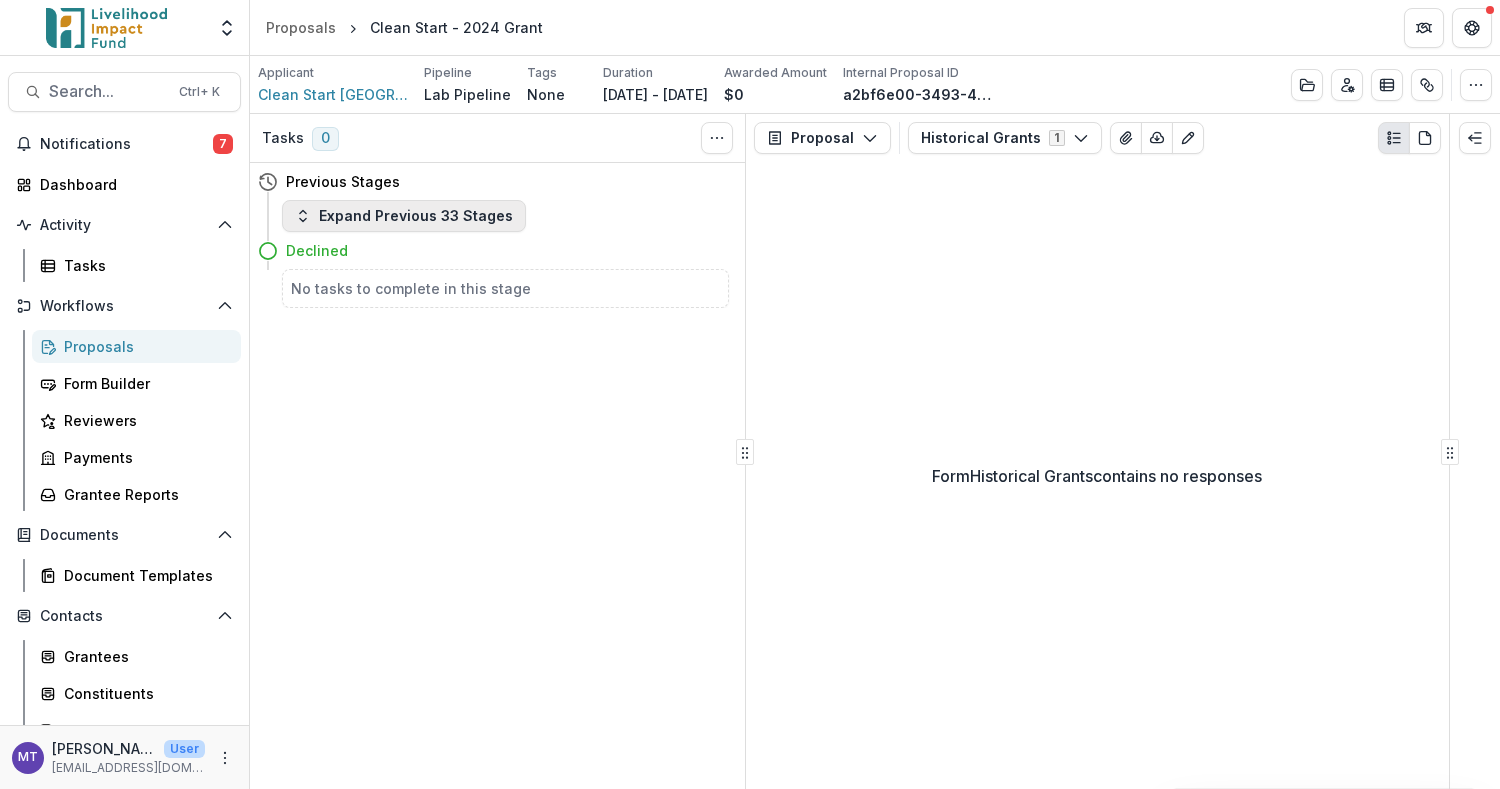 click on "Expand Previous 33 Stages" at bounding box center [404, 216] 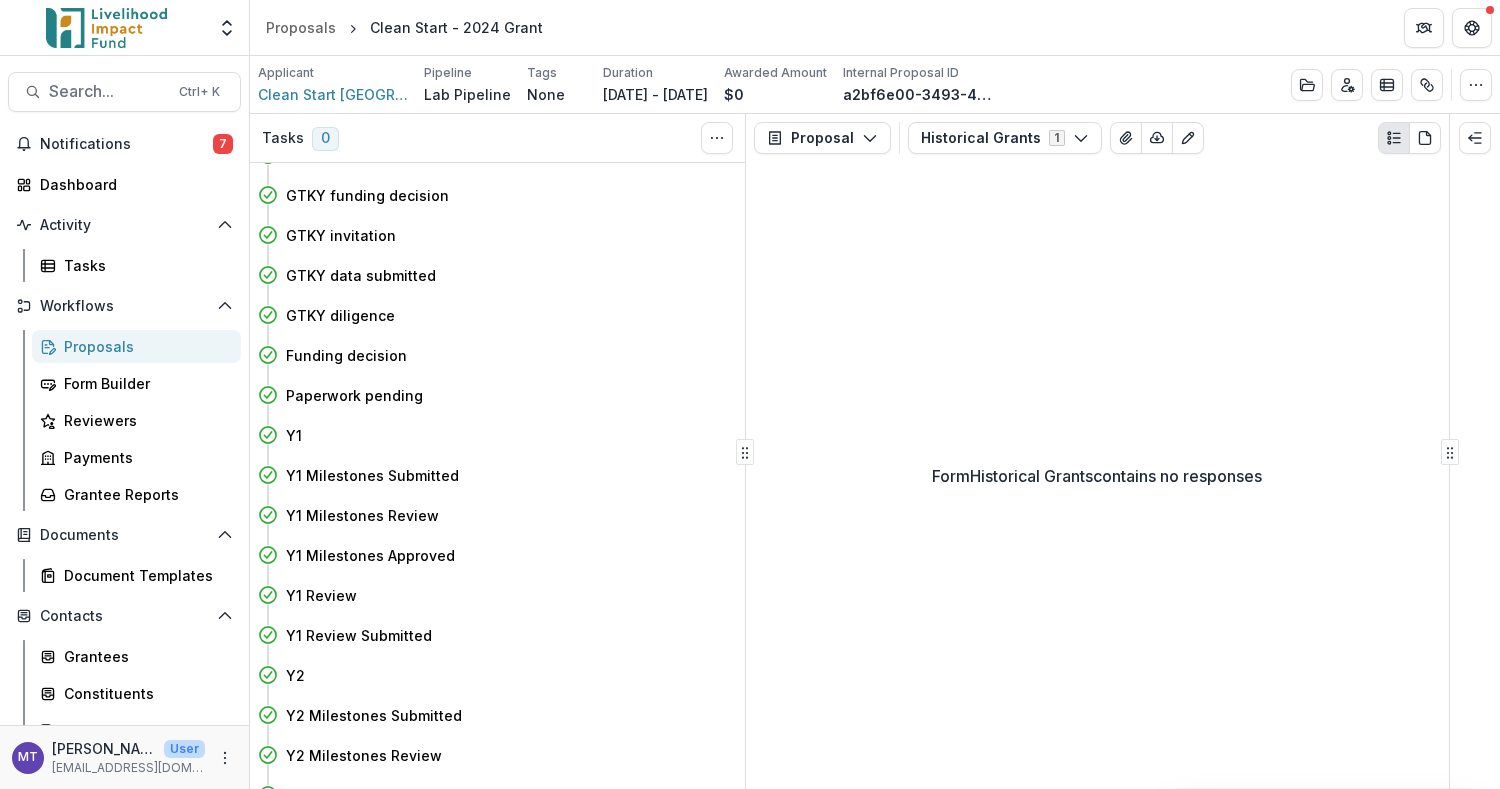 scroll, scrollTop: 836, scrollLeft: 0, axis: vertical 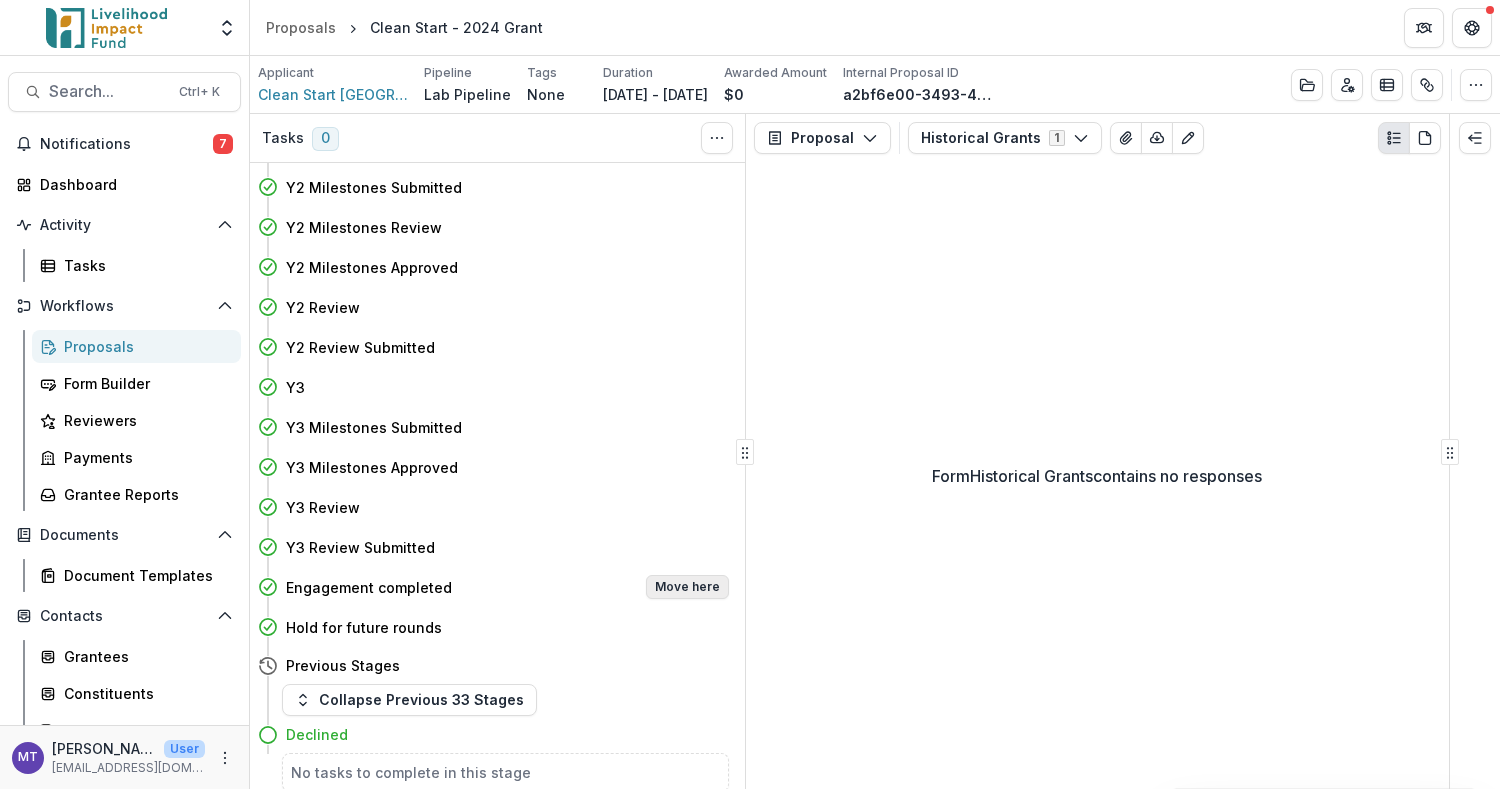 click on "Move here" at bounding box center [687, 587] 